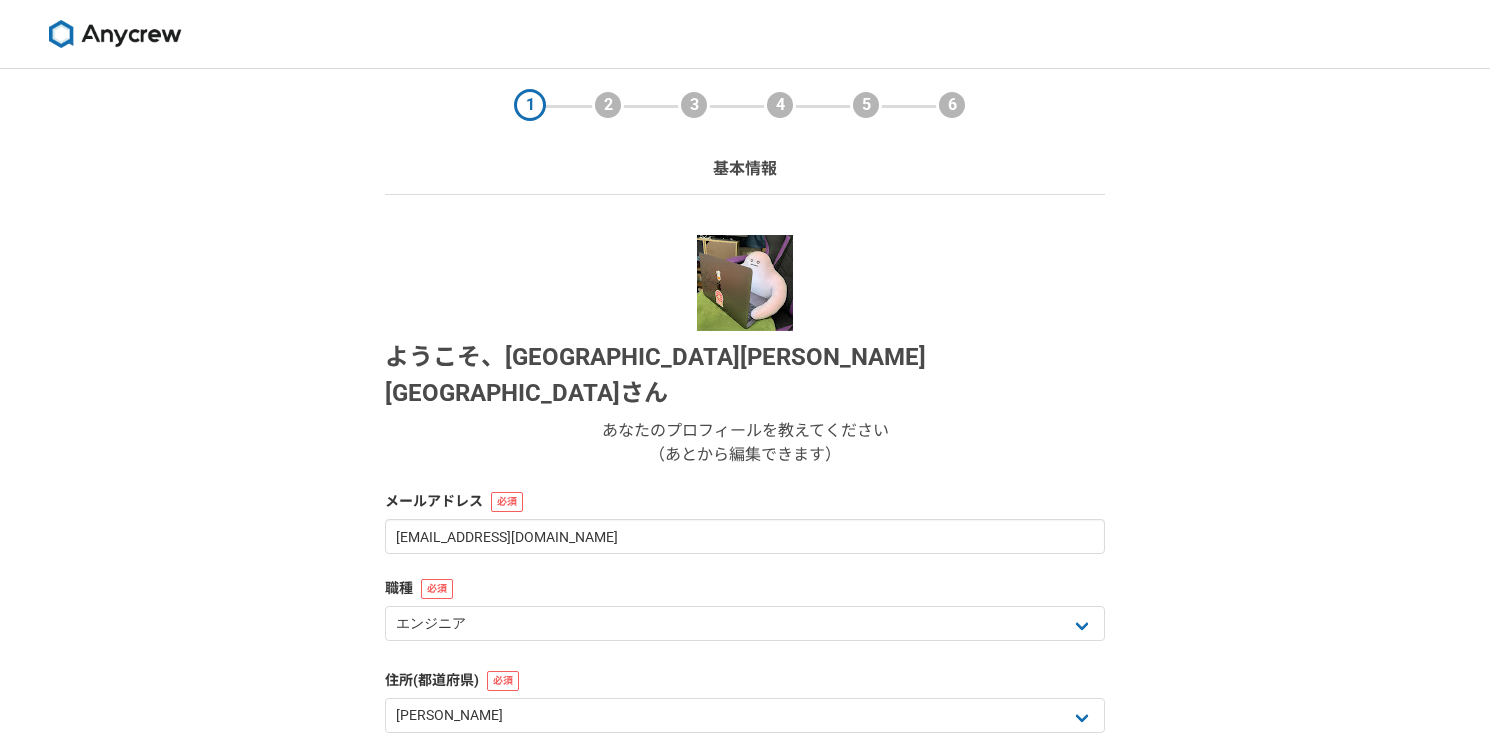 select on "13" 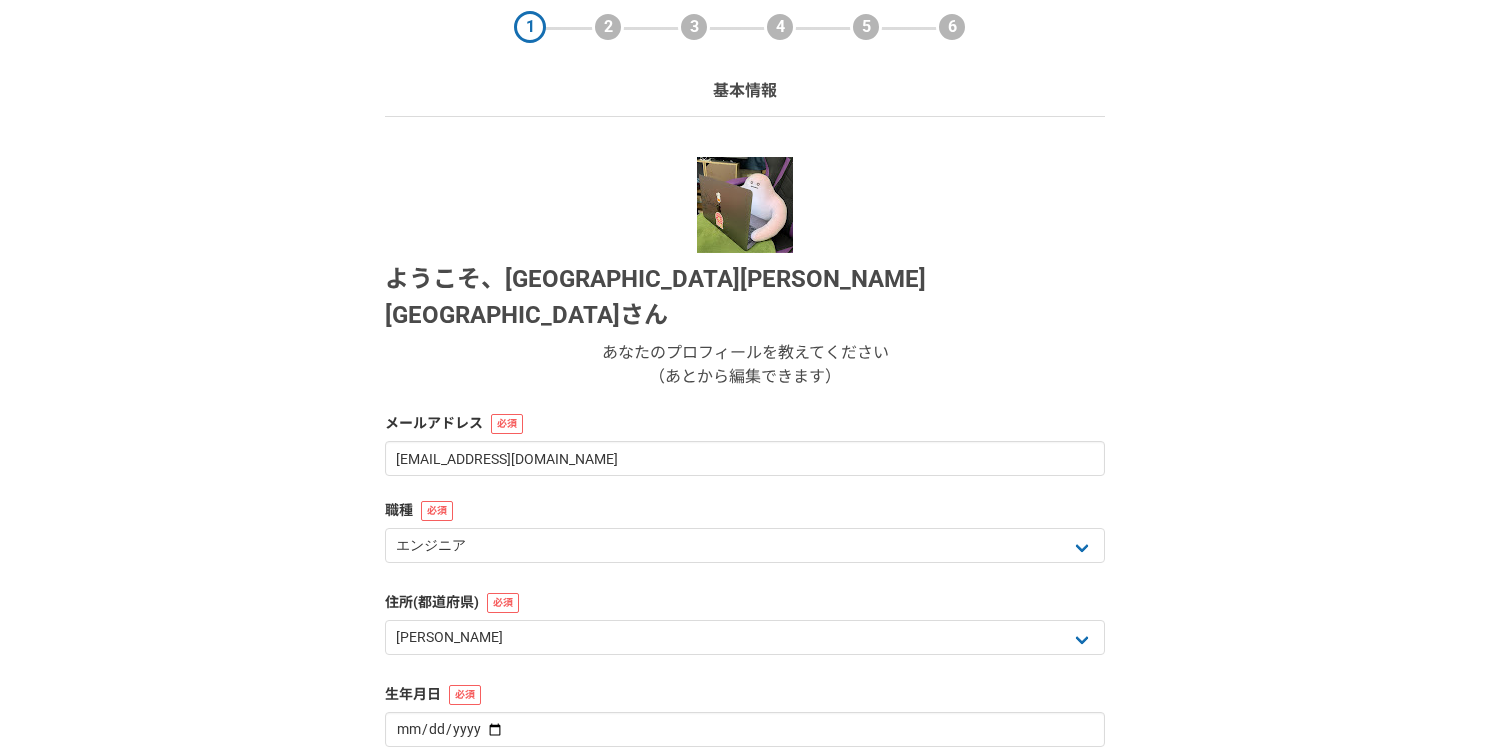 scroll, scrollTop: 106, scrollLeft: 0, axis: vertical 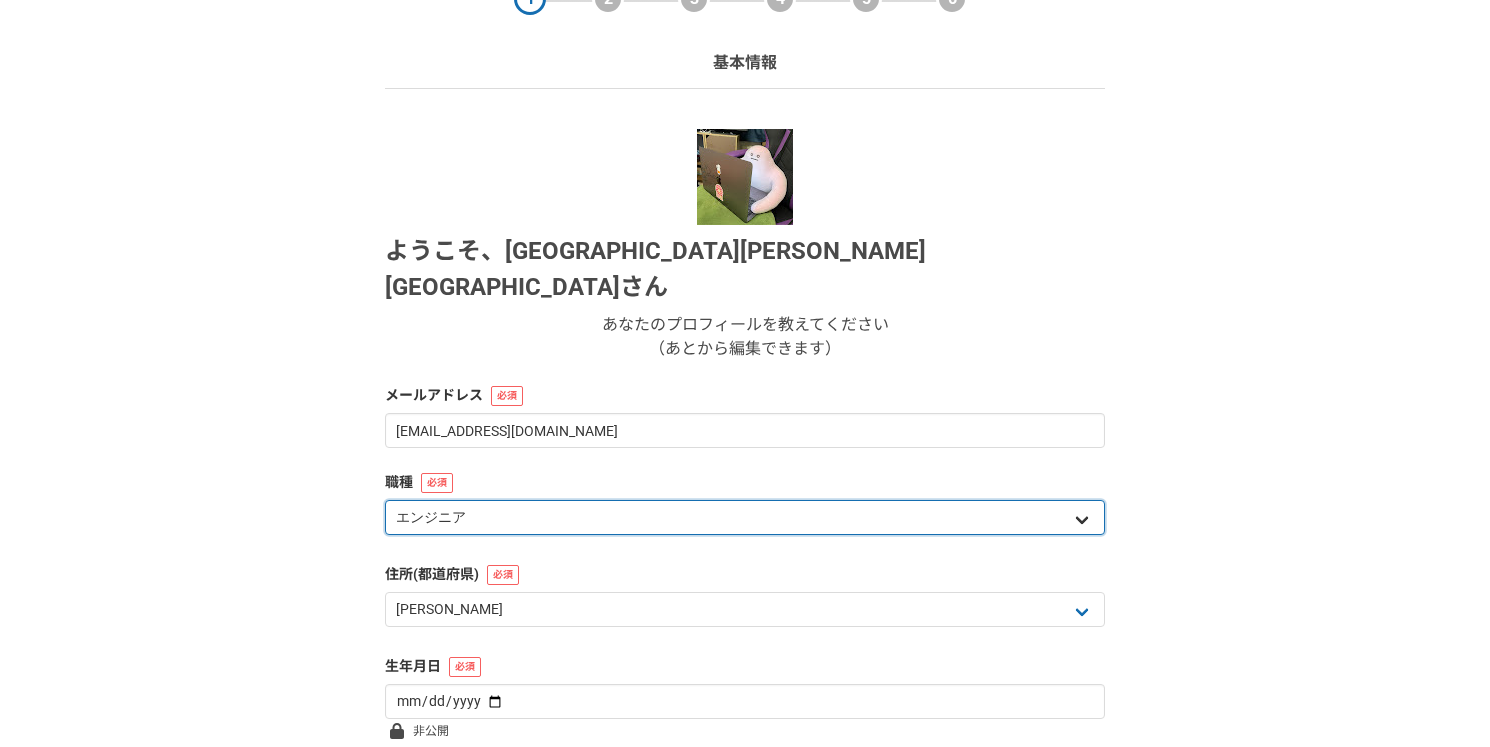 click on "エンジニア デザイナー ライター 営業 マーケティング 企画・事業開発 バックオフィス その他" at bounding box center [745, 517] 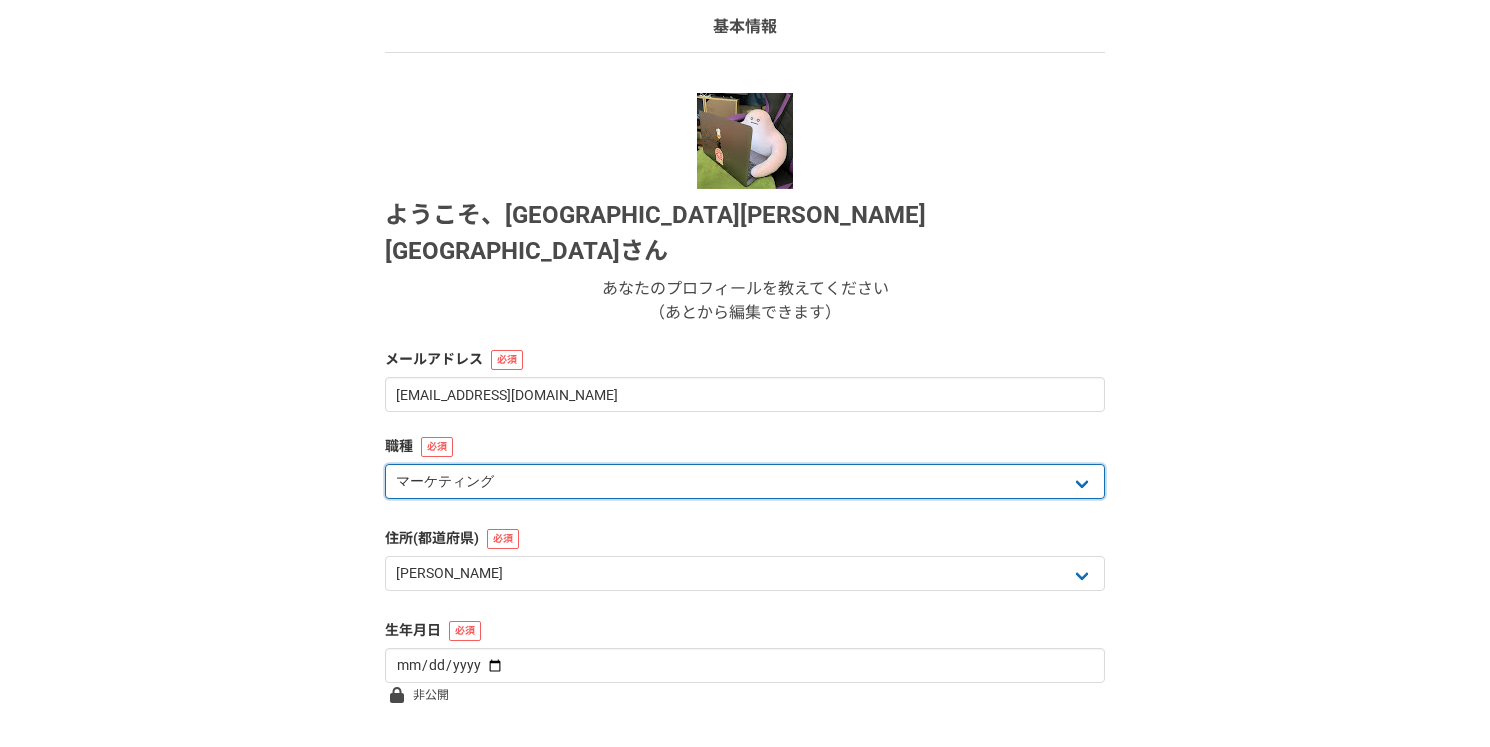 scroll, scrollTop: 0, scrollLeft: 0, axis: both 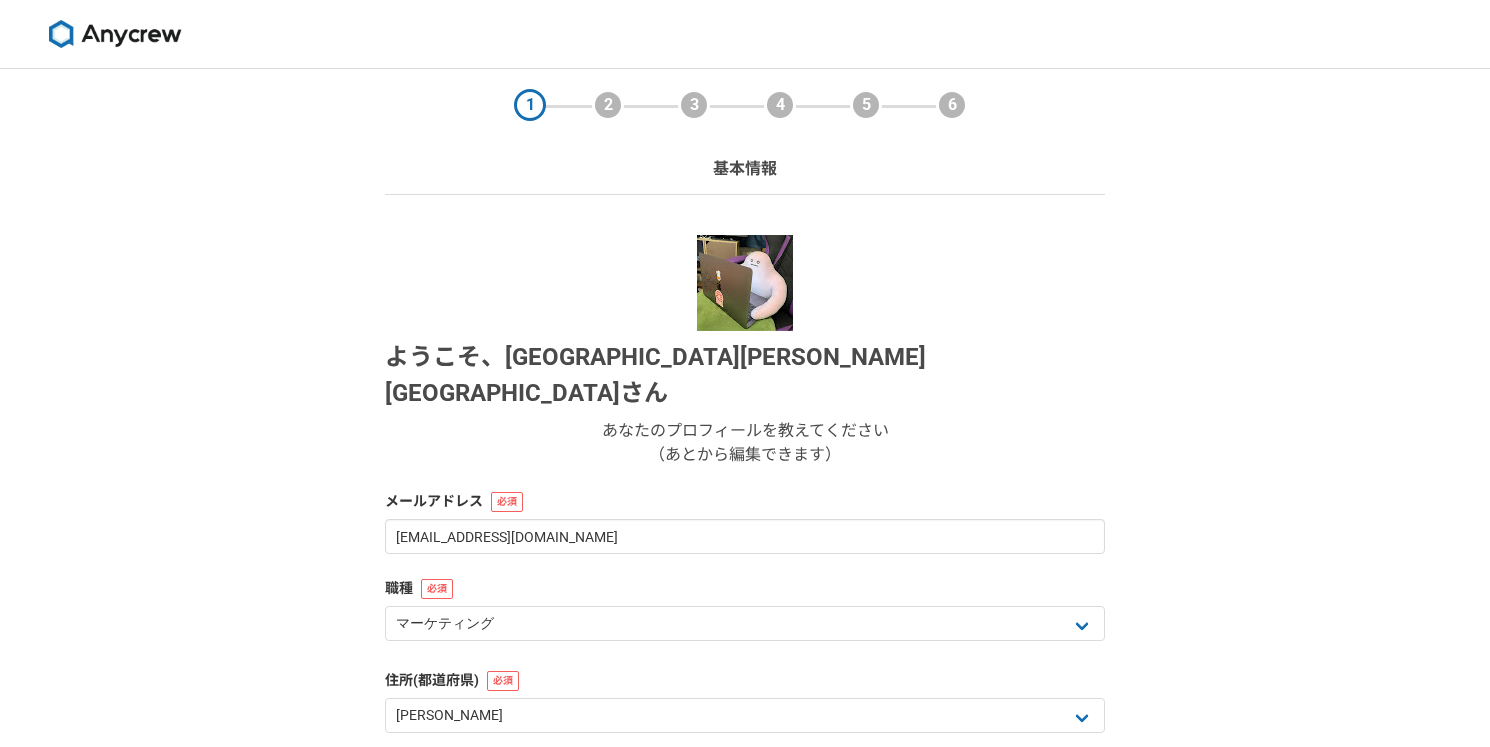click on "ようこそ、 十日市 元大 さん あなたのプロフィールを教えてください （あとから編集できます）" at bounding box center (745, 351) 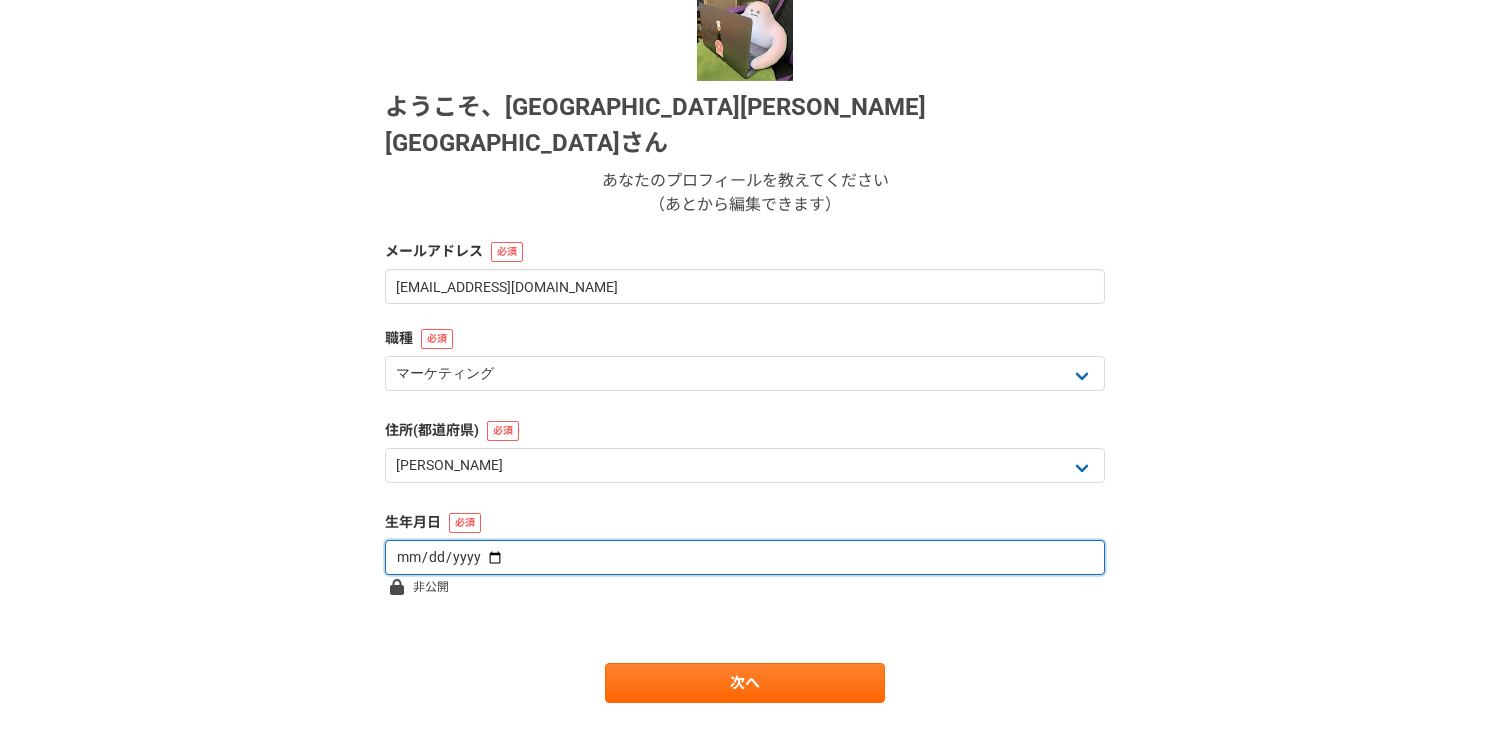 click at bounding box center [745, 557] 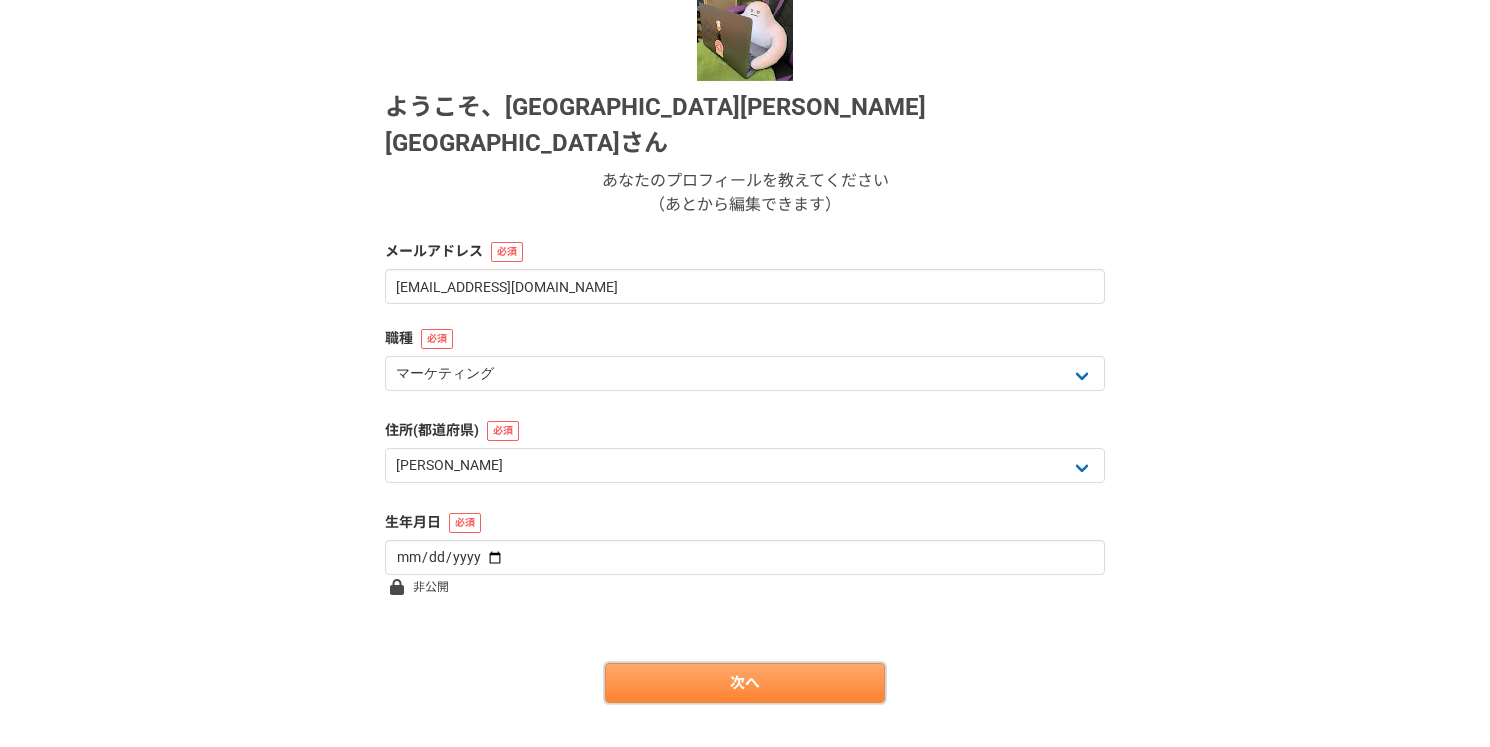 click on "次へ" at bounding box center (745, 683) 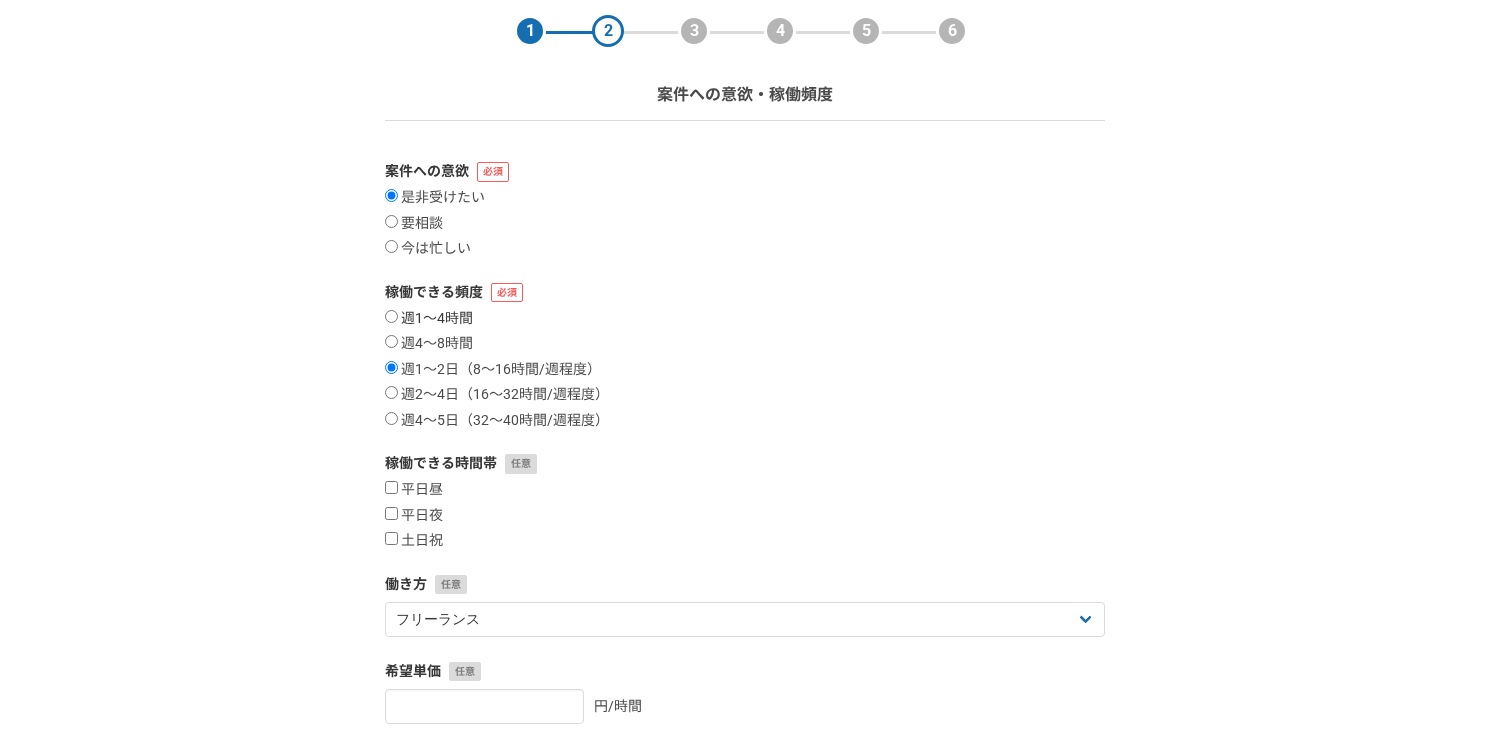 scroll, scrollTop: 89, scrollLeft: 0, axis: vertical 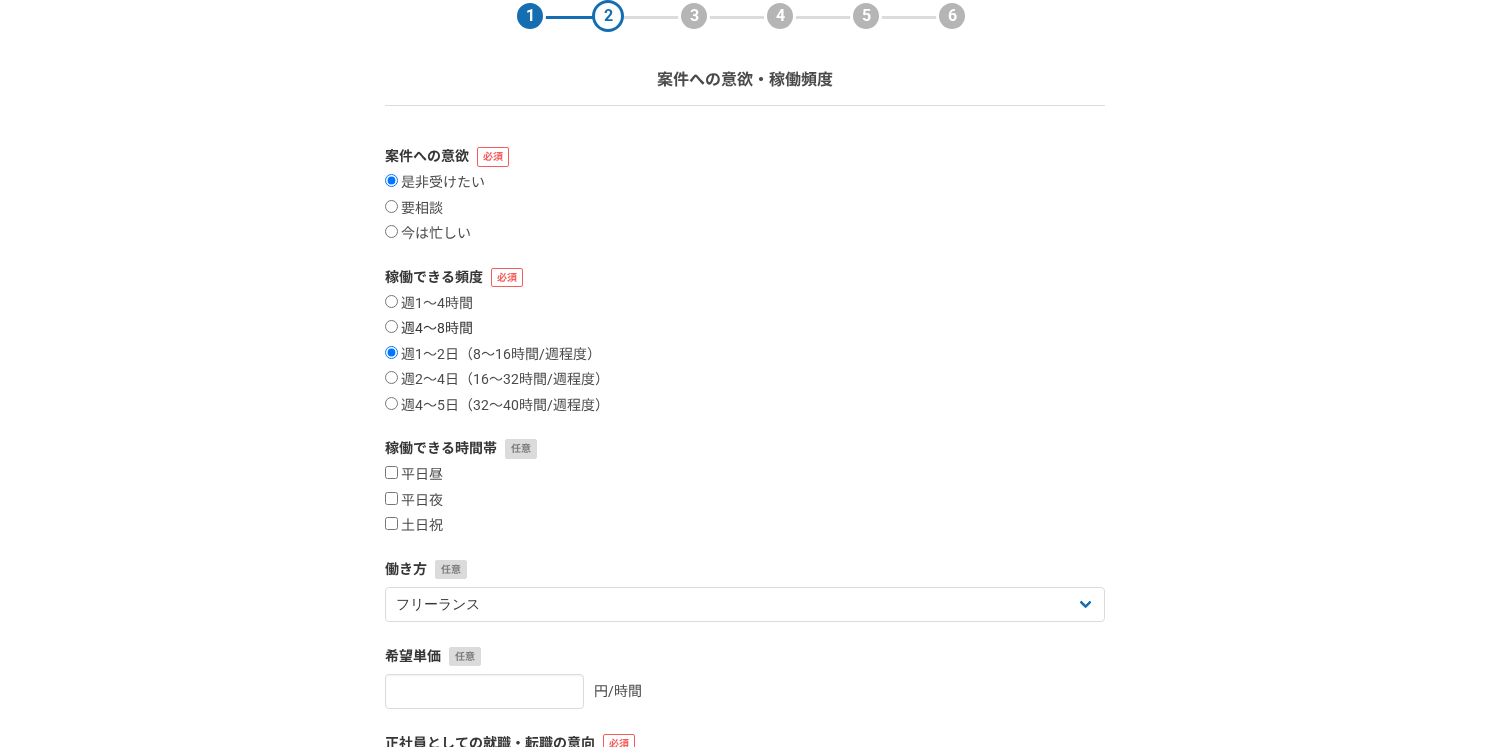 click on "週4〜8時間" at bounding box center [429, 329] 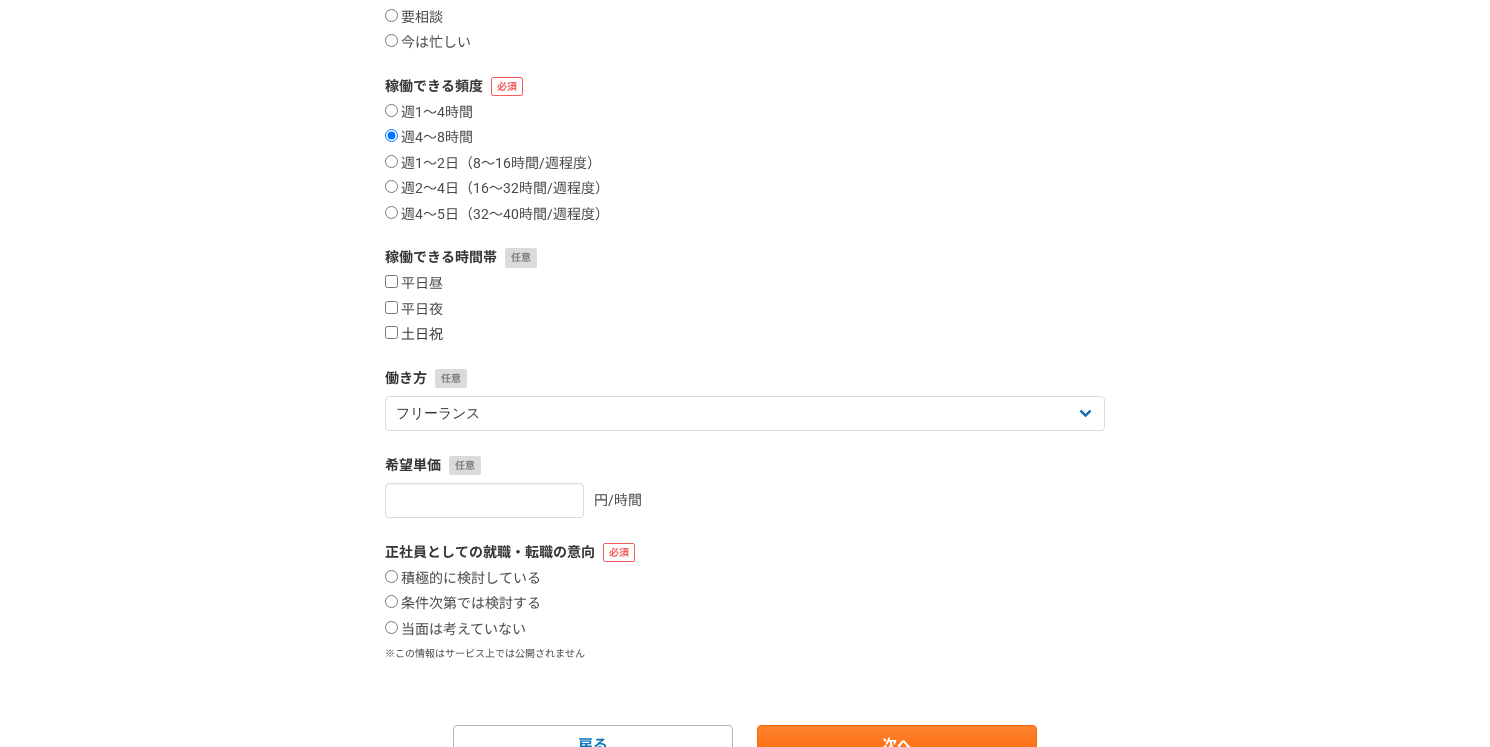 scroll, scrollTop: 265, scrollLeft: 0, axis: vertical 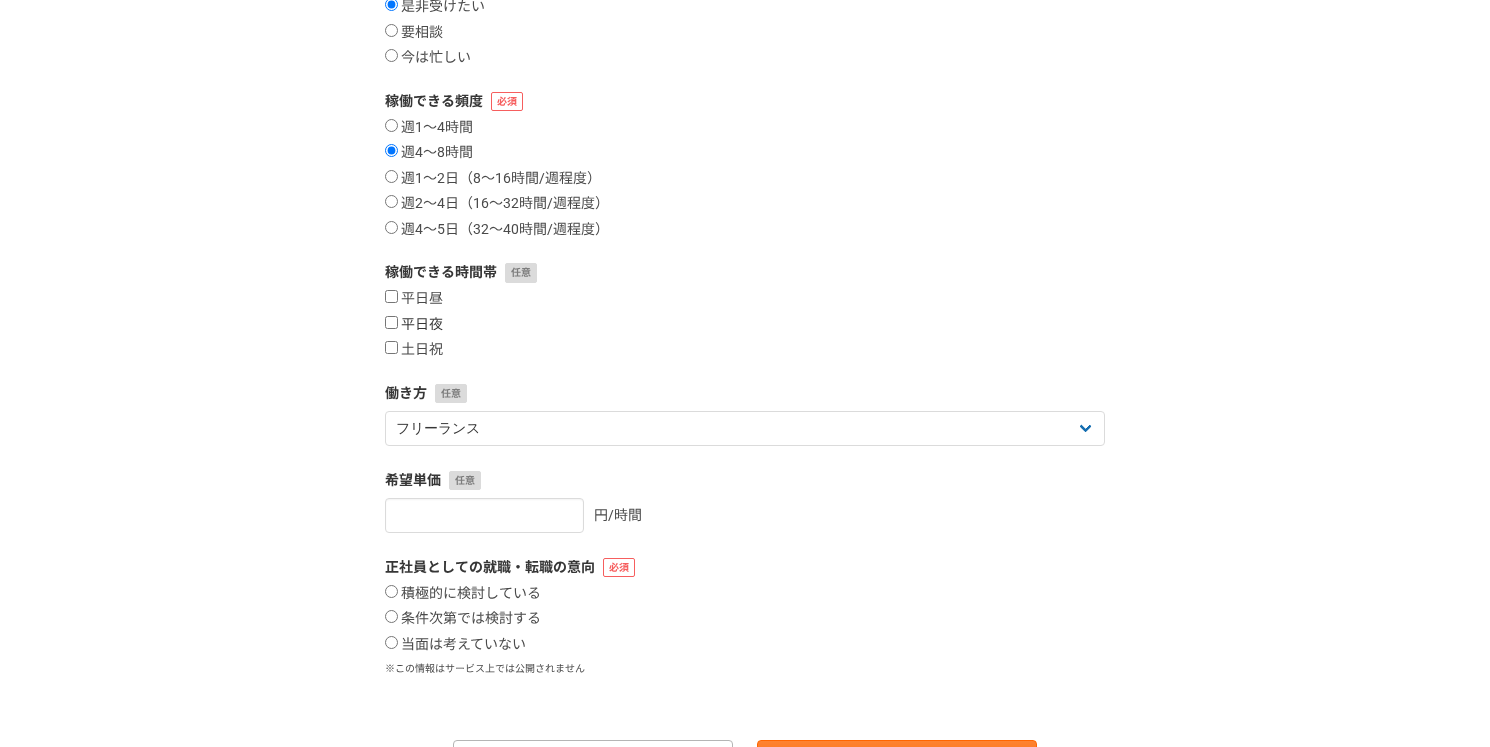 click on "平日夜" at bounding box center (414, 325) 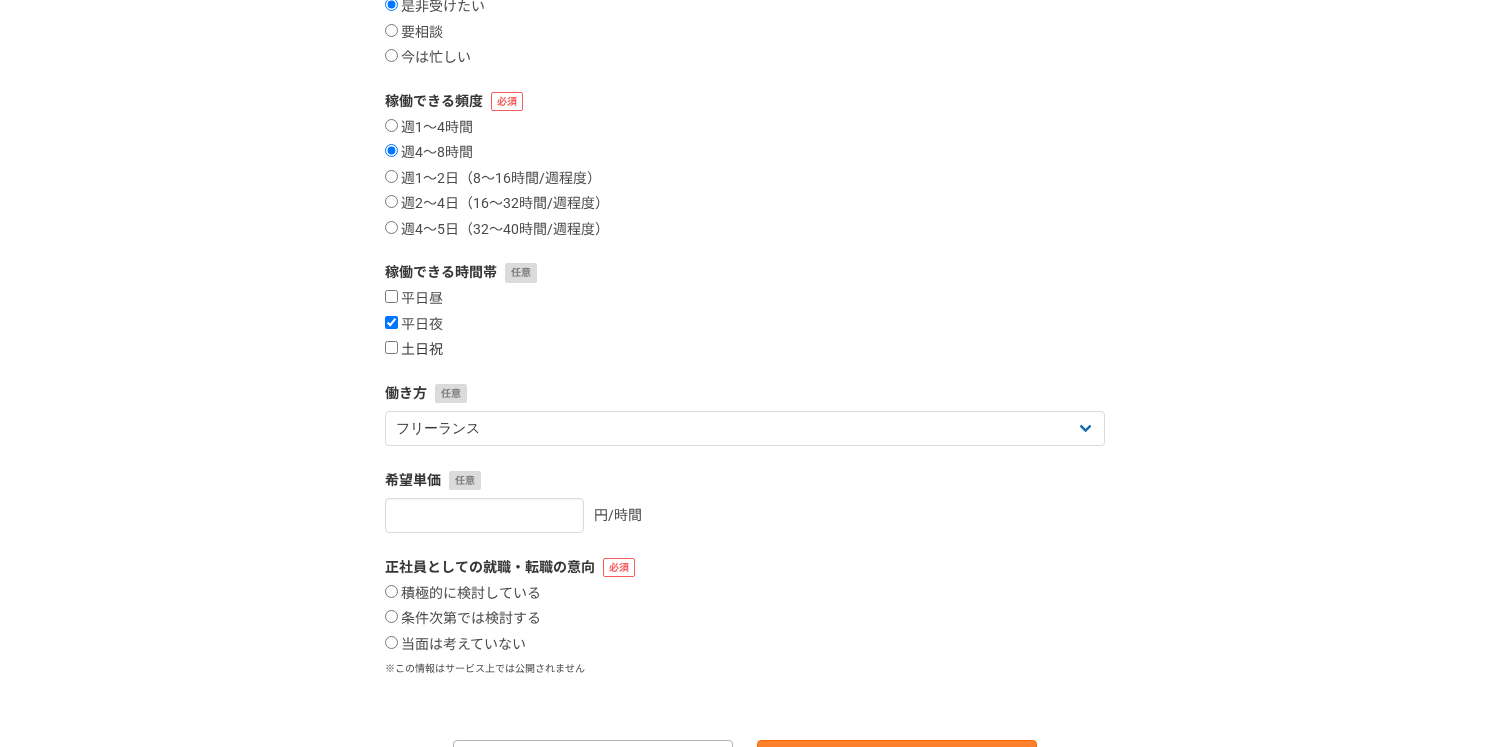click on "土日祝" at bounding box center (414, 350) 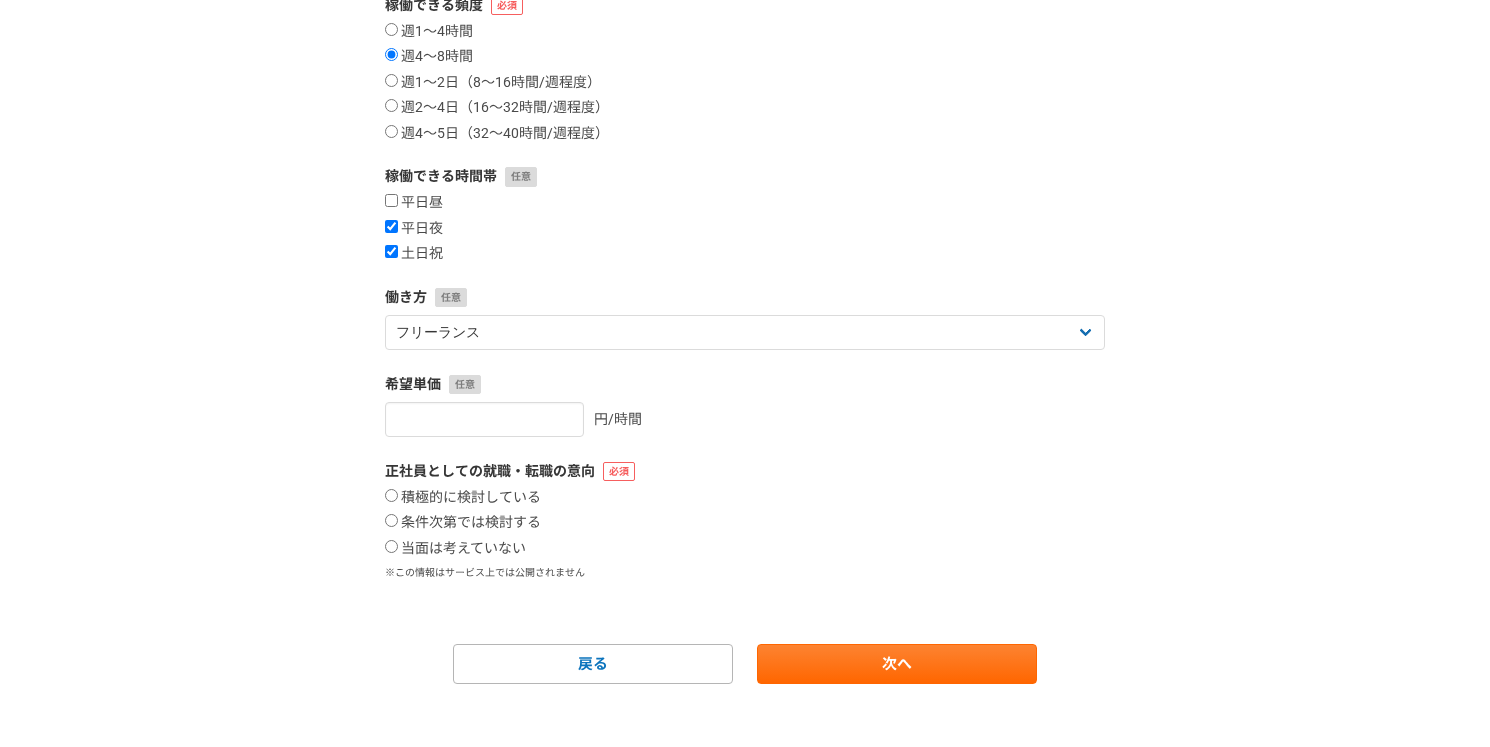 scroll, scrollTop: 378, scrollLeft: 0, axis: vertical 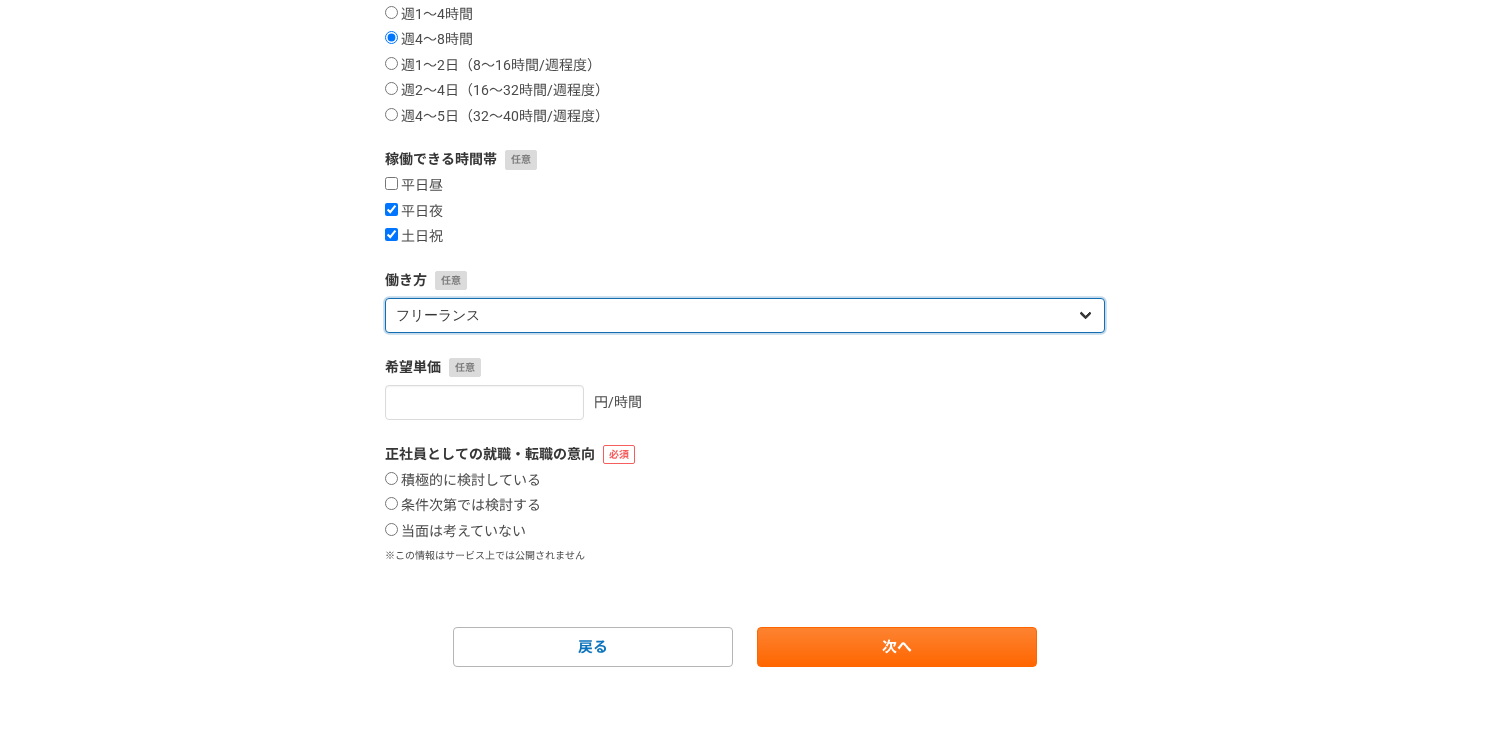 click on "フリーランス 副業 その他" at bounding box center [745, 315] 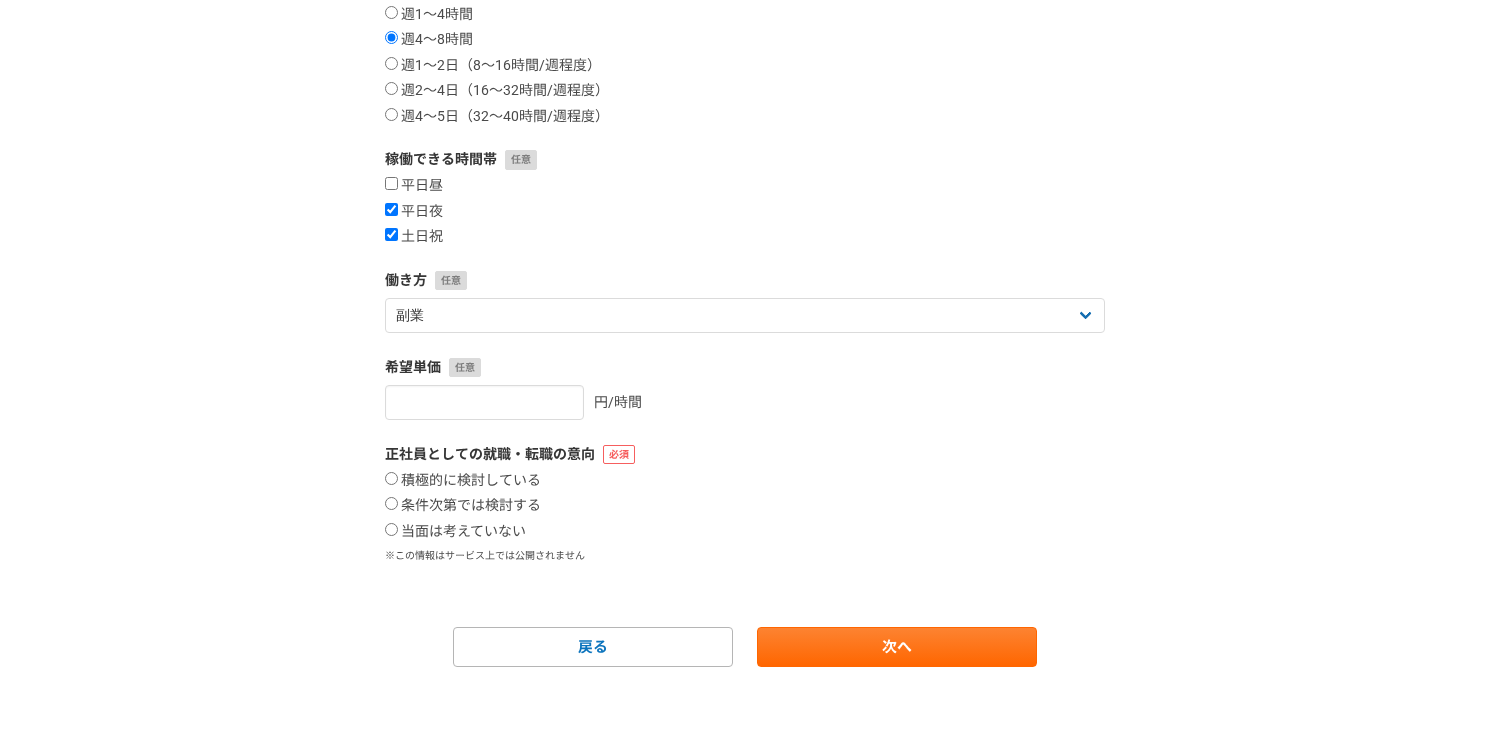click on "1 2 3 4 5 6 案件への意欲・稼働頻度 案件への意欲   是非受けたい   要相談   今は忙しい 稼働できる頻度   週1〜4時間   週4〜8時間   週1〜2日（8〜16時間/週程度）   週2〜4日（16〜32時間/週程度）   週4〜5日（32〜40時間/週程度） 稼働できる時間帯   平日昼   平日夜   土日祝 働き方 フリーランス 副業 その他 希望単価 円/時間 正社員としての就職・転職の意向   積極的に検討している   条件次第では検討する   当面は考えていない ※この情報はサービス上では公開されません 戻る 次へ" at bounding box center [745, 219] 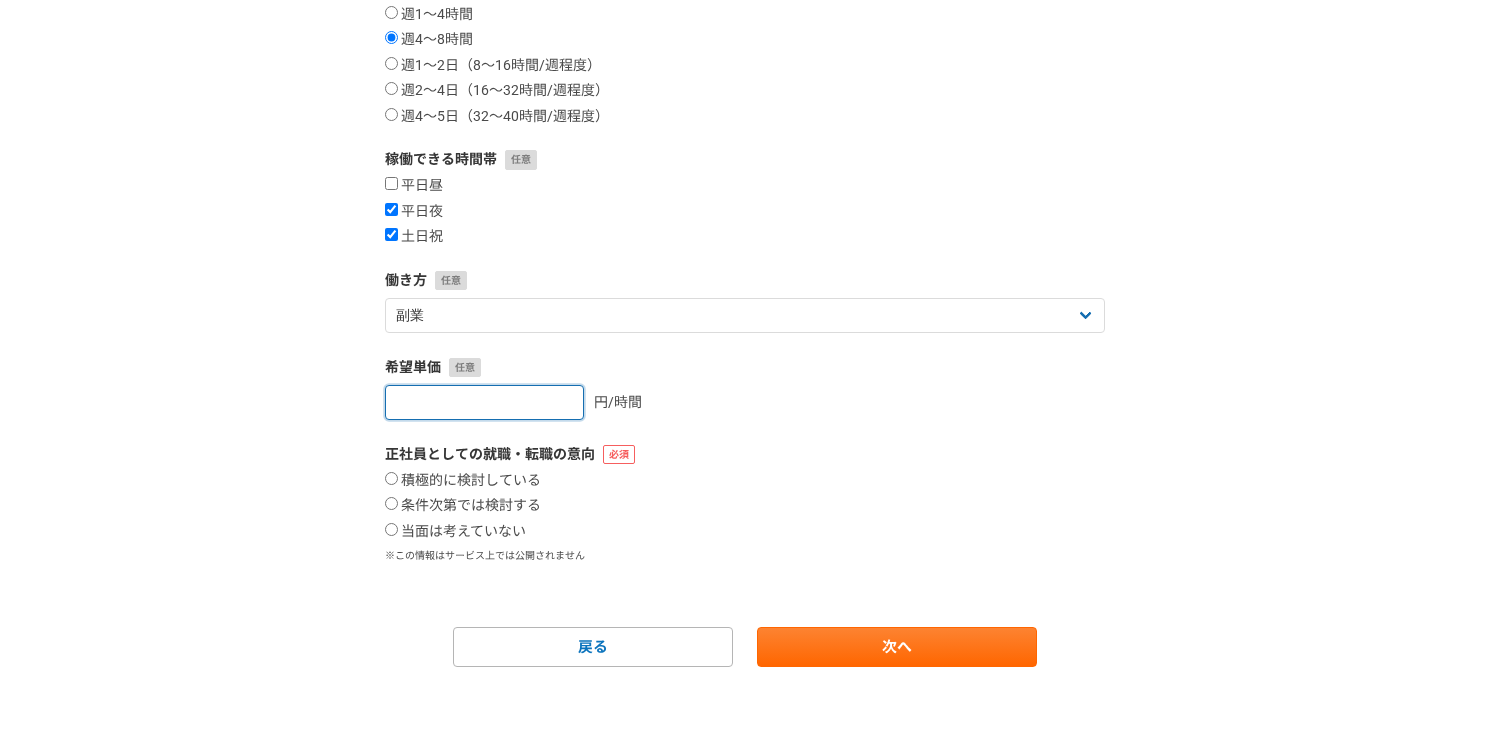 click at bounding box center (484, 402) 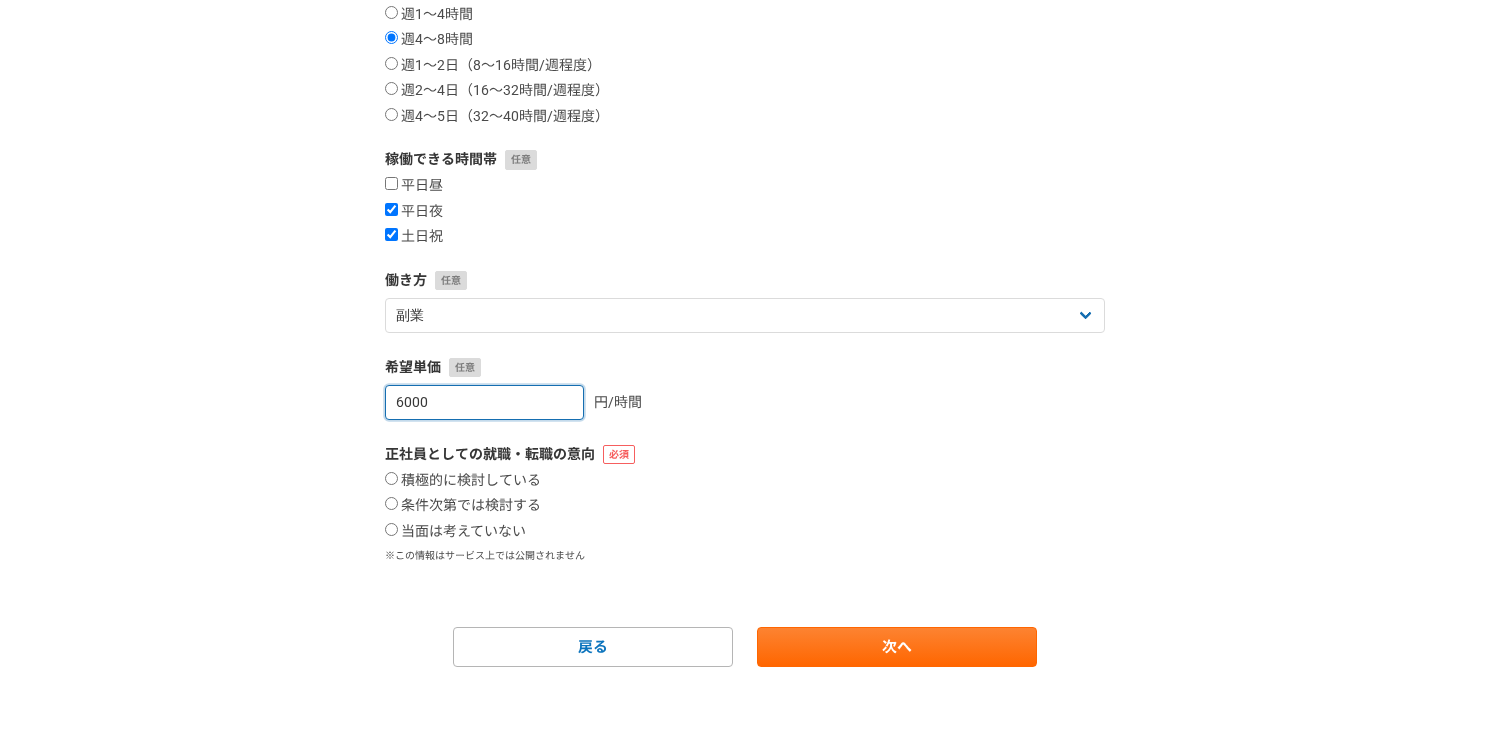 type on "6000" 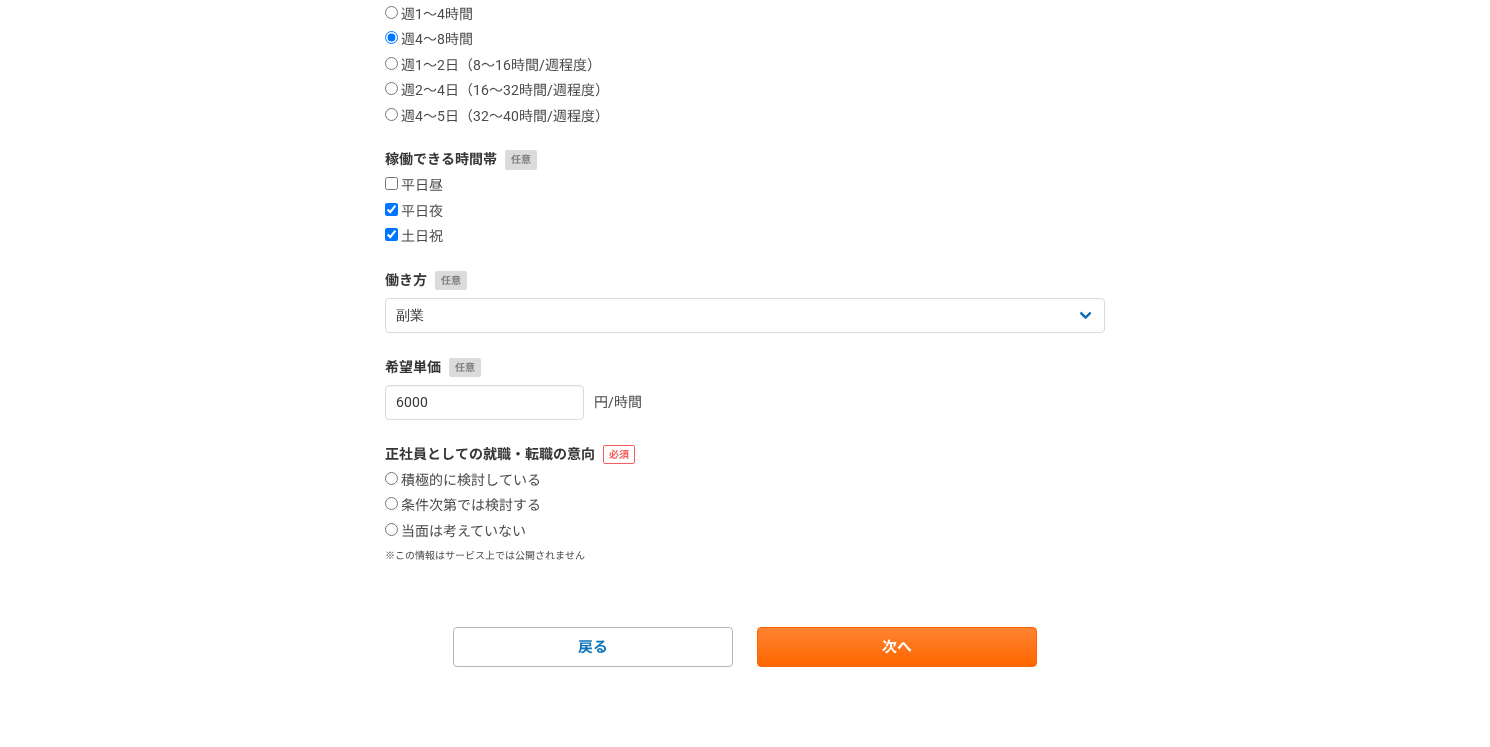 click on "1 2 3 4 5 6 案件への意欲・稼働頻度 案件への意欲   是非受けたい   要相談   今は忙しい 稼働できる頻度   週1〜4時間   週4〜8時間   週1〜2日（8〜16時間/週程度）   週2〜4日（16〜32時間/週程度）   週4〜5日（32〜40時間/週程度） 稼働できる時間帯   平日昼   平日夜   土日祝 働き方 フリーランス 副業 その他 希望単価 6000 円/時間 正社員としての就職・転職の意向   積極的に検討している   条件次第では検討する   当面は考えていない ※この情報はサービス上では公開されません 戻る 次へ" at bounding box center [745, 219] 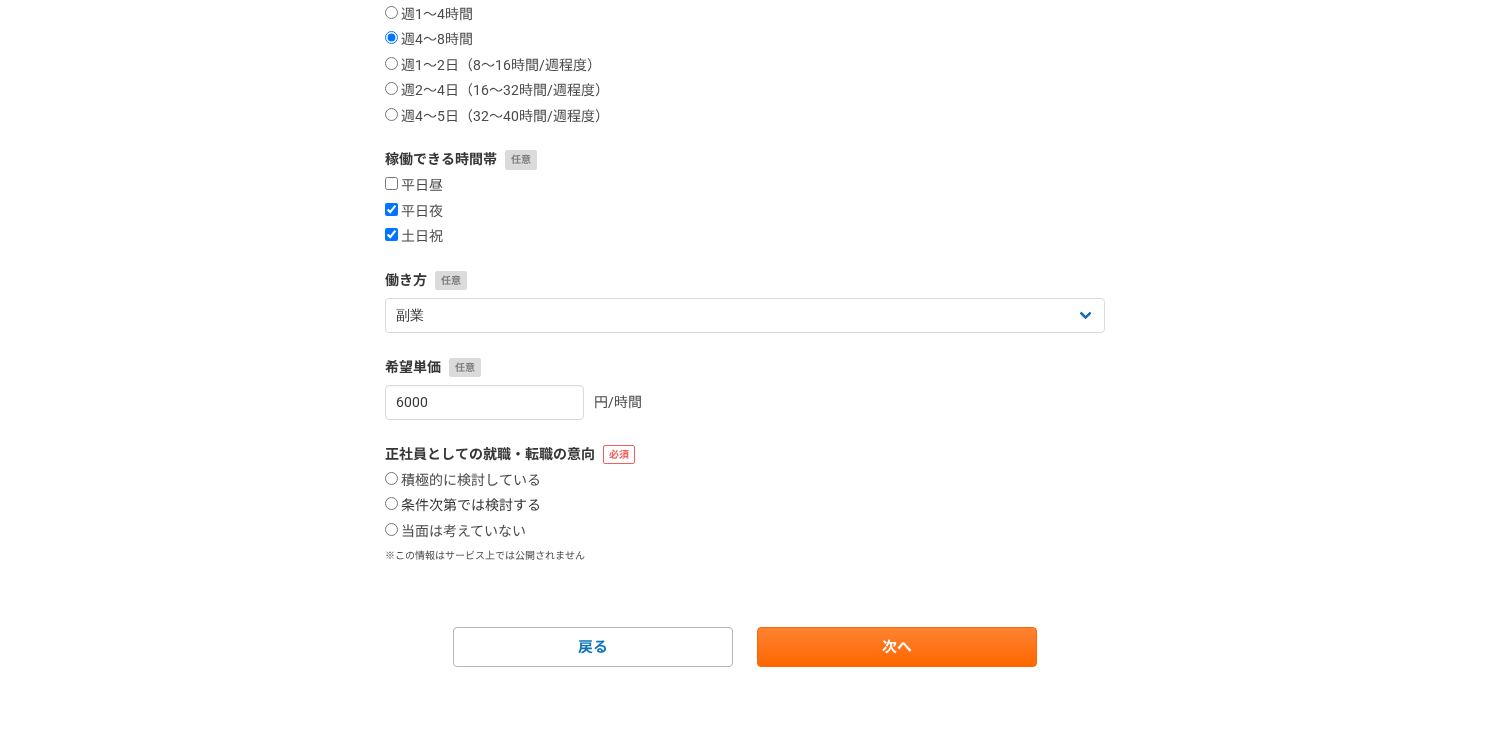 click on "条件次第では検討する" at bounding box center (463, 506) 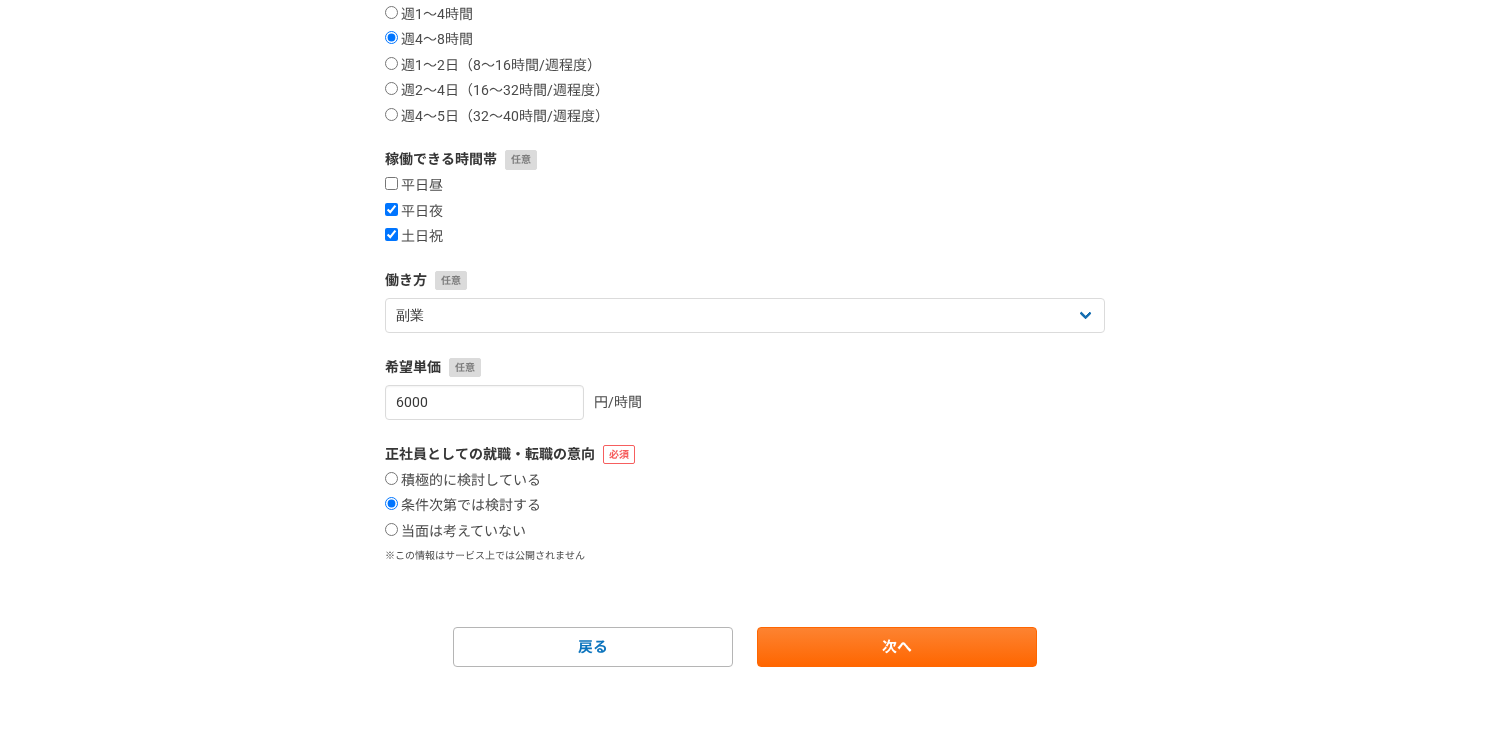 click on "案件への意欲   是非受けたい   要相談   今は忙しい 稼働できる頻度   週1〜4時間   週4〜8時間   週1〜2日（8〜16時間/週程度）   週2〜4日（16〜32時間/週程度）   週4〜5日（32〜40時間/週程度） 稼働できる時間帯   平日昼   平日夜   土日祝 働き方 フリーランス 副業 その他 希望単価 6000 円/時間 正社員としての就職・転職の意向   積極的に検討している   条件次第では検討する   当面は考えていない ※この情報はサービス上では公開されません 戻る 次へ" at bounding box center [745, 262] 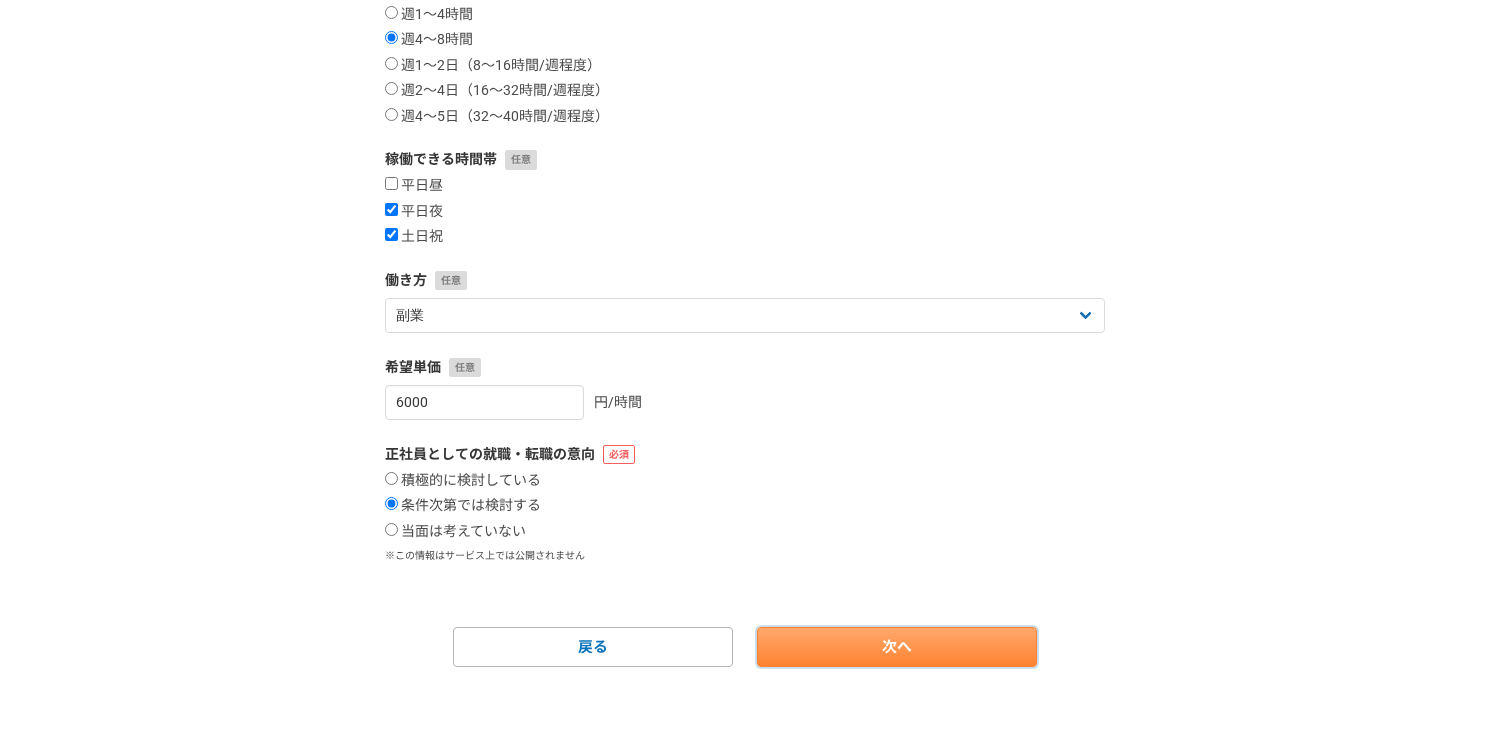 click on "次へ" at bounding box center (897, 647) 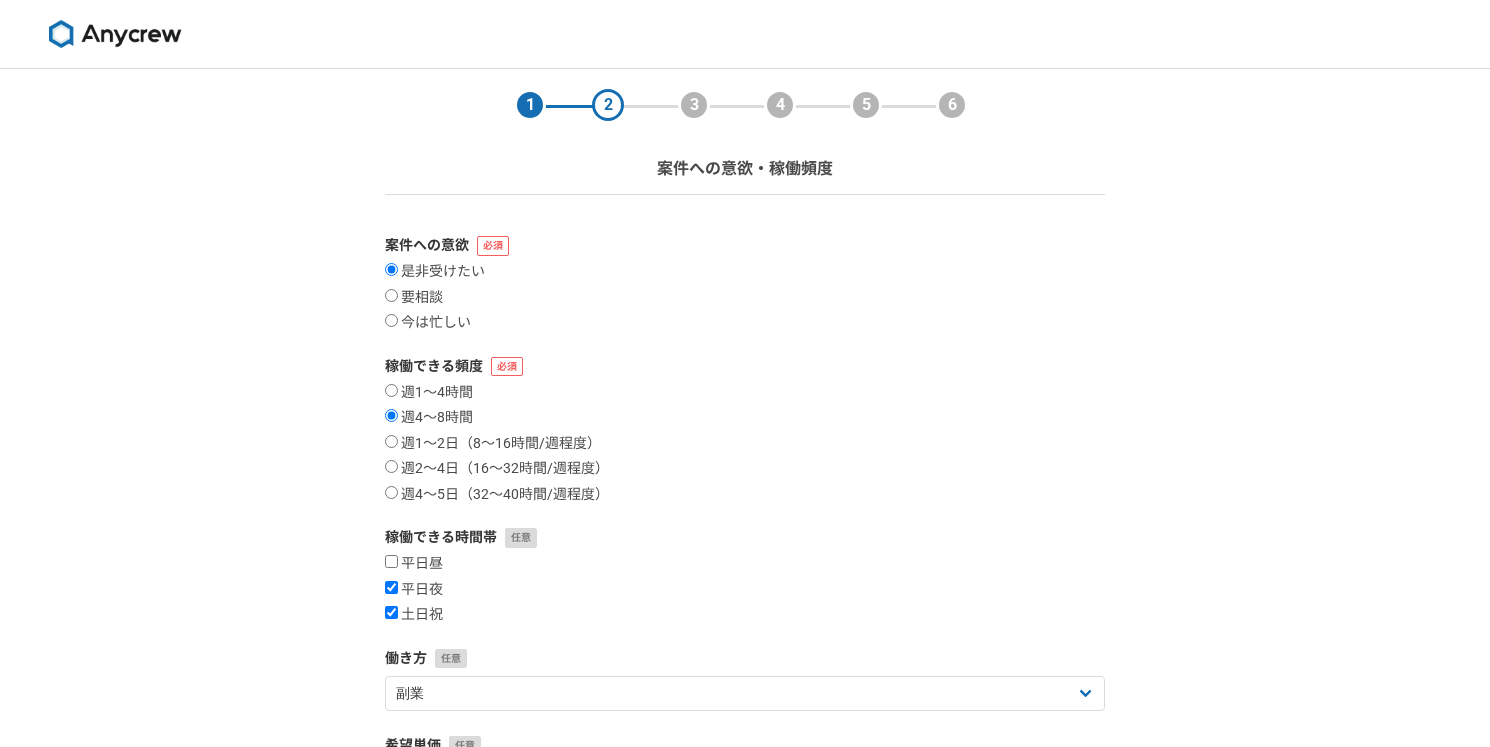 select 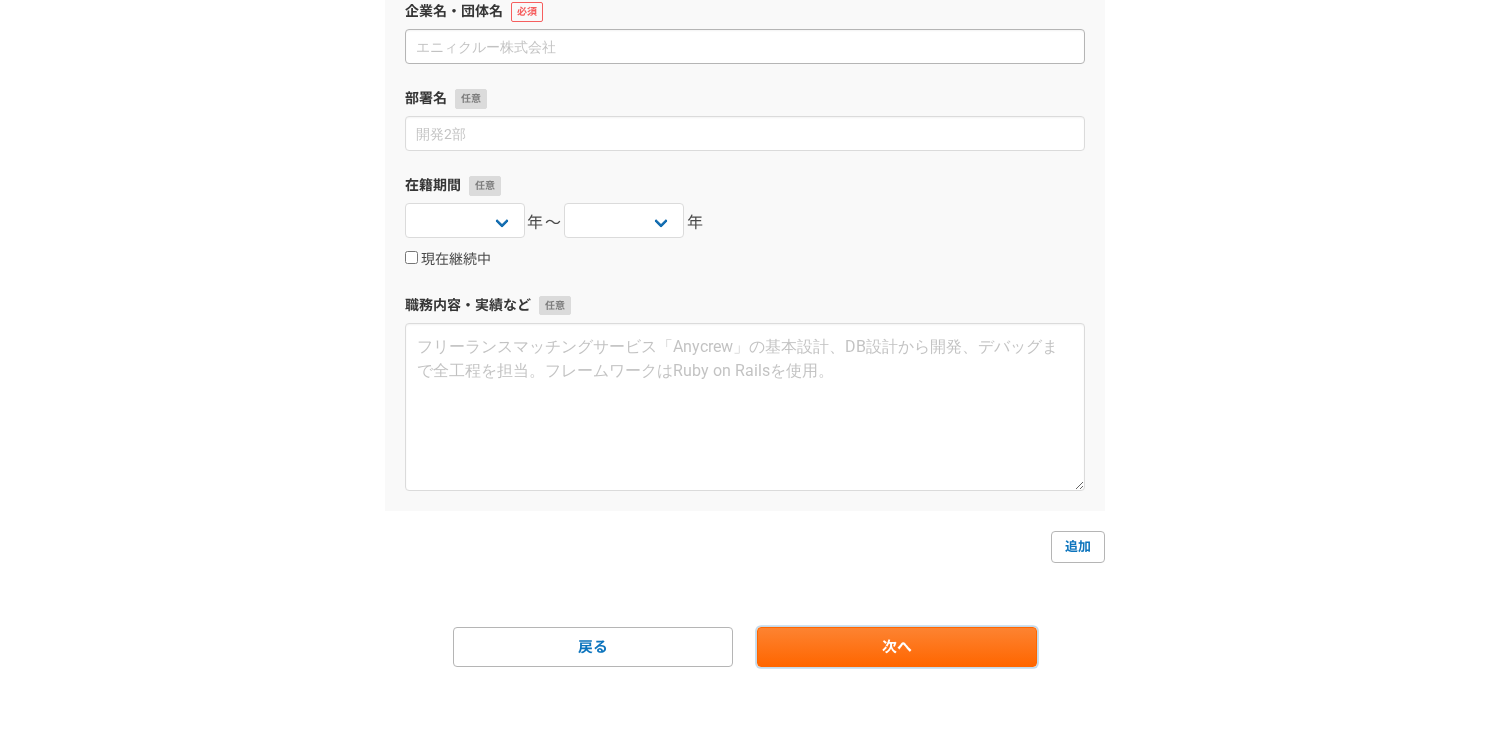 scroll, scrollTop: 0, scrollLeft: 0, axis: both 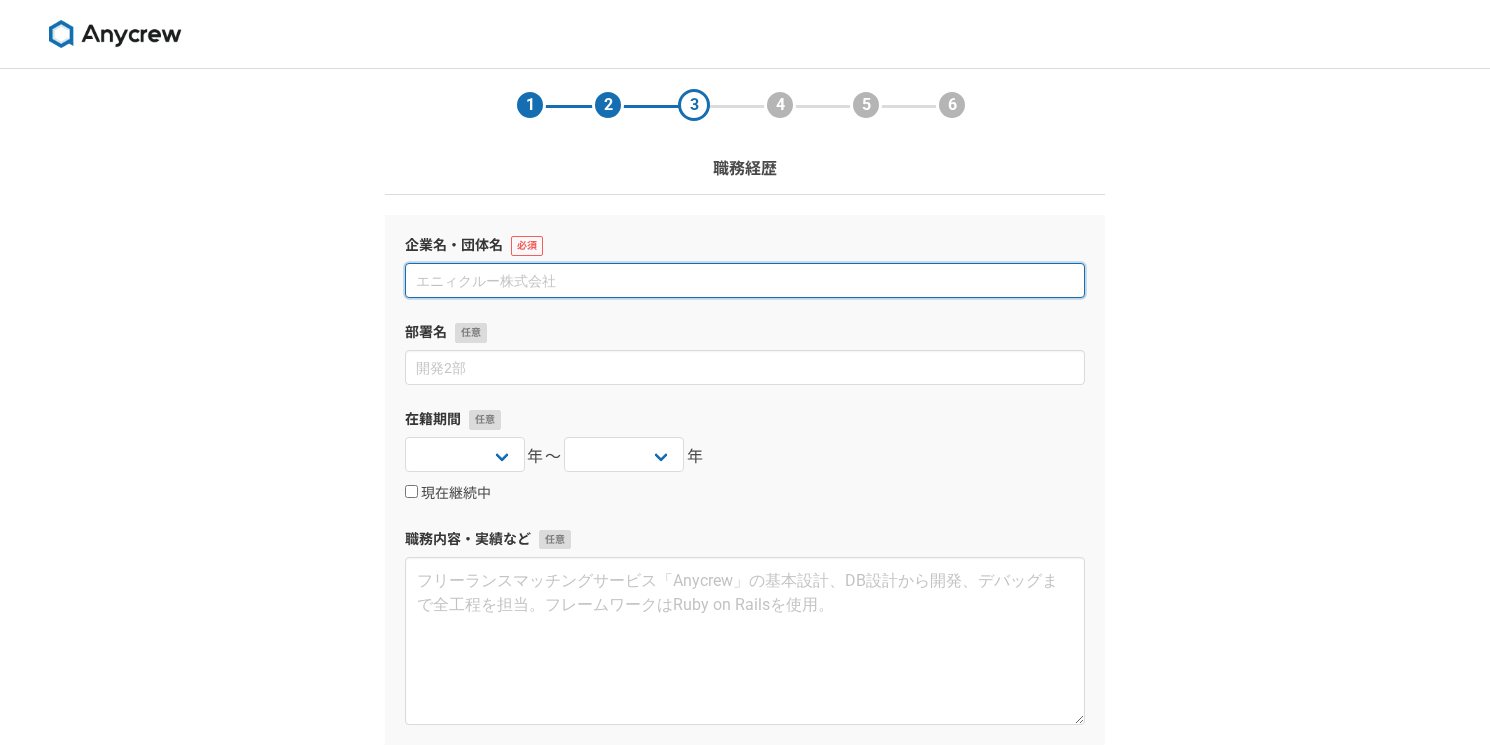 click at bounding box center [745, 280] 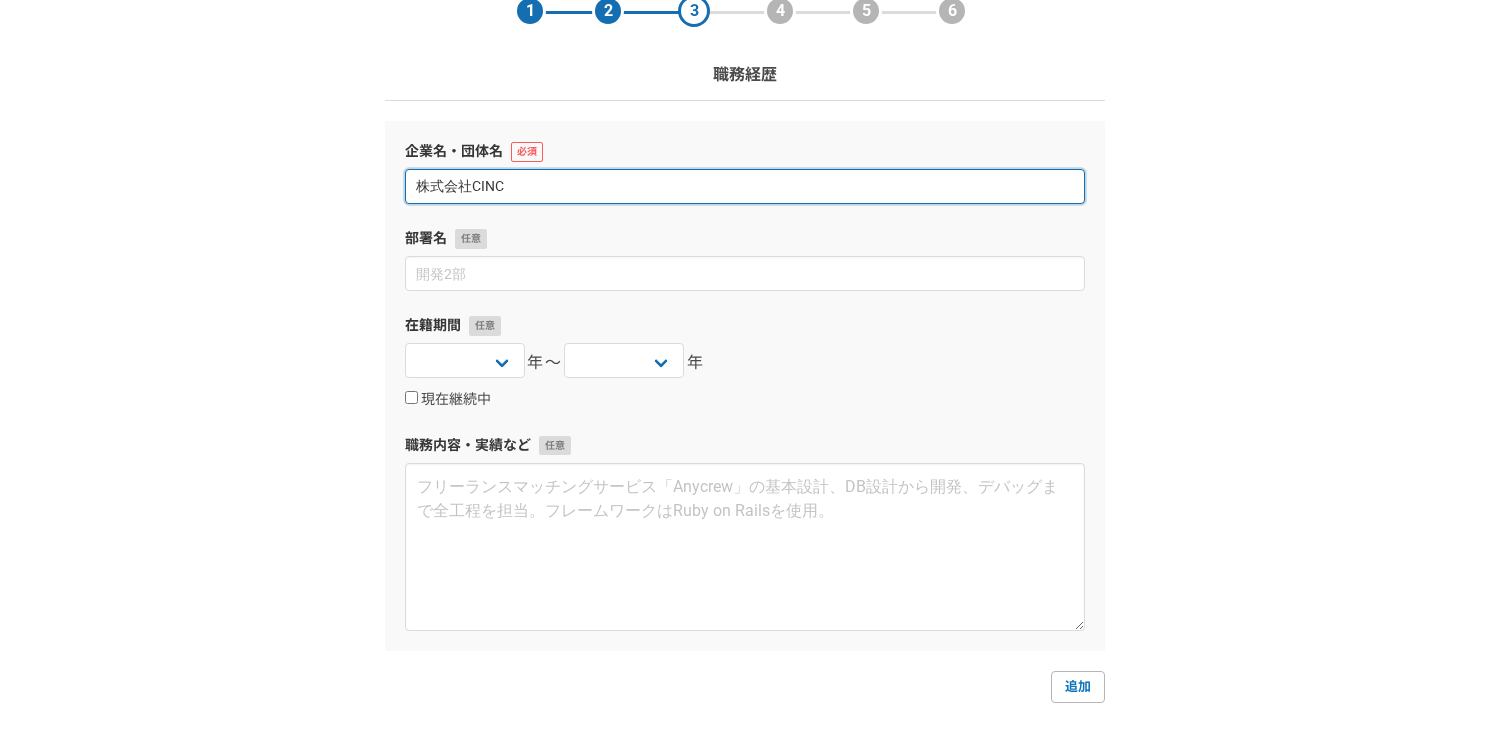 scroll, scrollTop: 75, scrollLeft: 0, axis: vertical 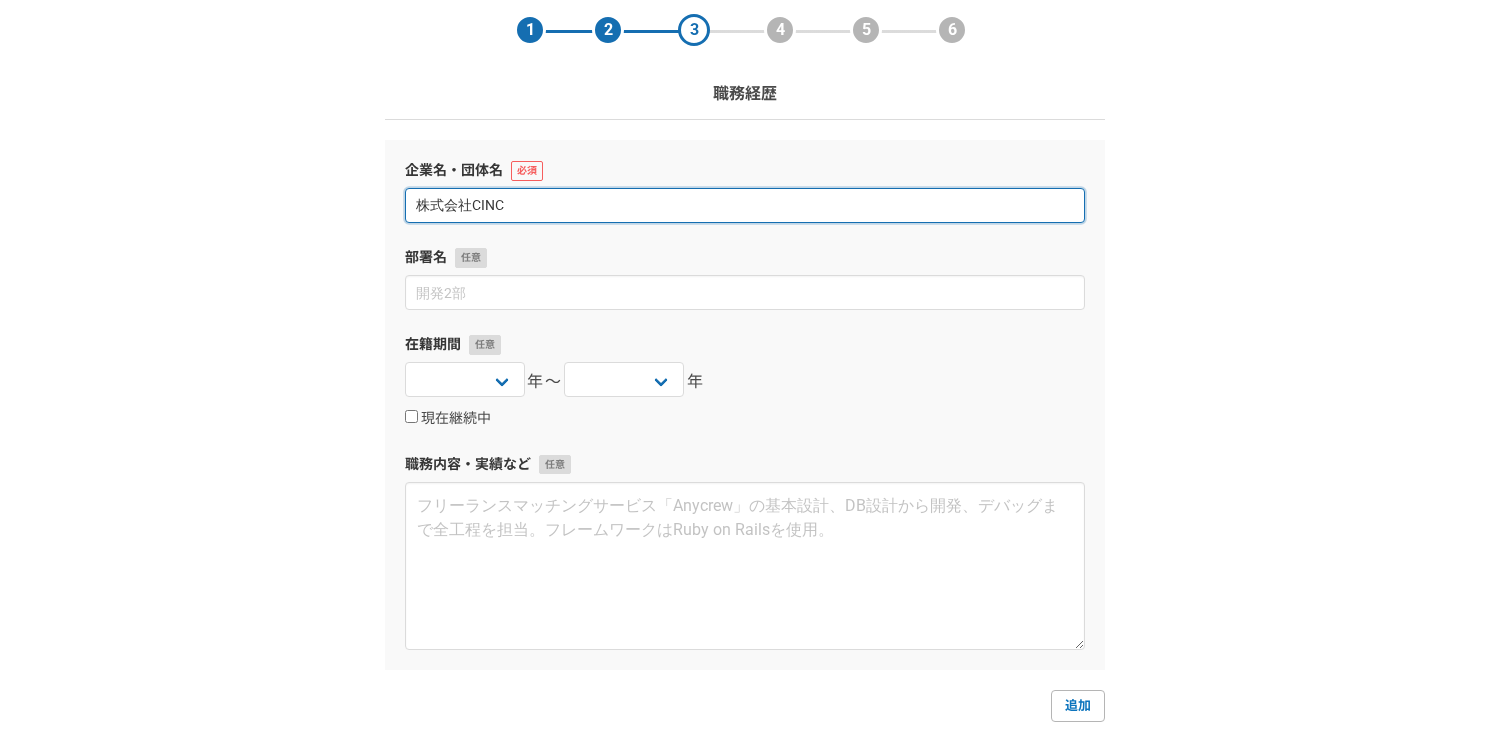 click on "株式会社CINC" at bounding box center [745, 205] 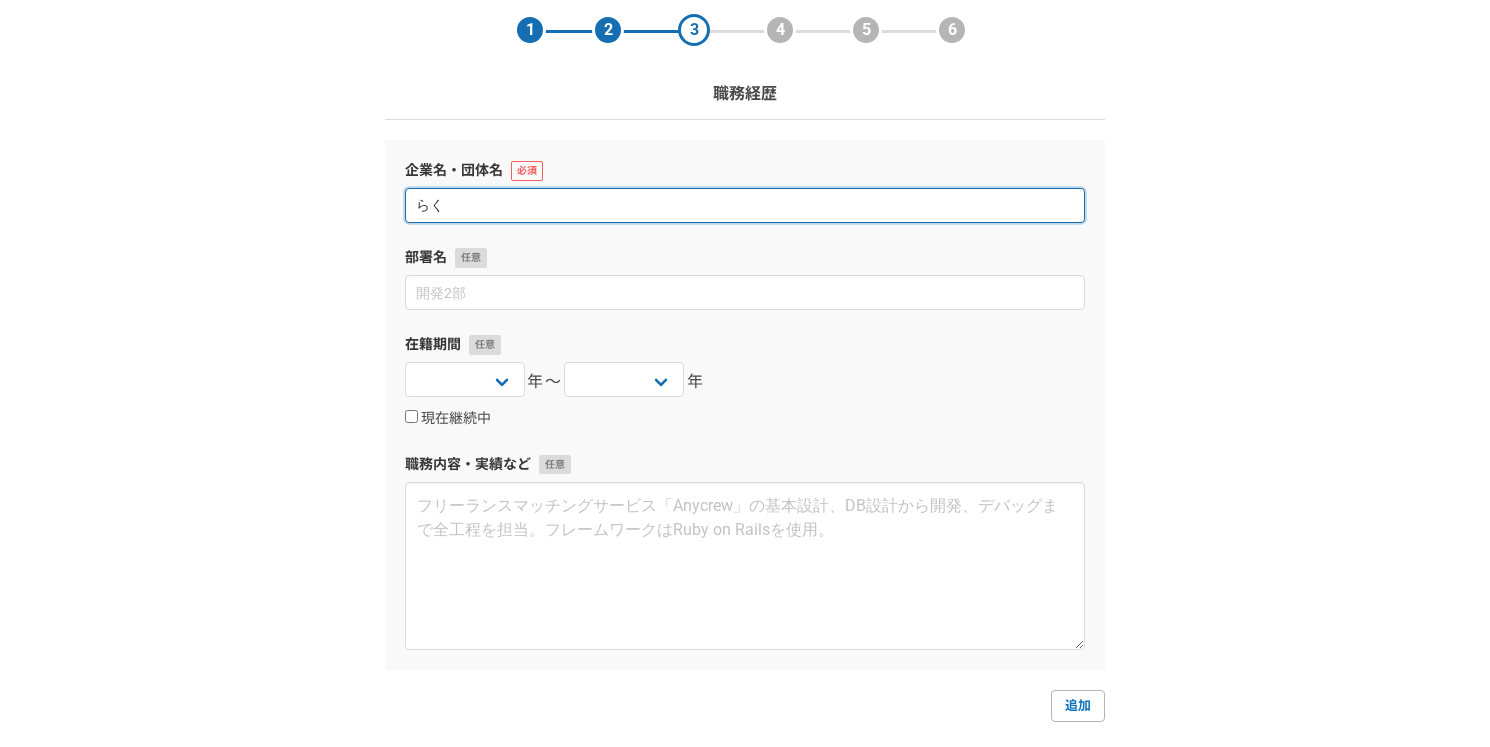 type on "ら" 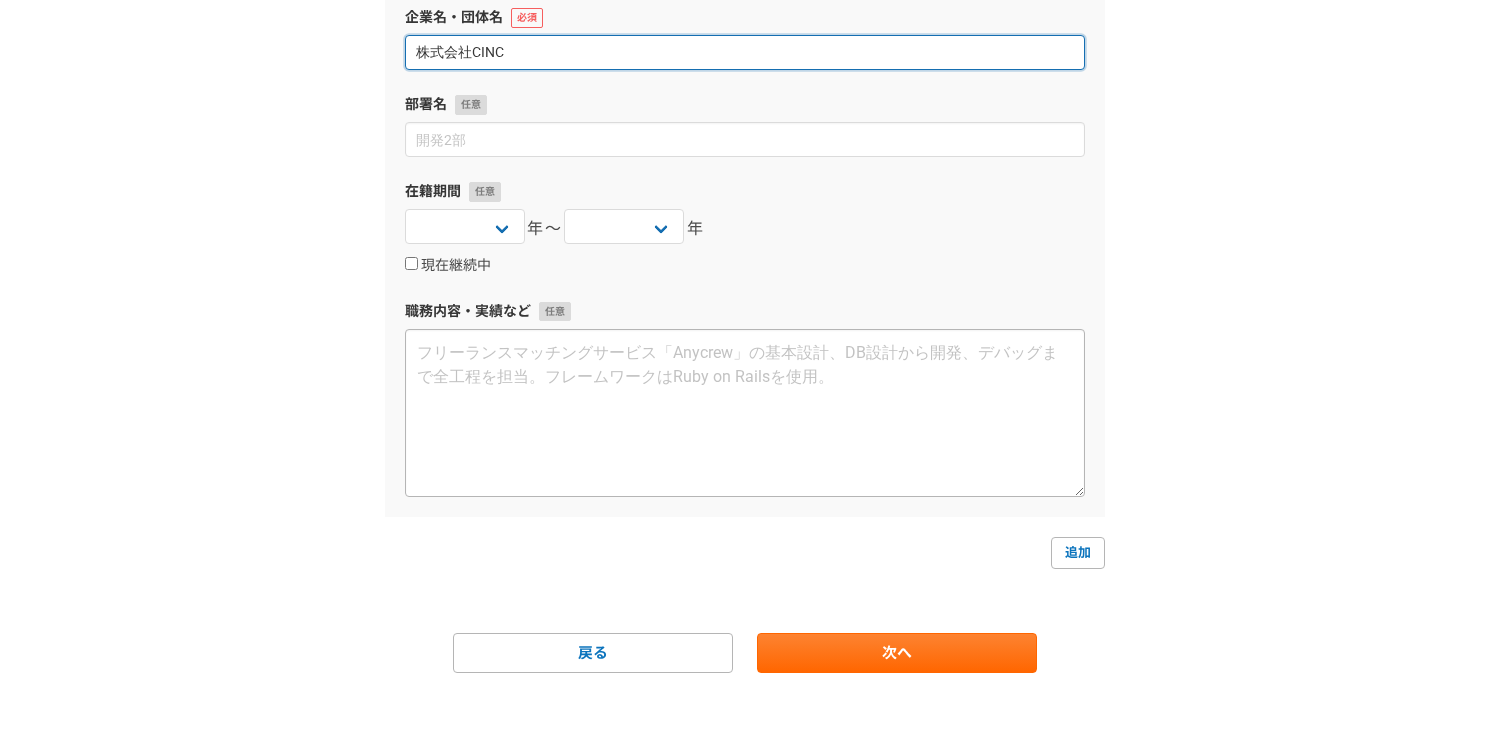 scroll, scrollTop: 234, scrollLeft: 0, axis: vertical 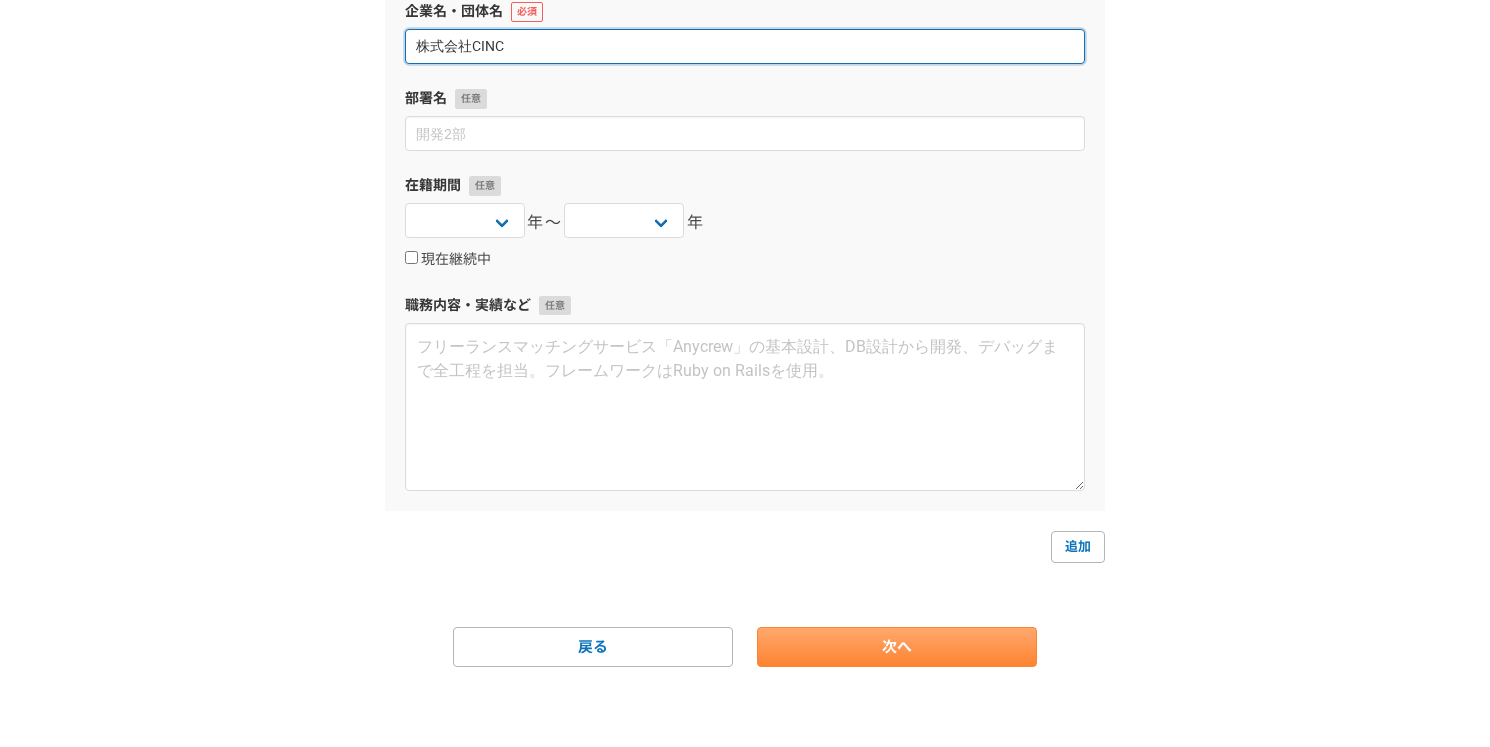type on "株式会社CINC" 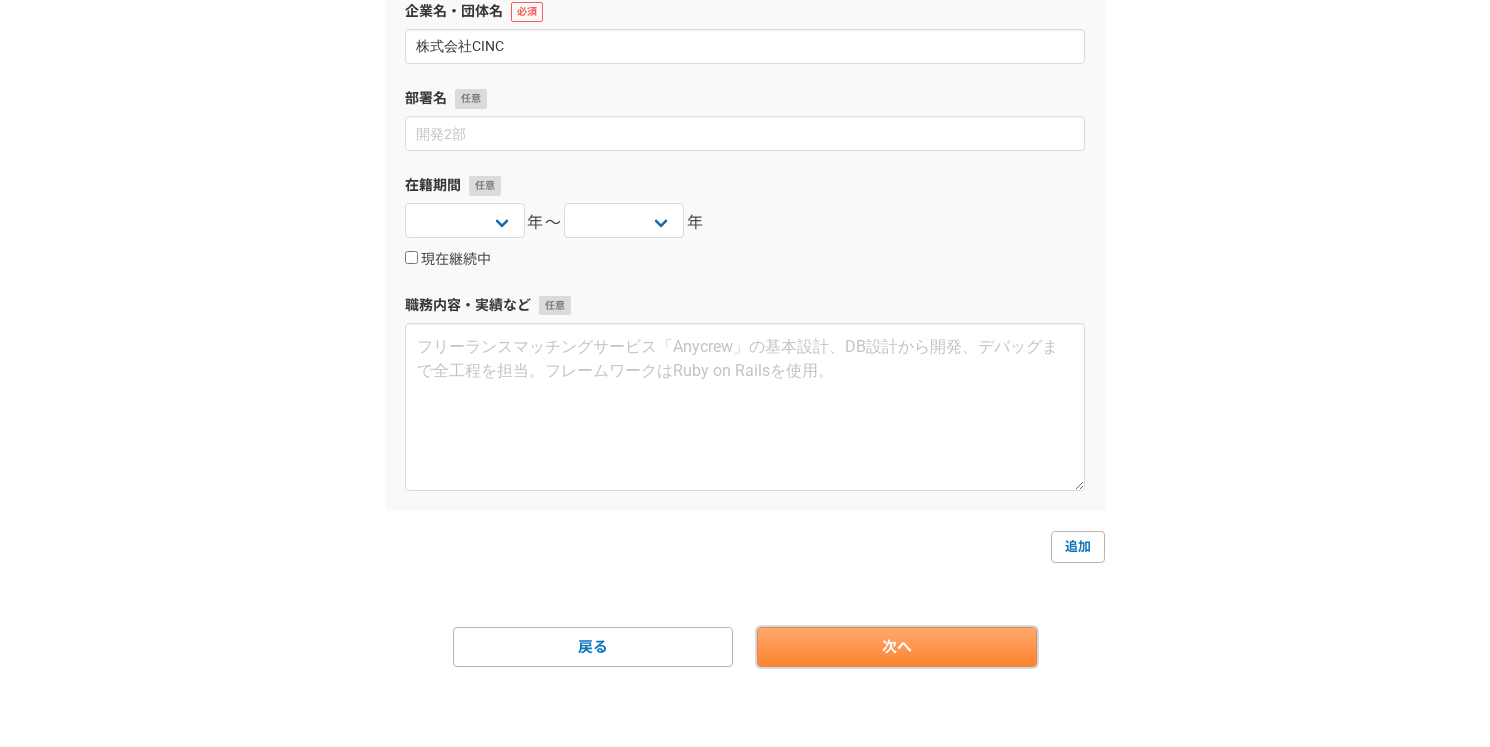 click on "次へ" at bounding box center (897, 647) 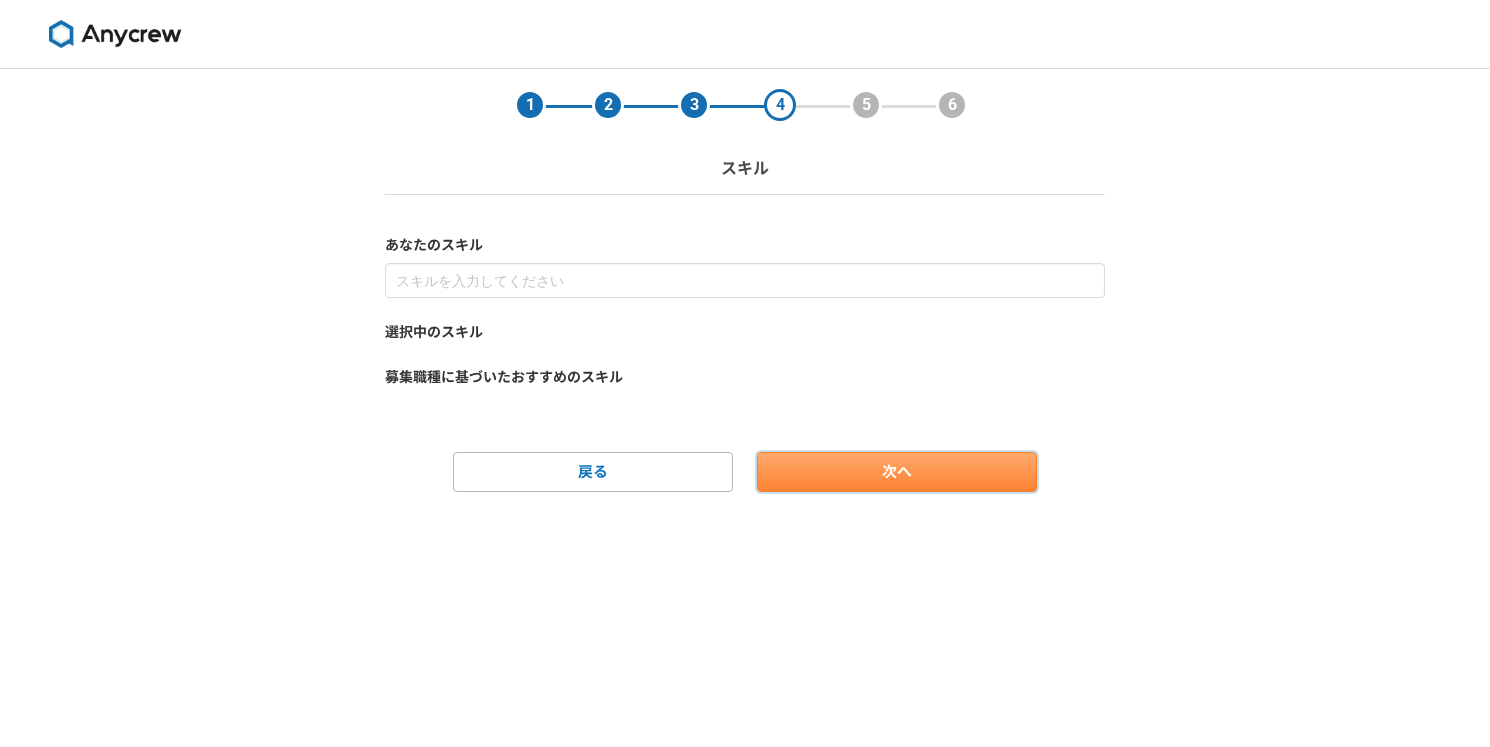 scroll, scrollTop: 0, scrollLeft: 0, axis: both 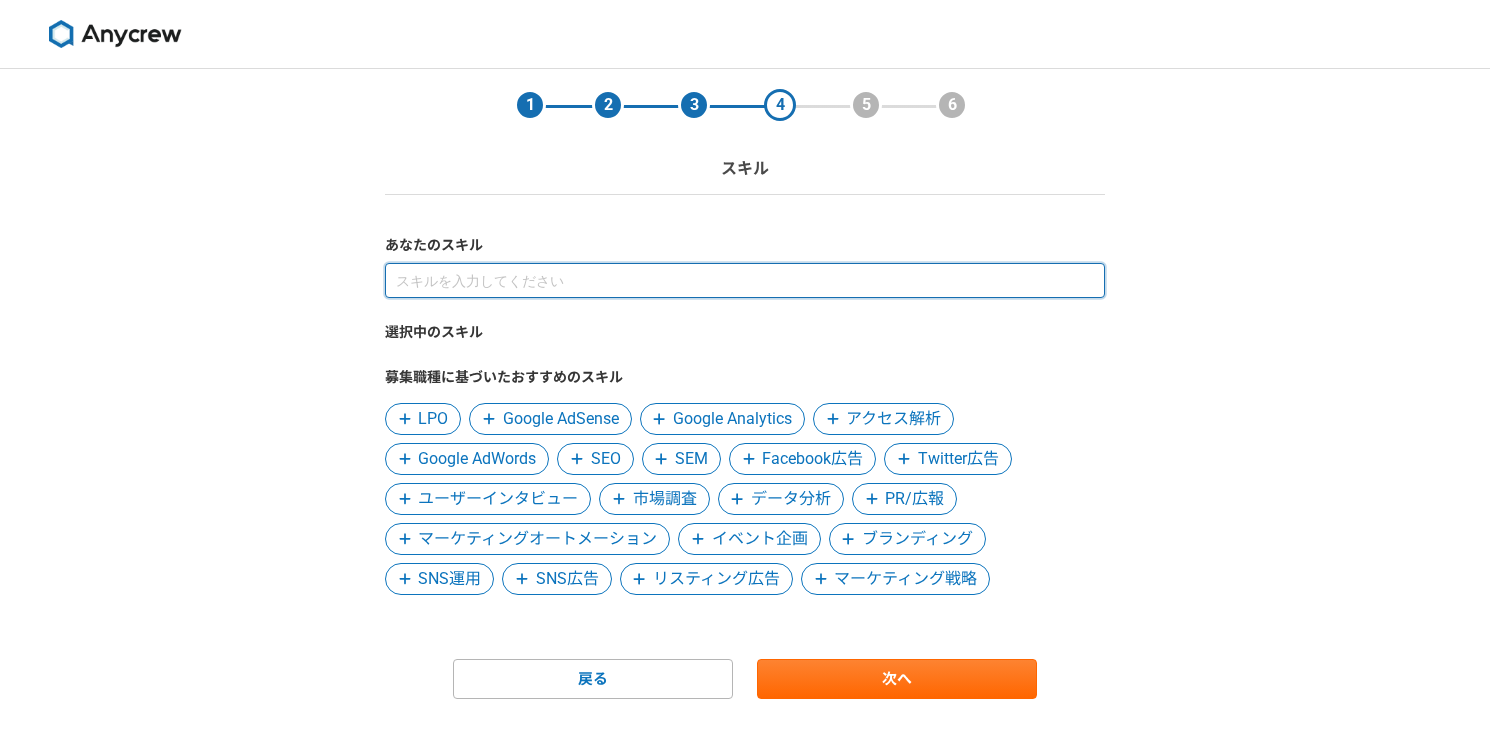 click at bounding box center [745, 280] 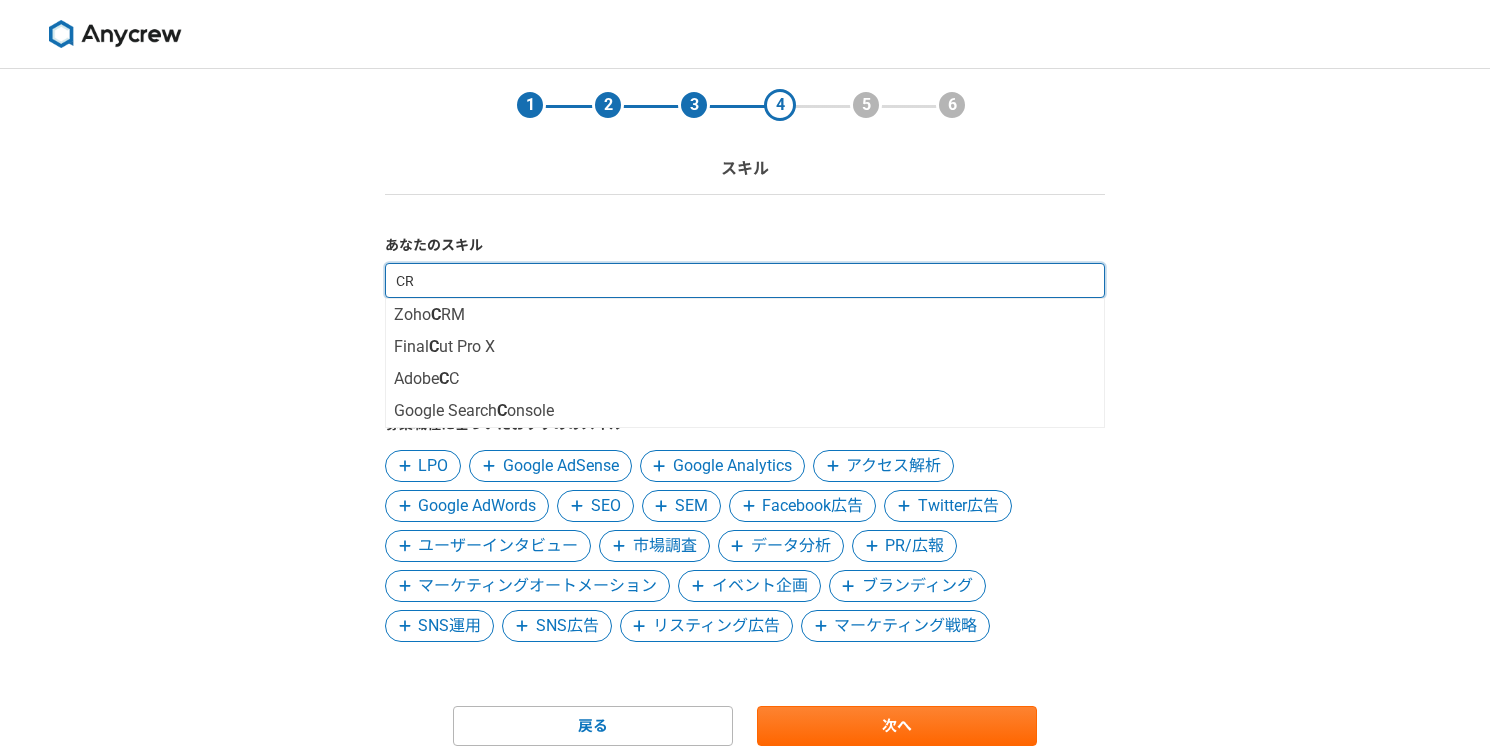 type on "CRM" 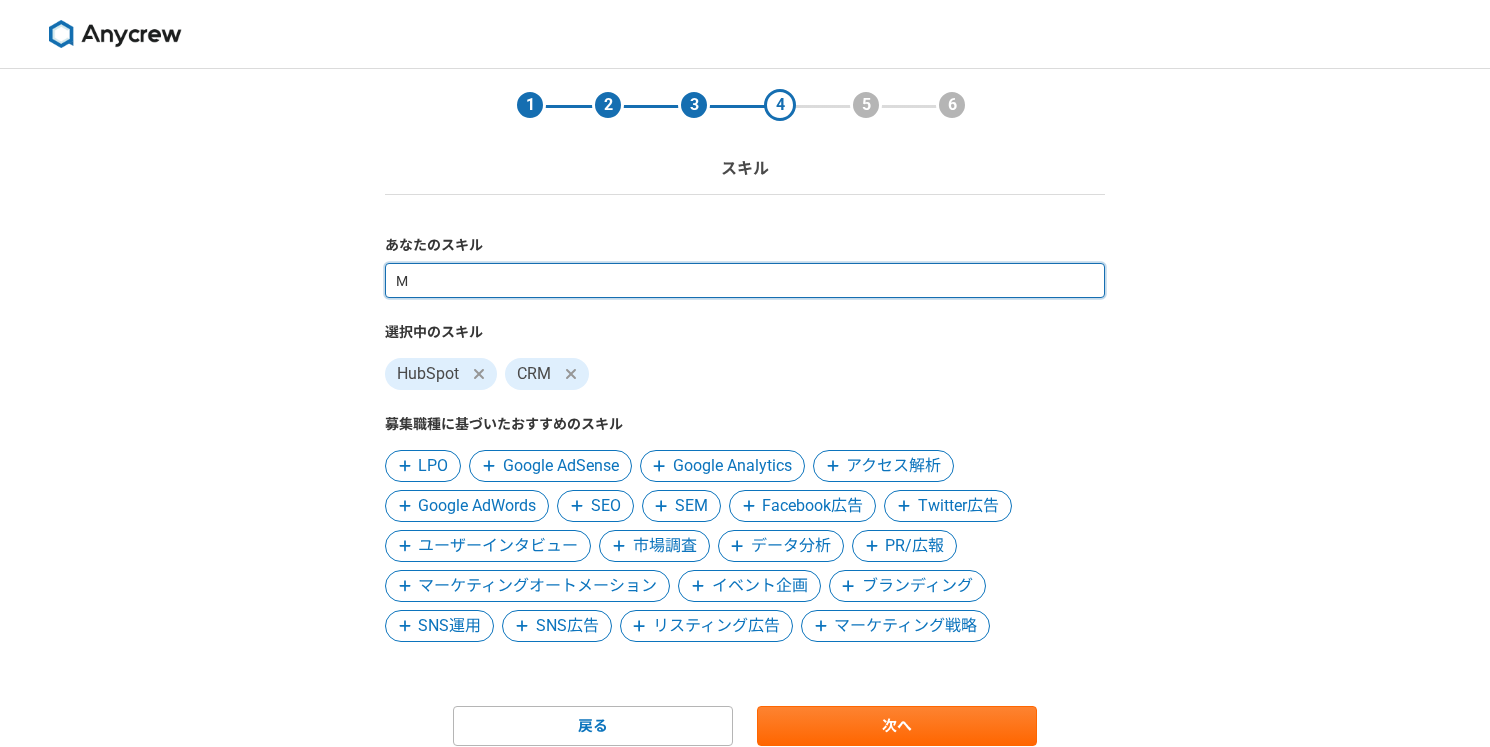 type on "MA" 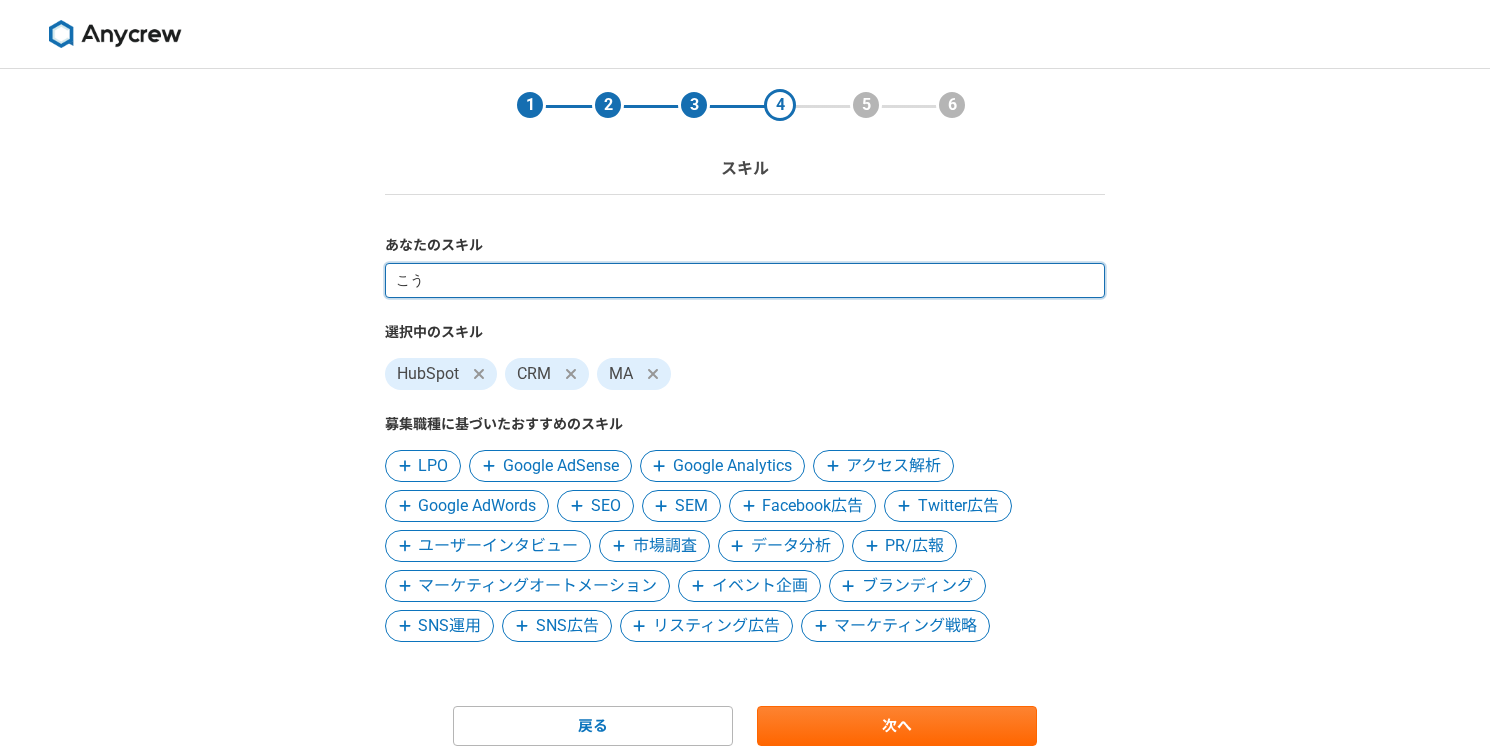 type on "こ" 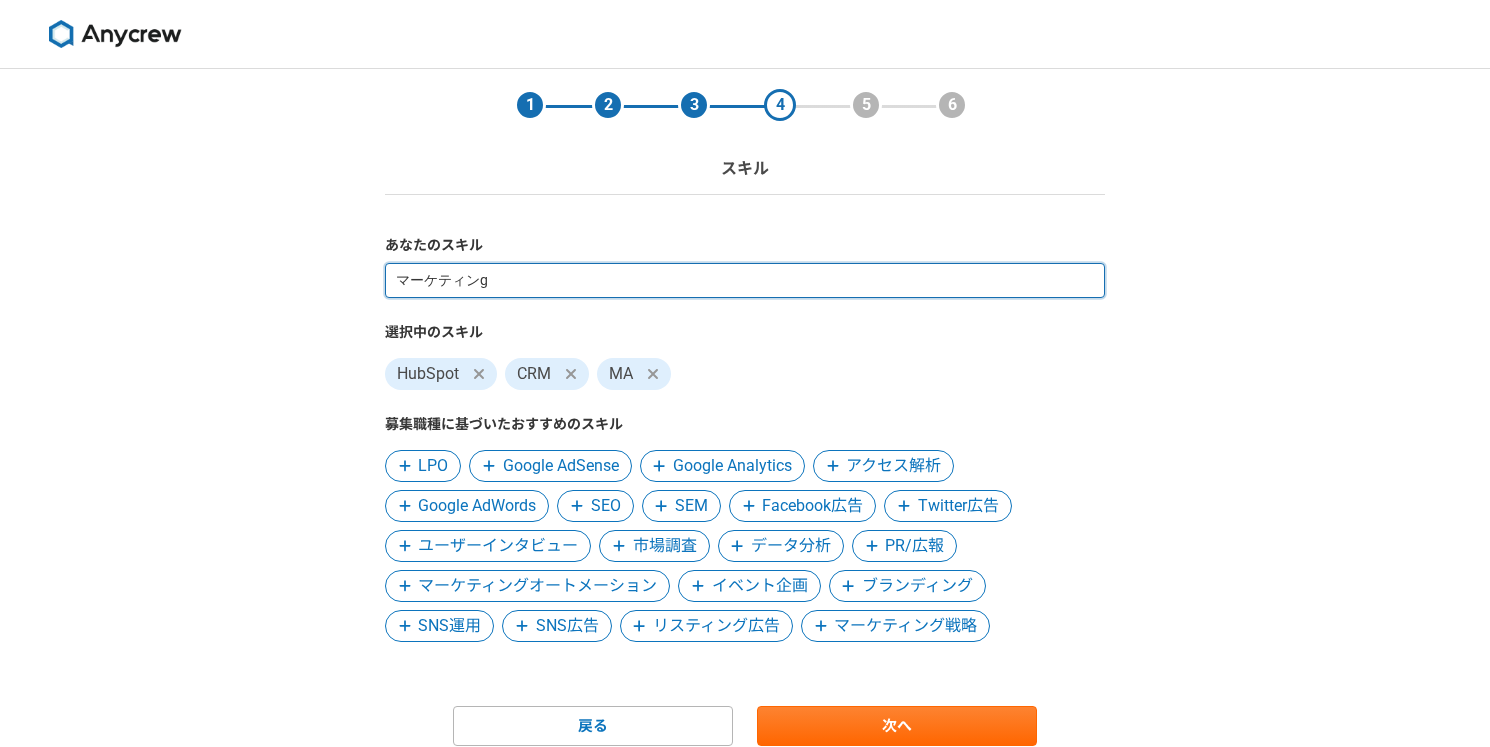 type on "マーケティング" 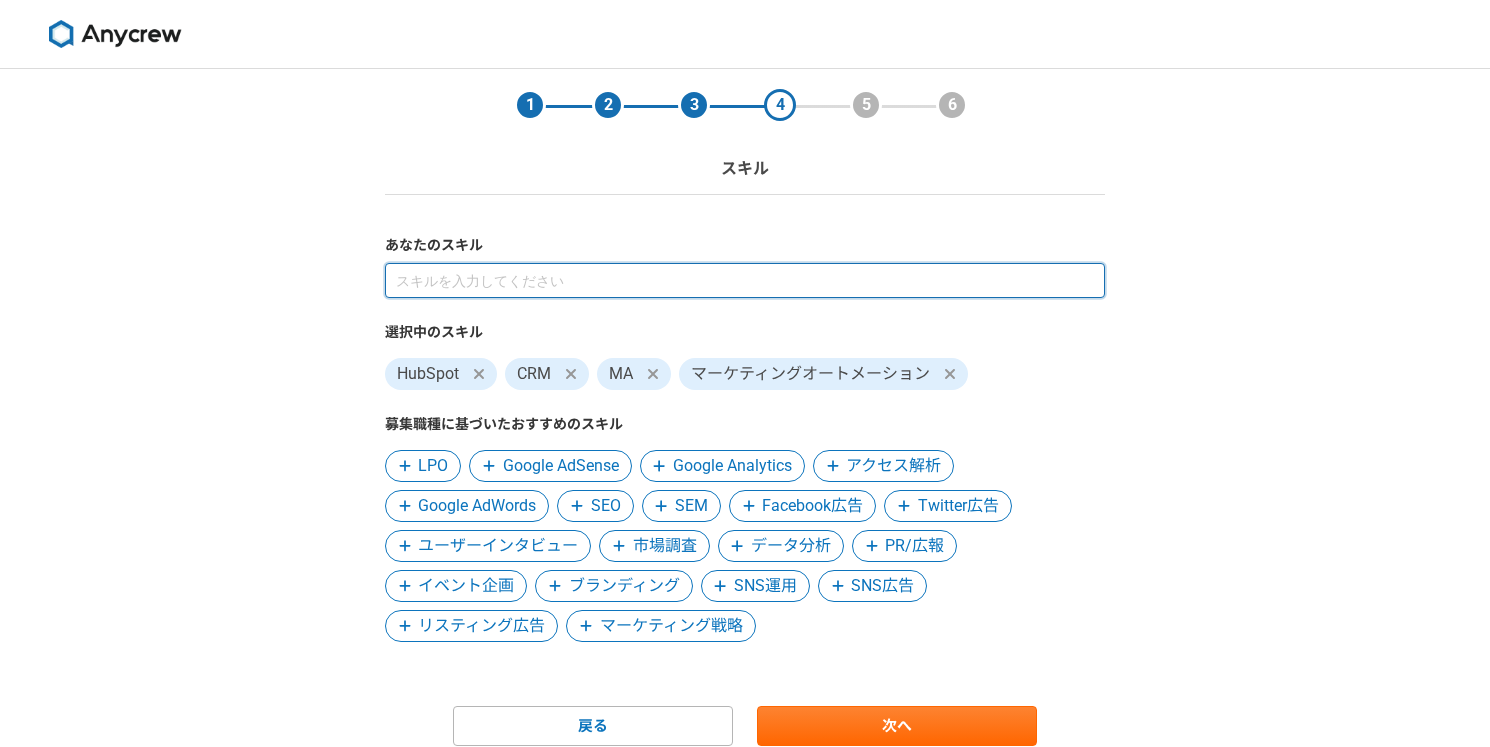 click at bounding box center (745, 280) 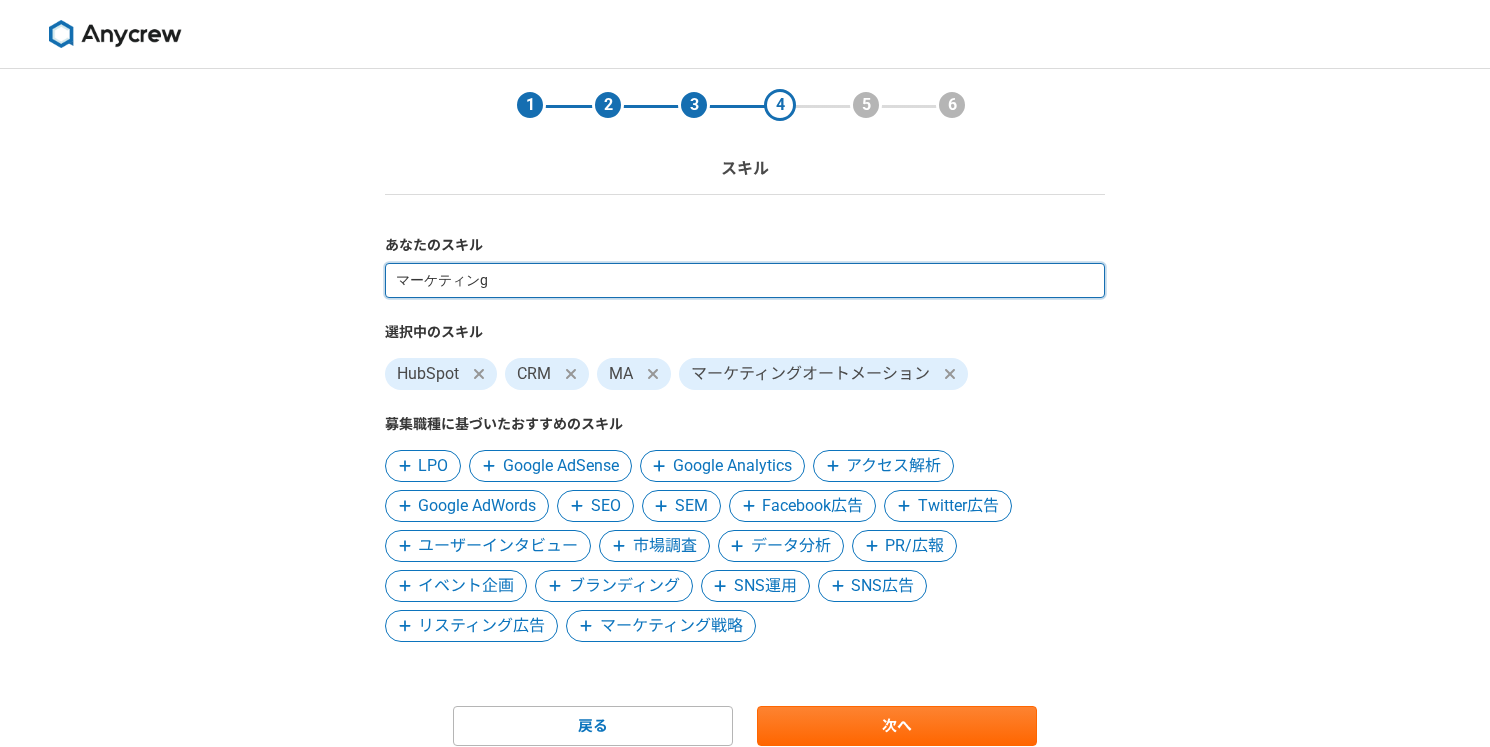 type on "マーケティング" 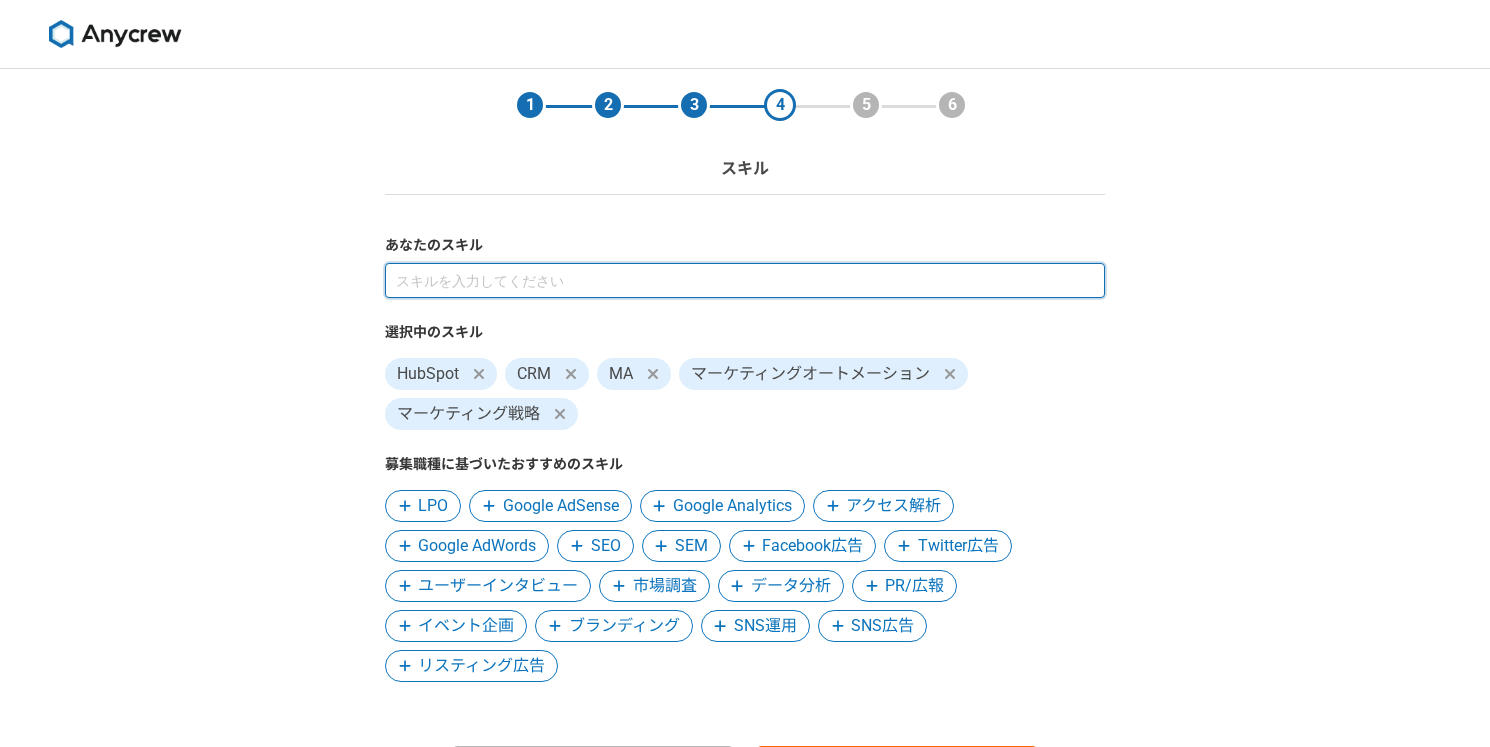click at bounding box center (745, 280) 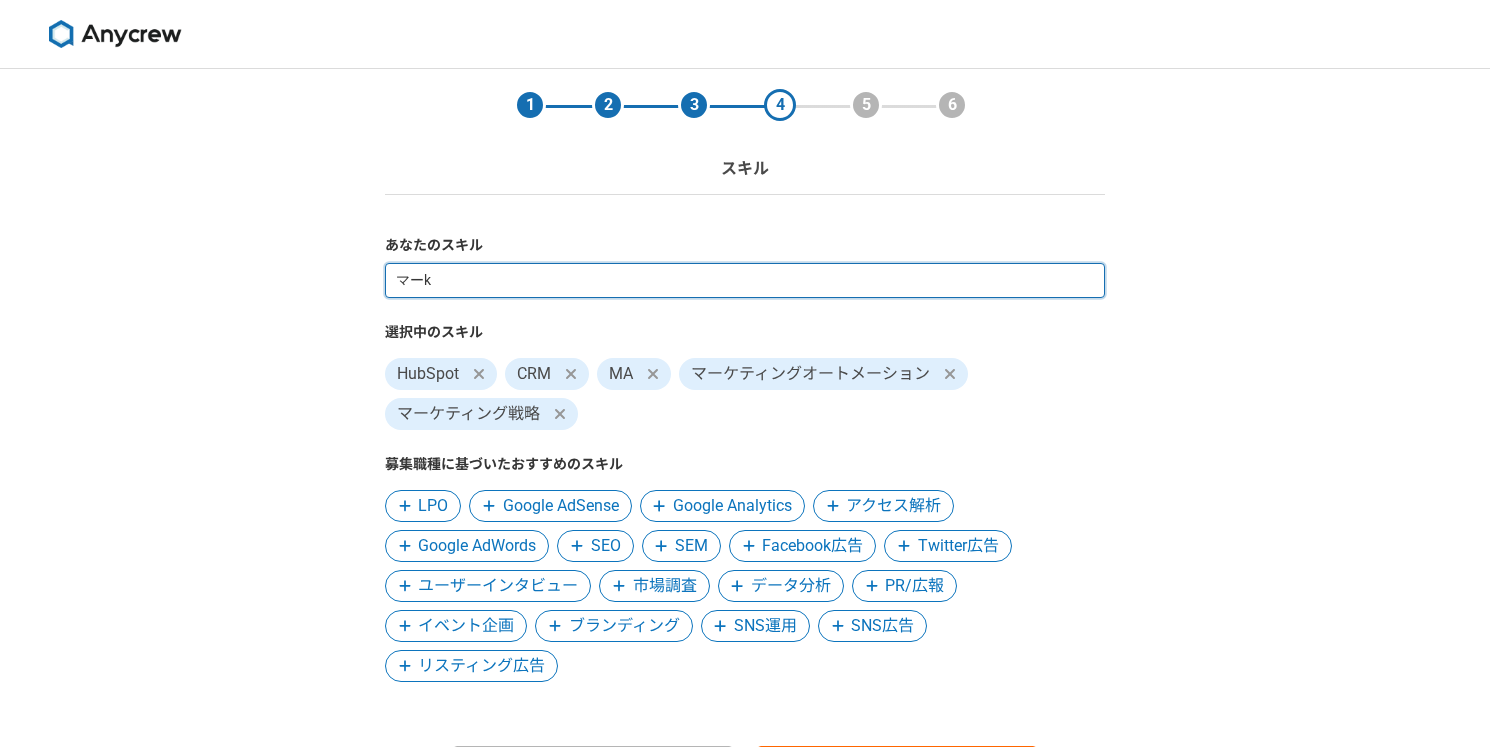 type on "マーケ" 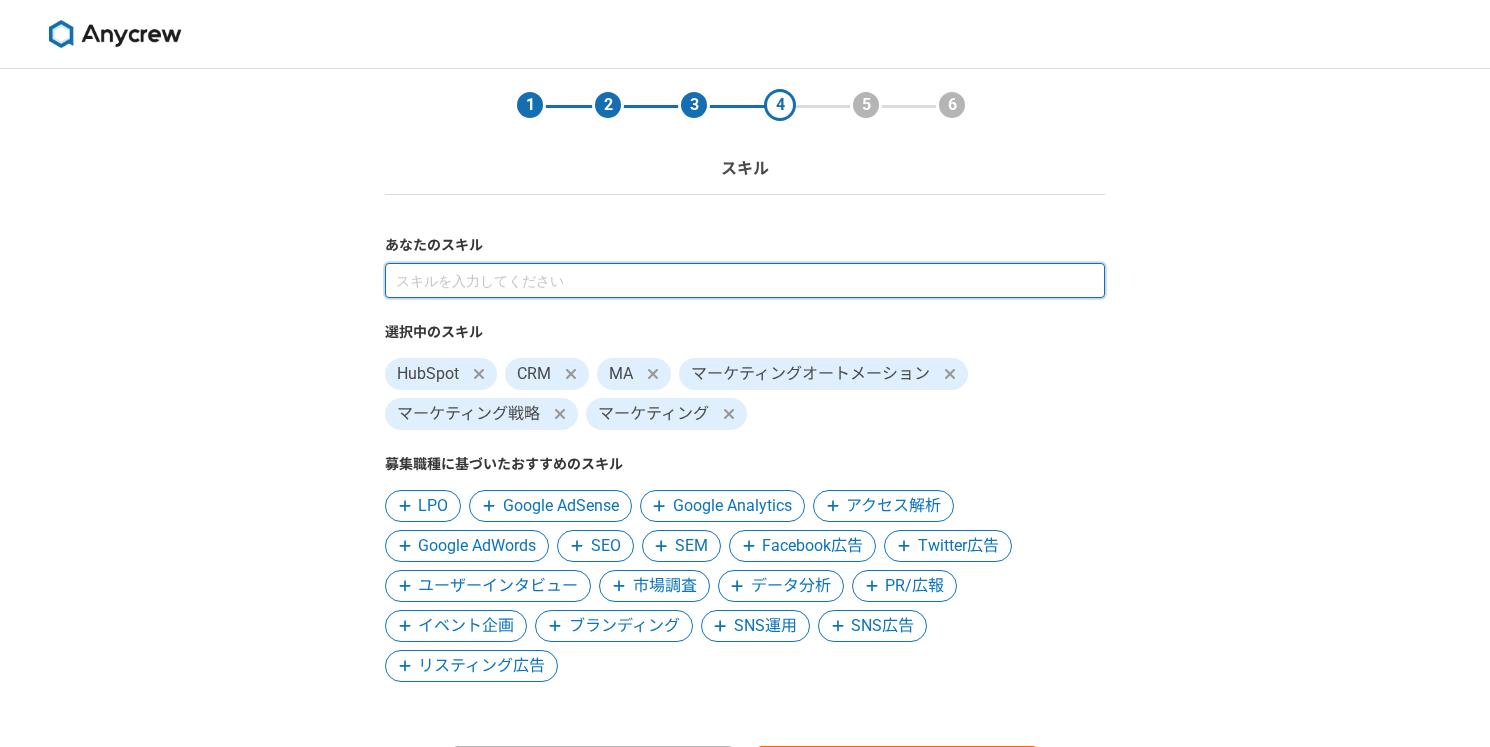 click at bounding box center [745, 280] 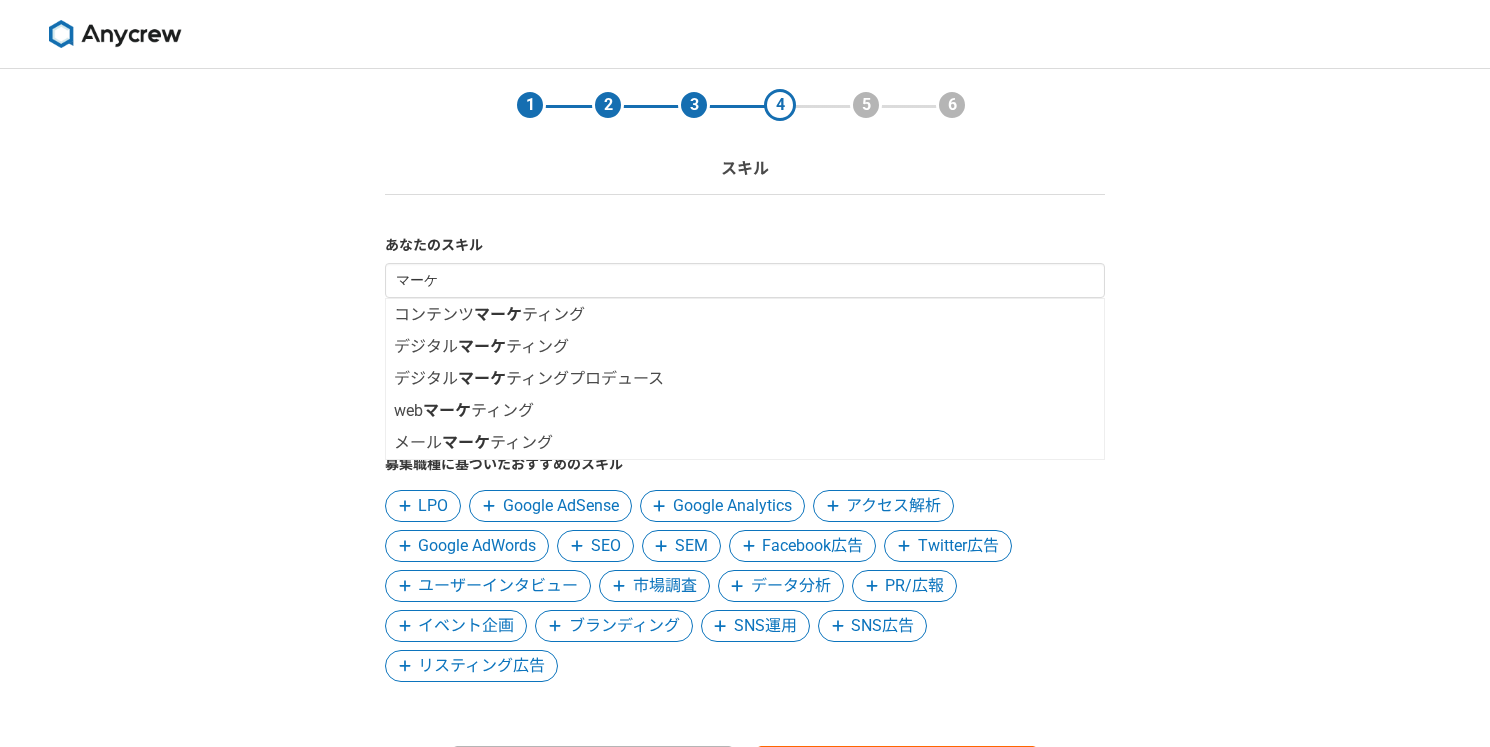 click on "1 2 3 4 5 6 スキル あなたのスキル マーケ コンテンツ マーケ ティング デジタル マーケ ティング デジタル マーケ ティングプロデュース web マーケ ティング メール マーケ ティング 選択中のスキル HubSpot  CRM  MA マーケティングオートメーション マーケティング戦略 マーケティング 募集職種に基づいたおすすめのスキル LPO Google AdSense Google Analytics アクセス解析 Google AdWords SEO SEM Facebook広告 Twitter広告 ユーザーインタビュー 市場調査 データ分析 PR/広報 イベント企画 ブランディング SNS運用 SNS広告 リスティング広告 戻る 次へ" at bounding box center [745, 467] 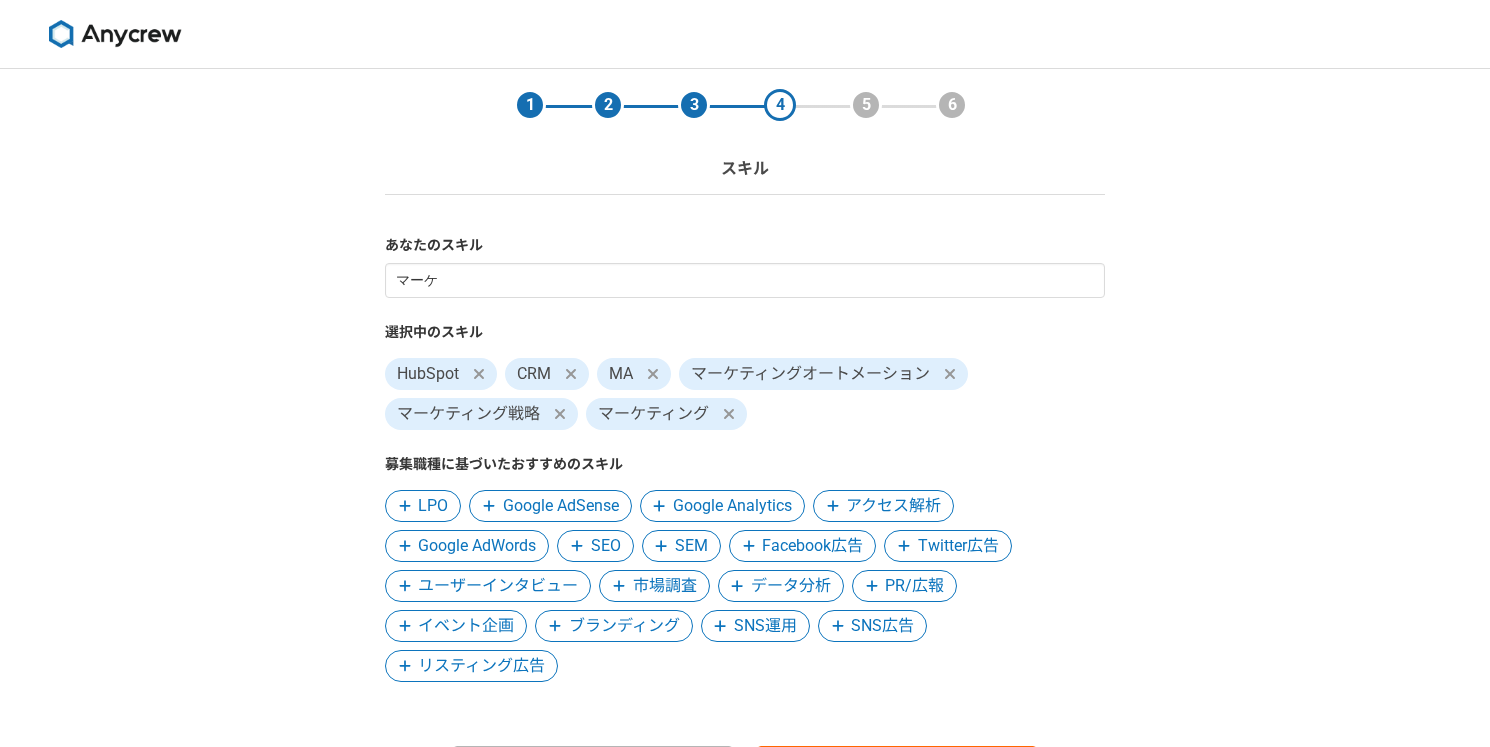 click 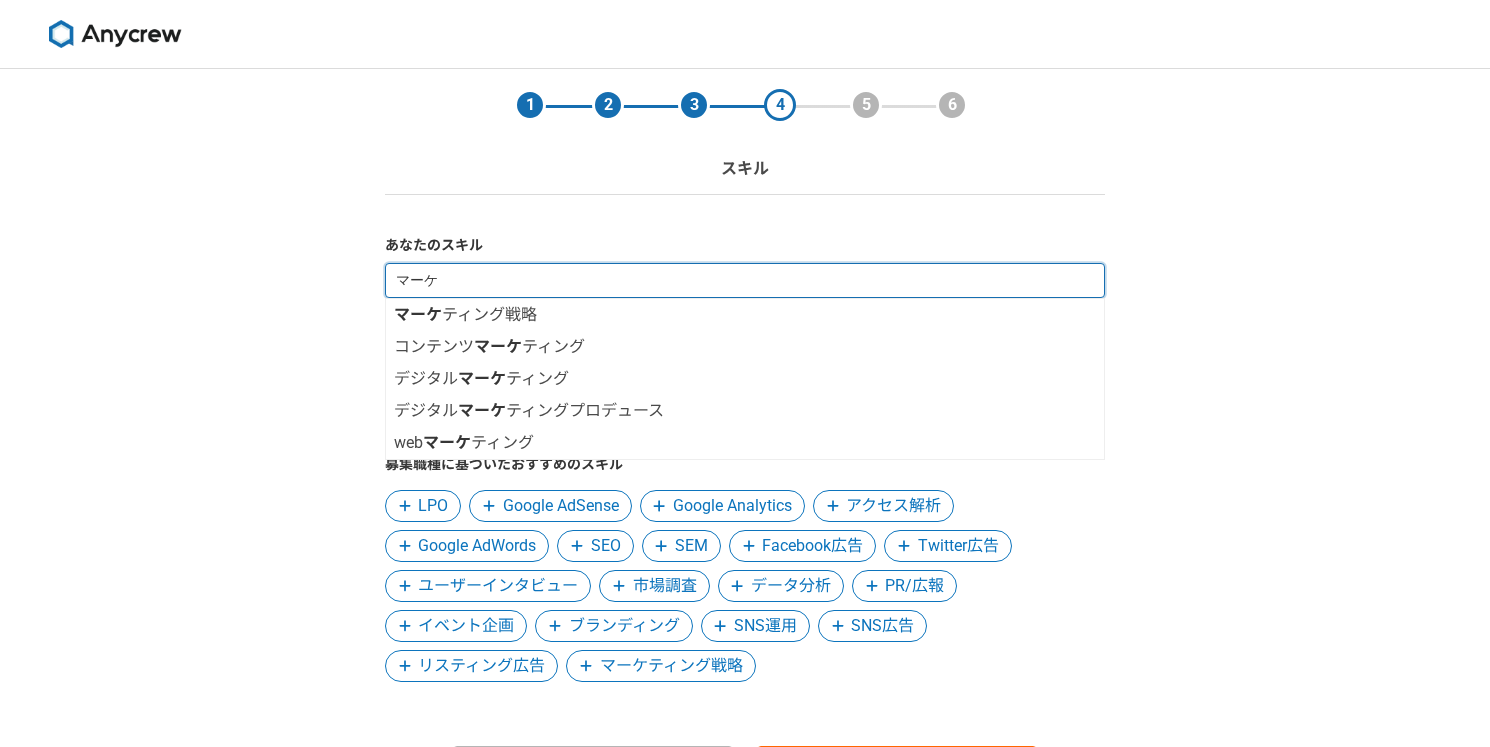 click on "マーケ" at bounding box center [745, 280] 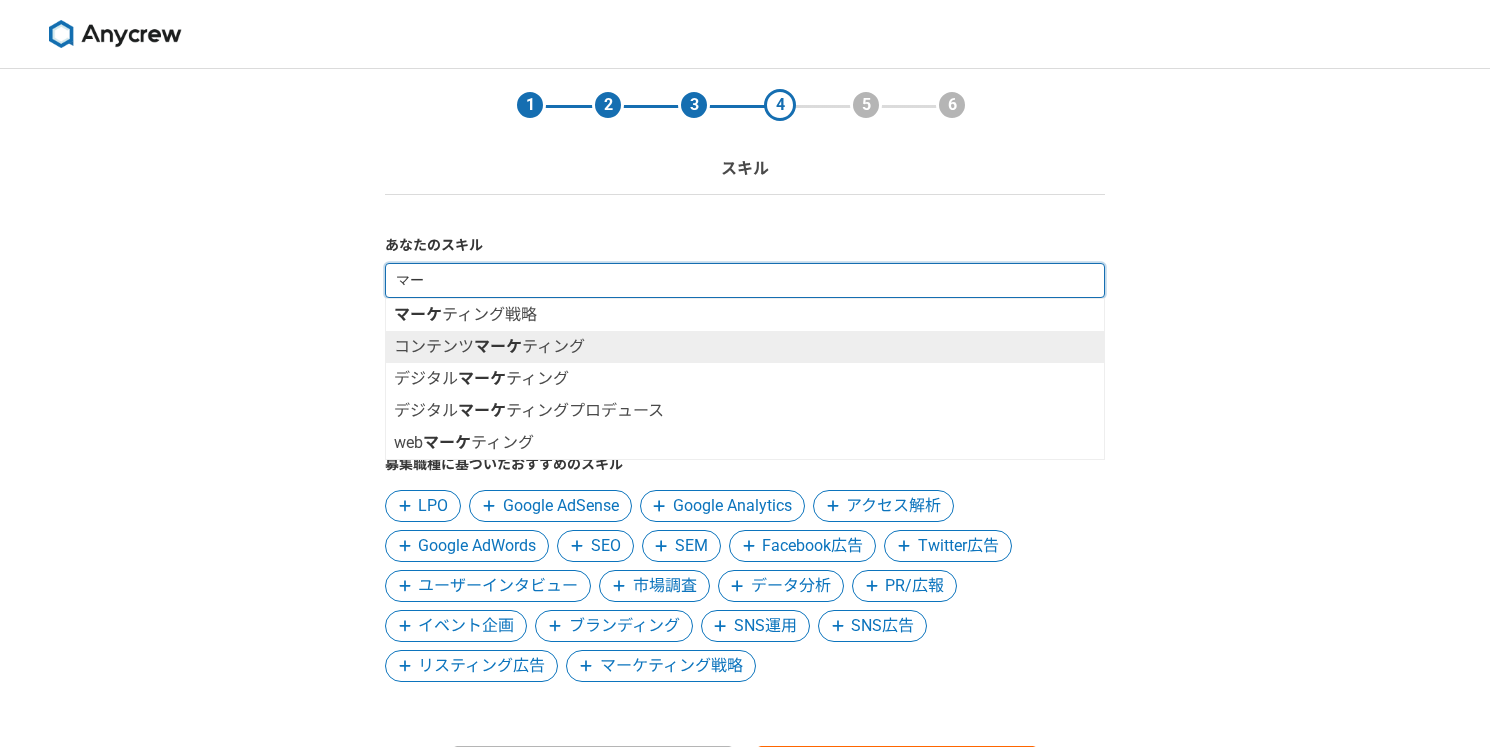 type on "マ" 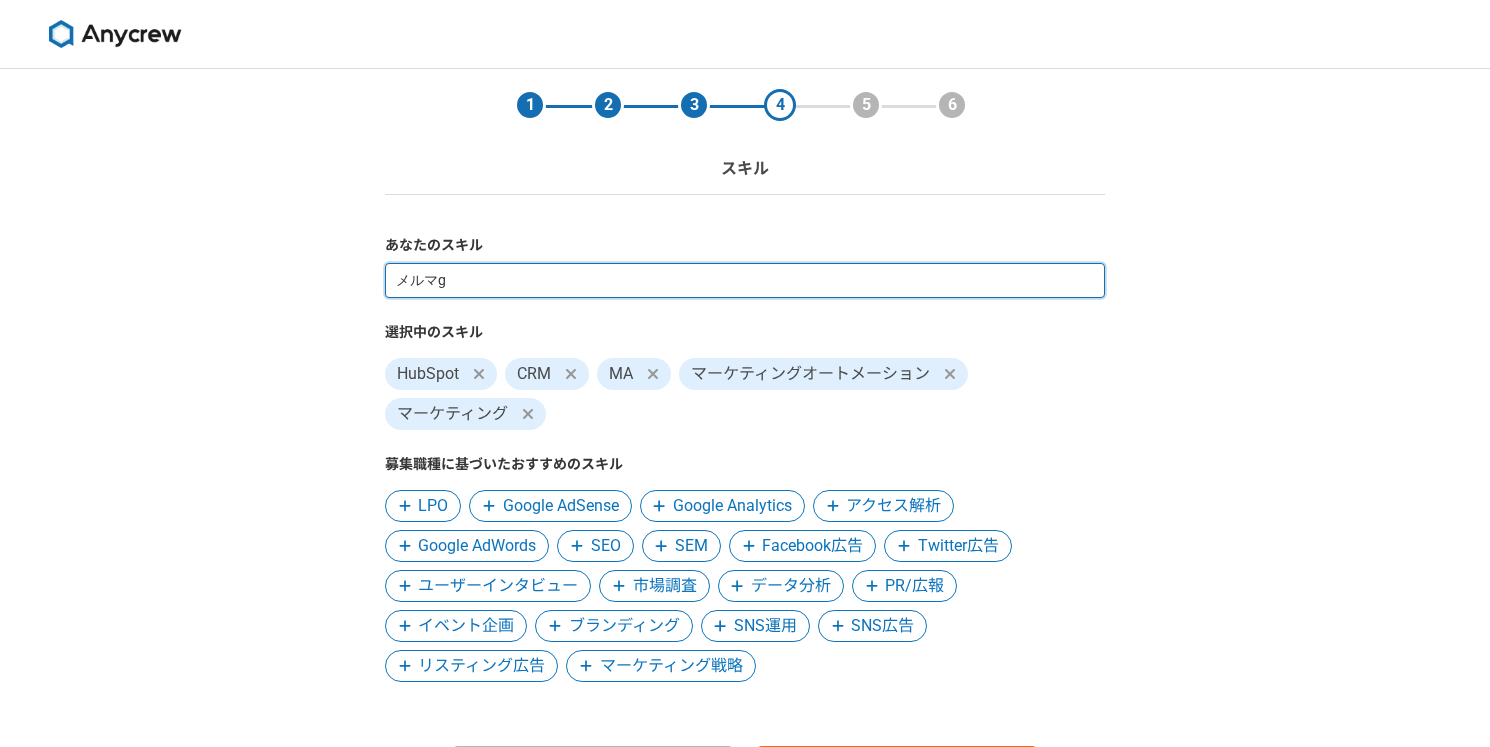 type on "メルマガ" 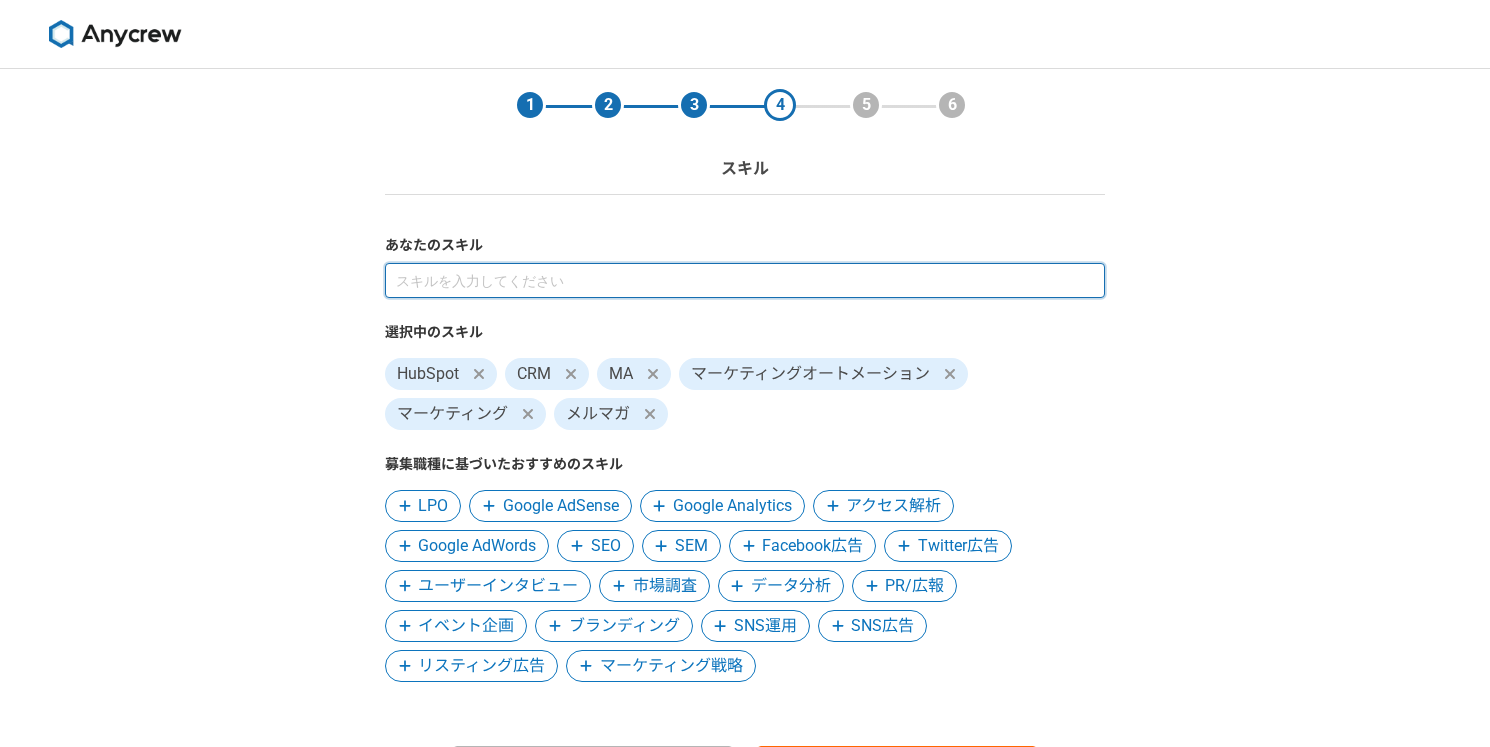 click at bounding box center (745, 280) 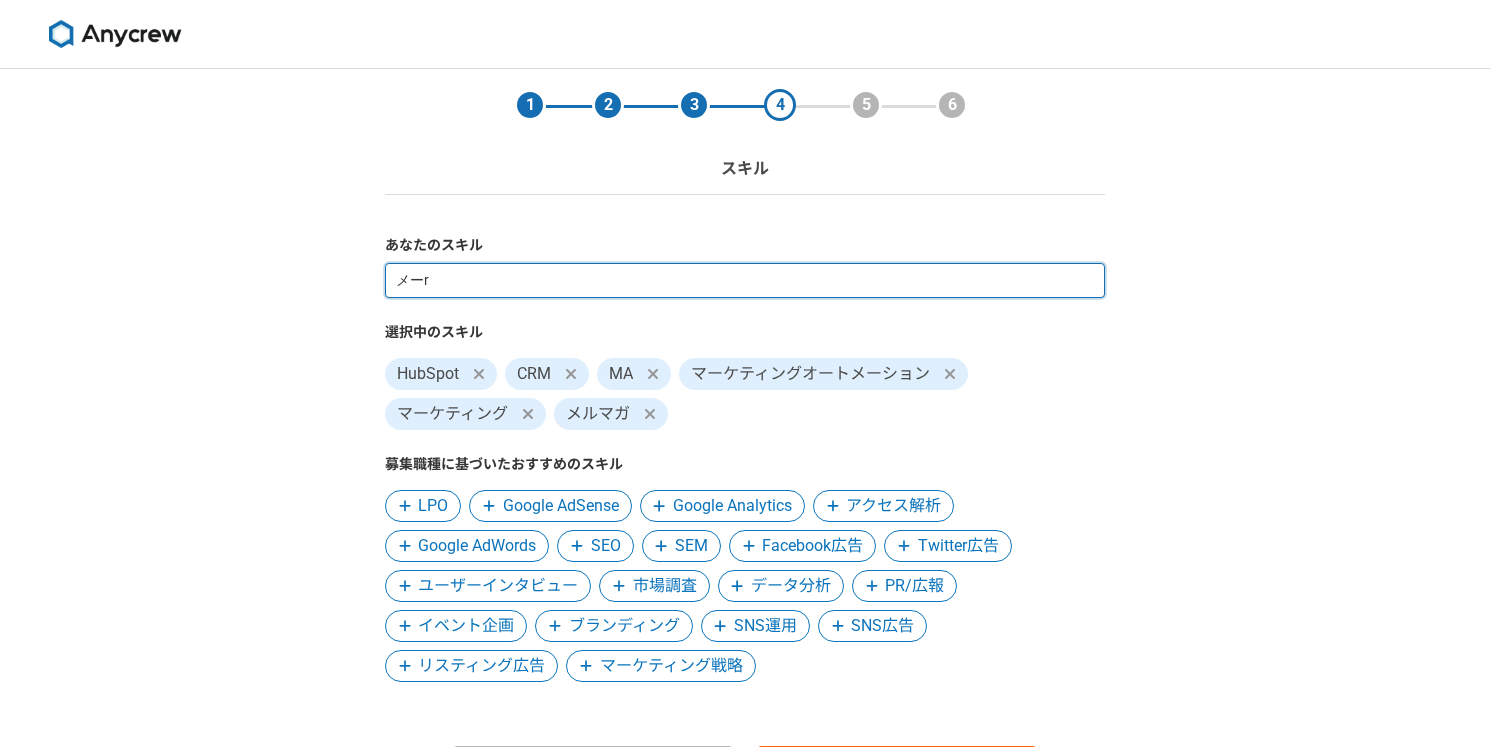 type on "メール" 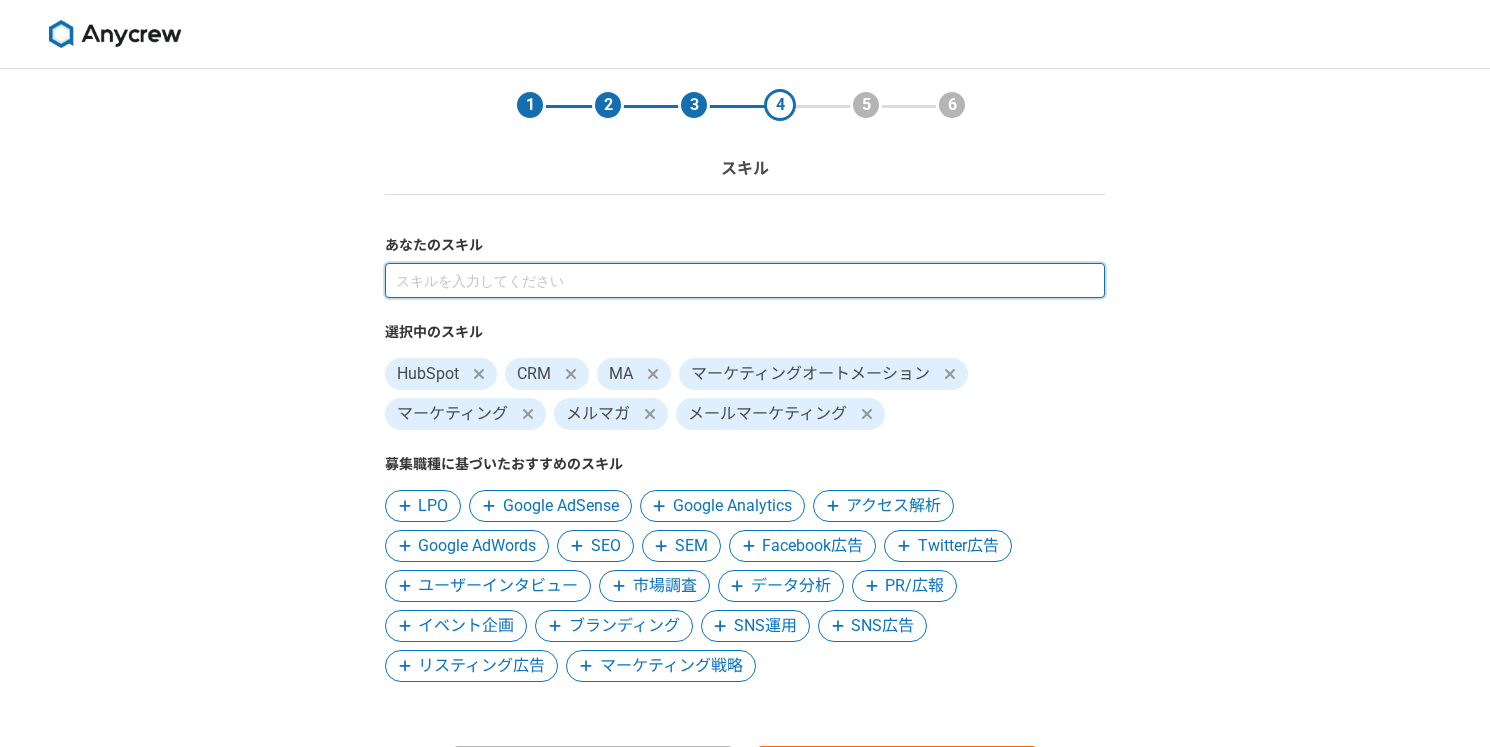 click at bounding box center (745, 280) 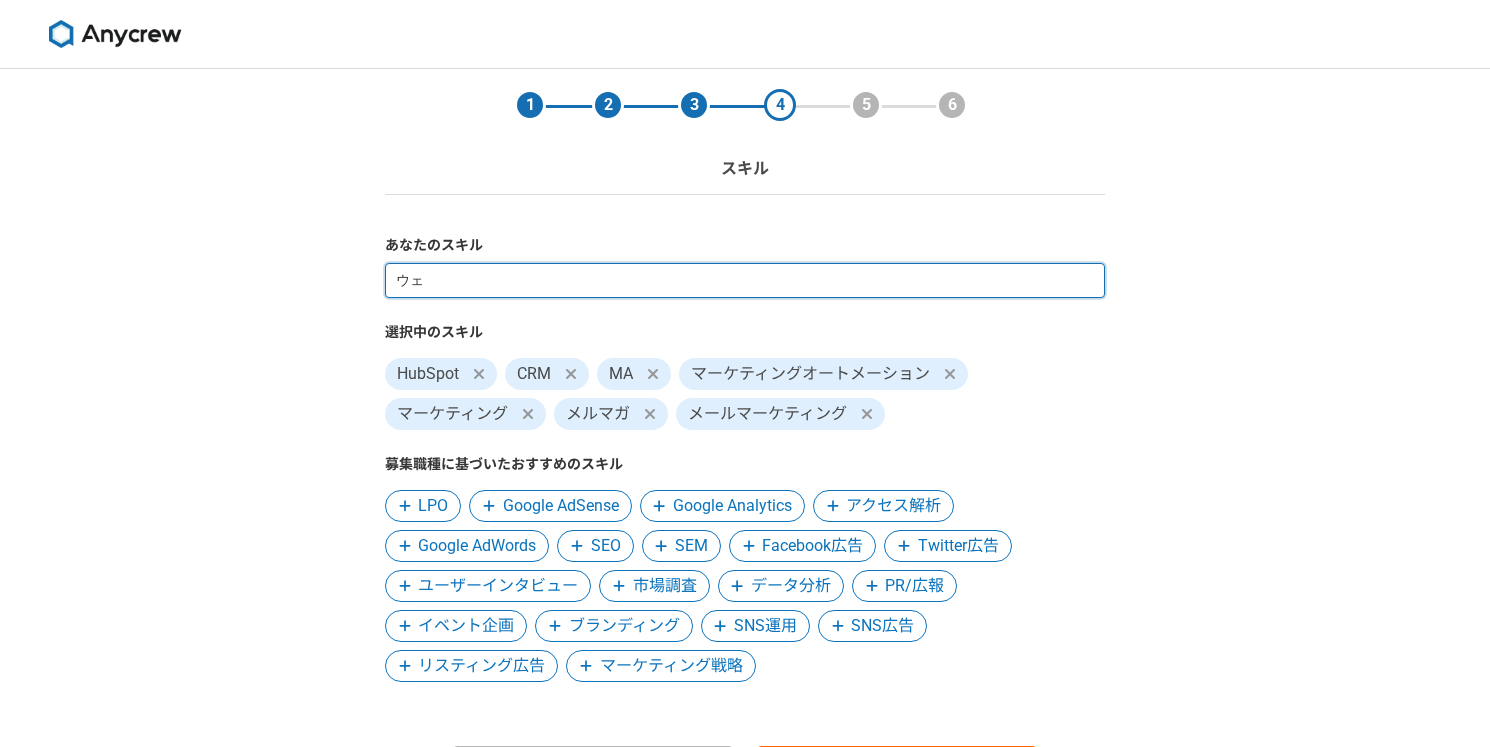 type on "ウ" 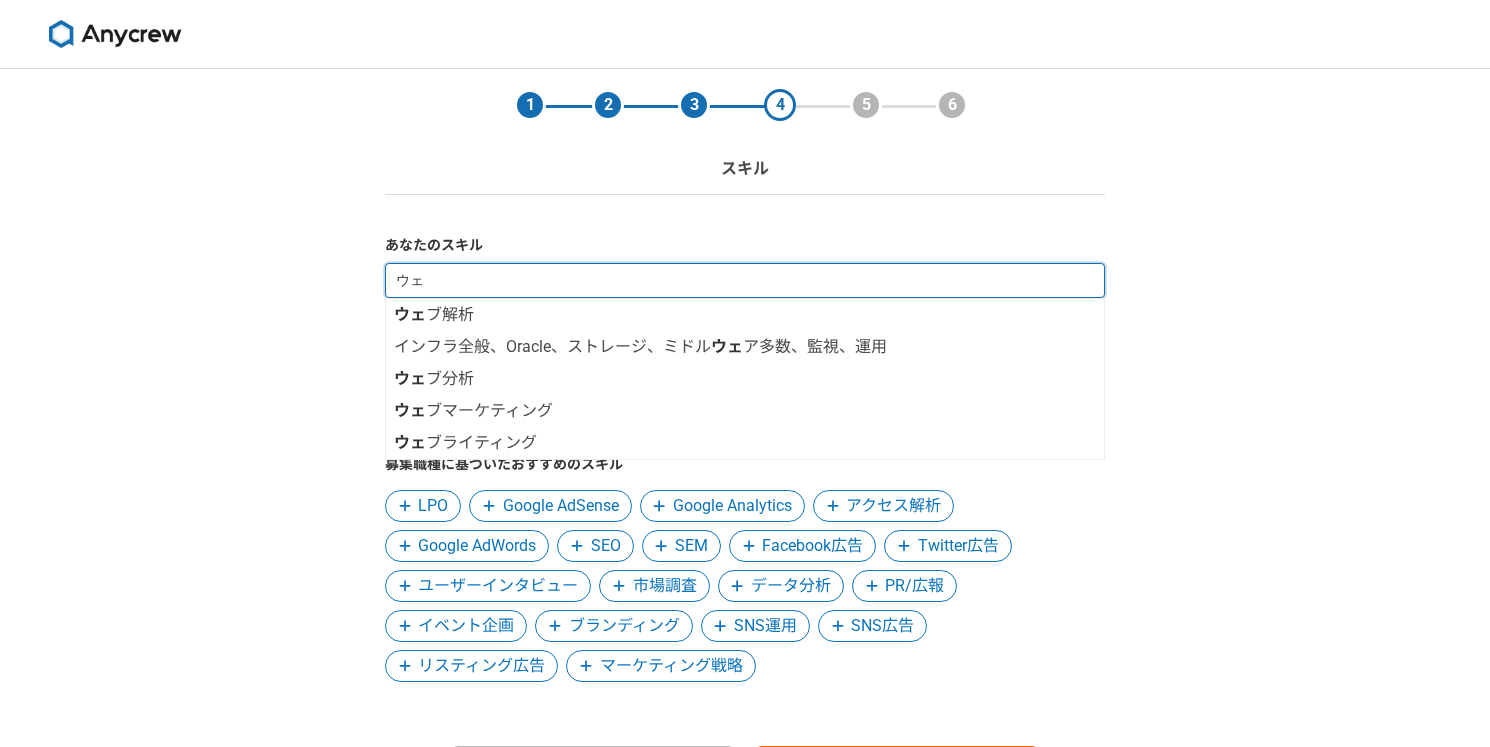 type on "ウ" 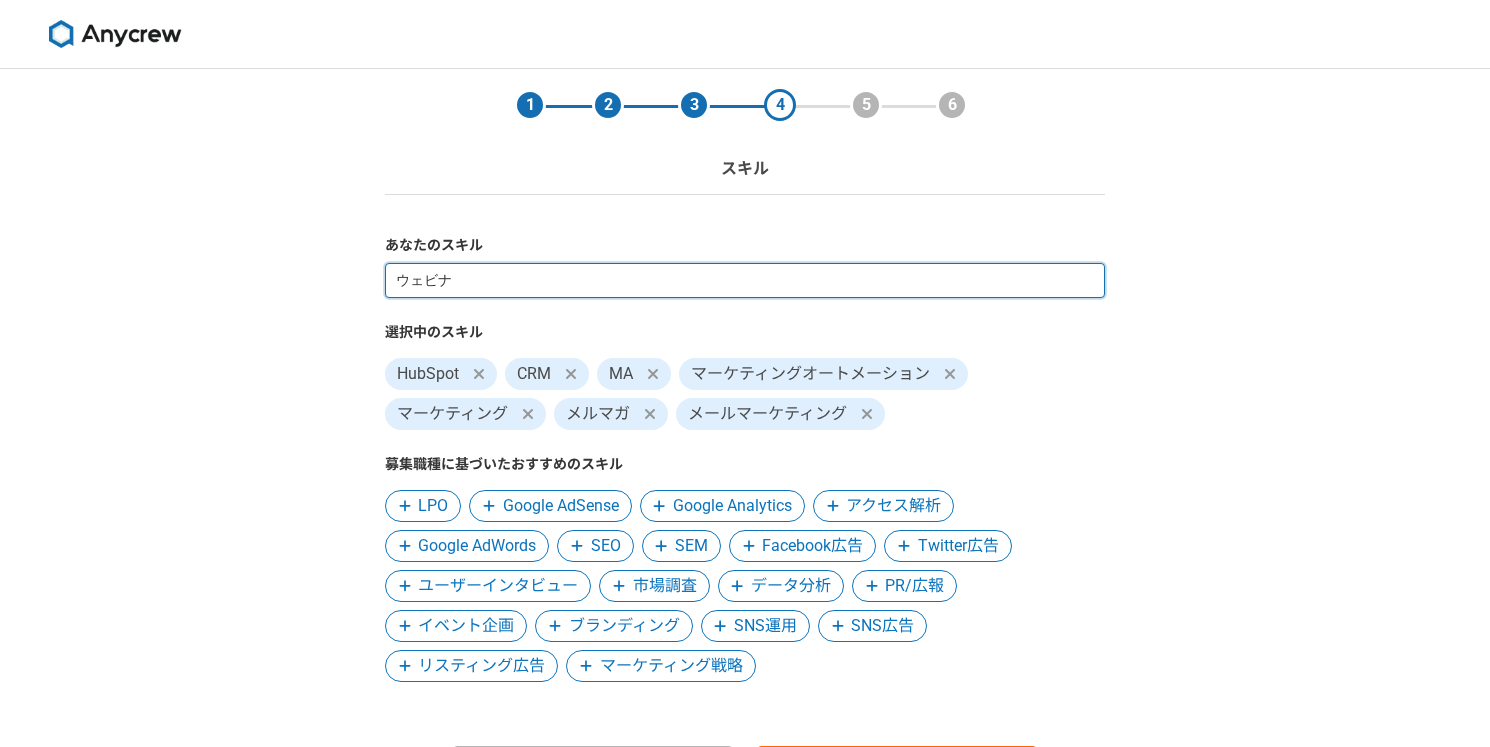 type on "ウェビナー" 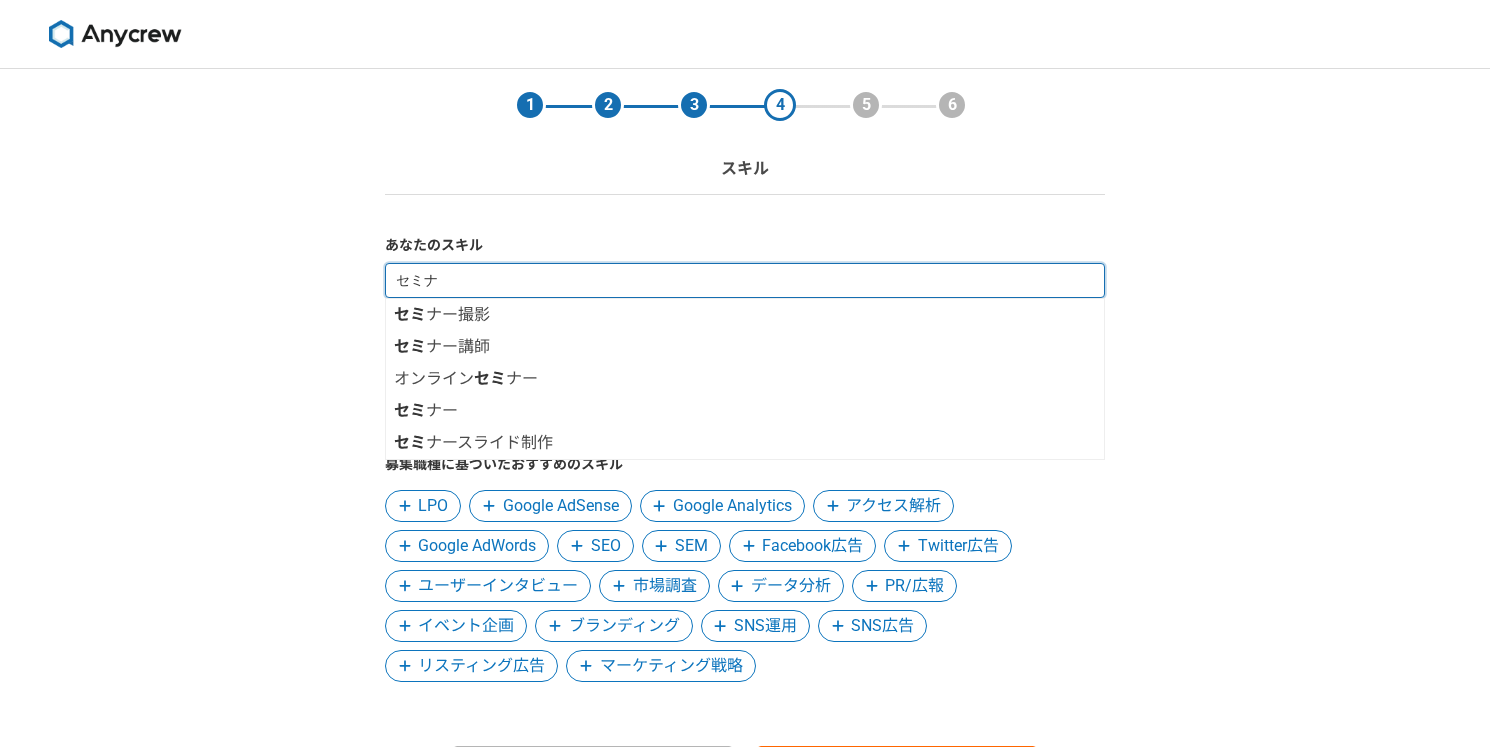 type on "セミナー" 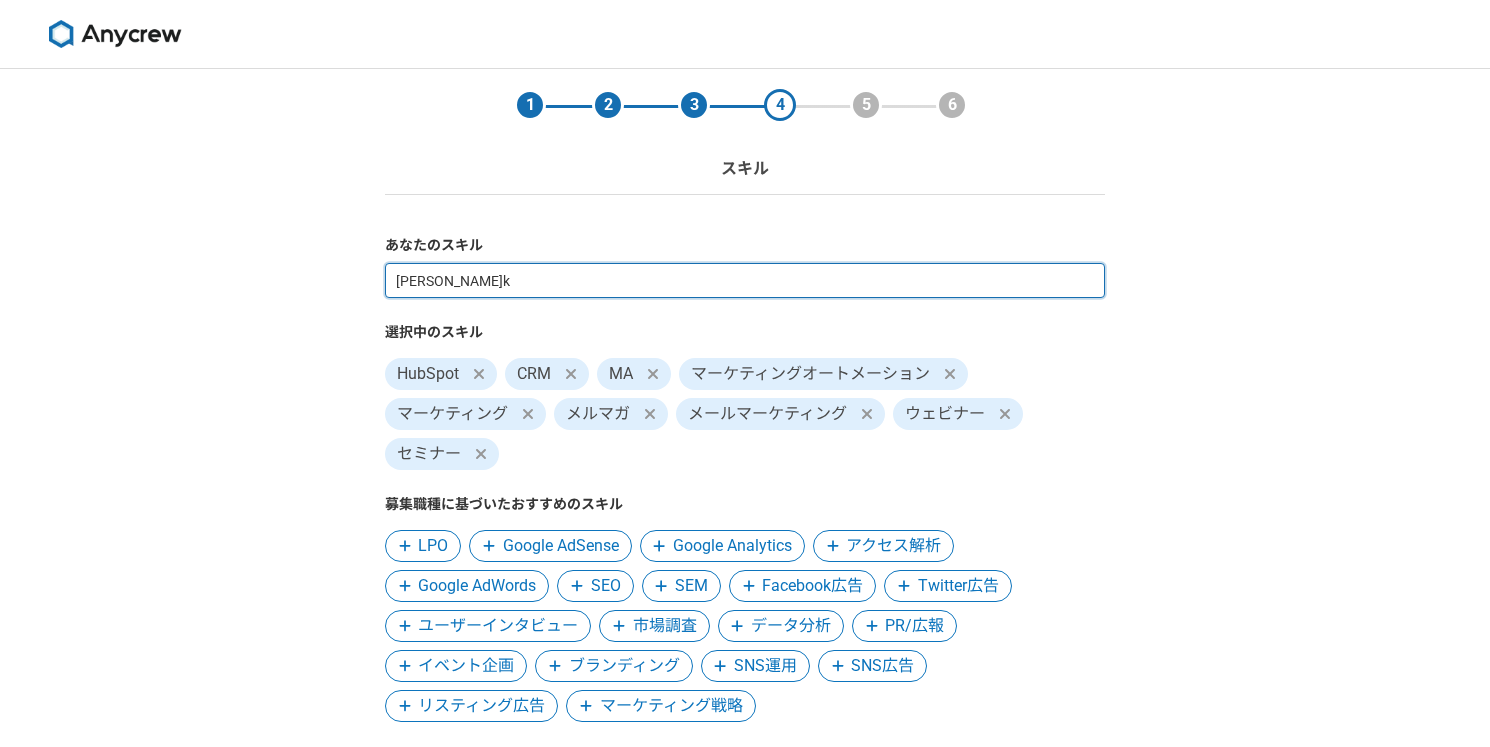 type on "広告" 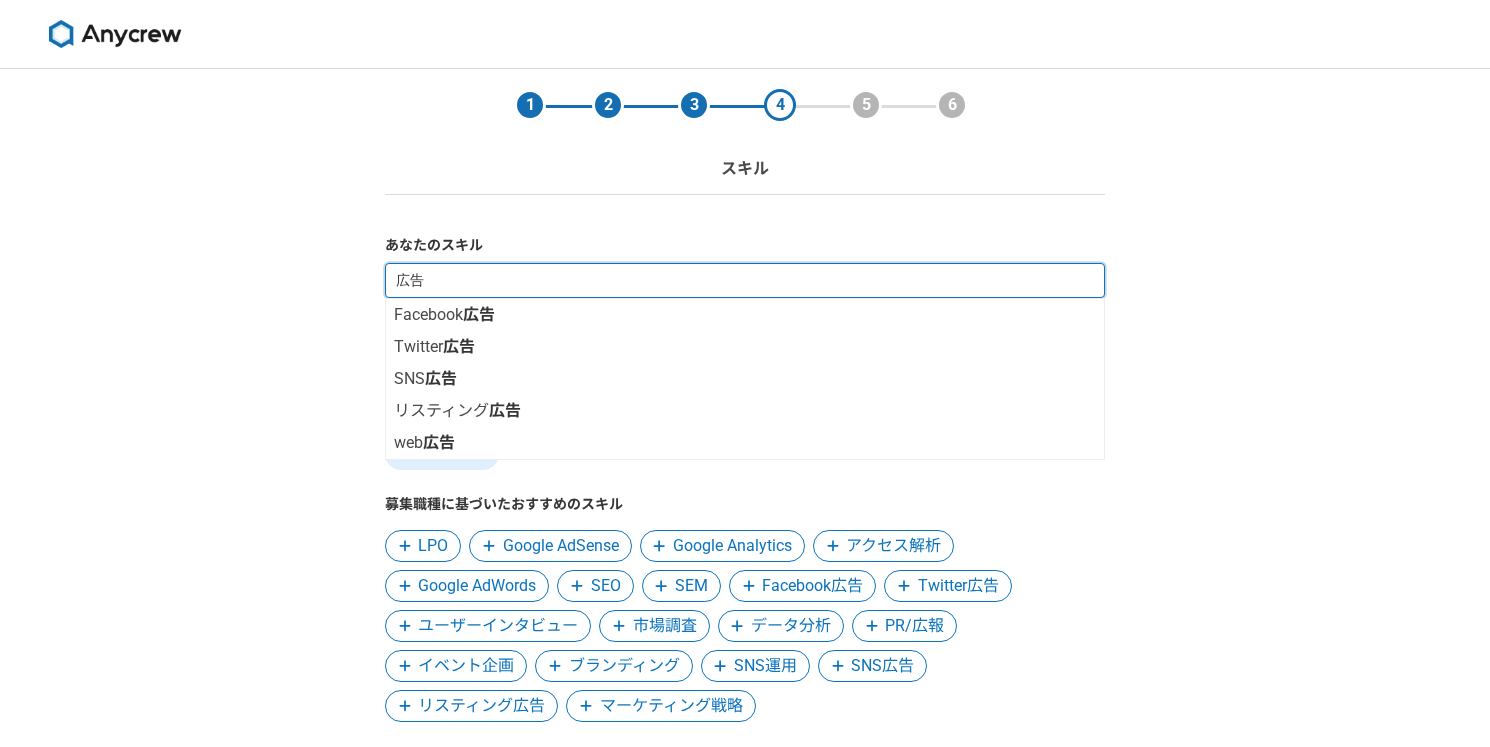 type 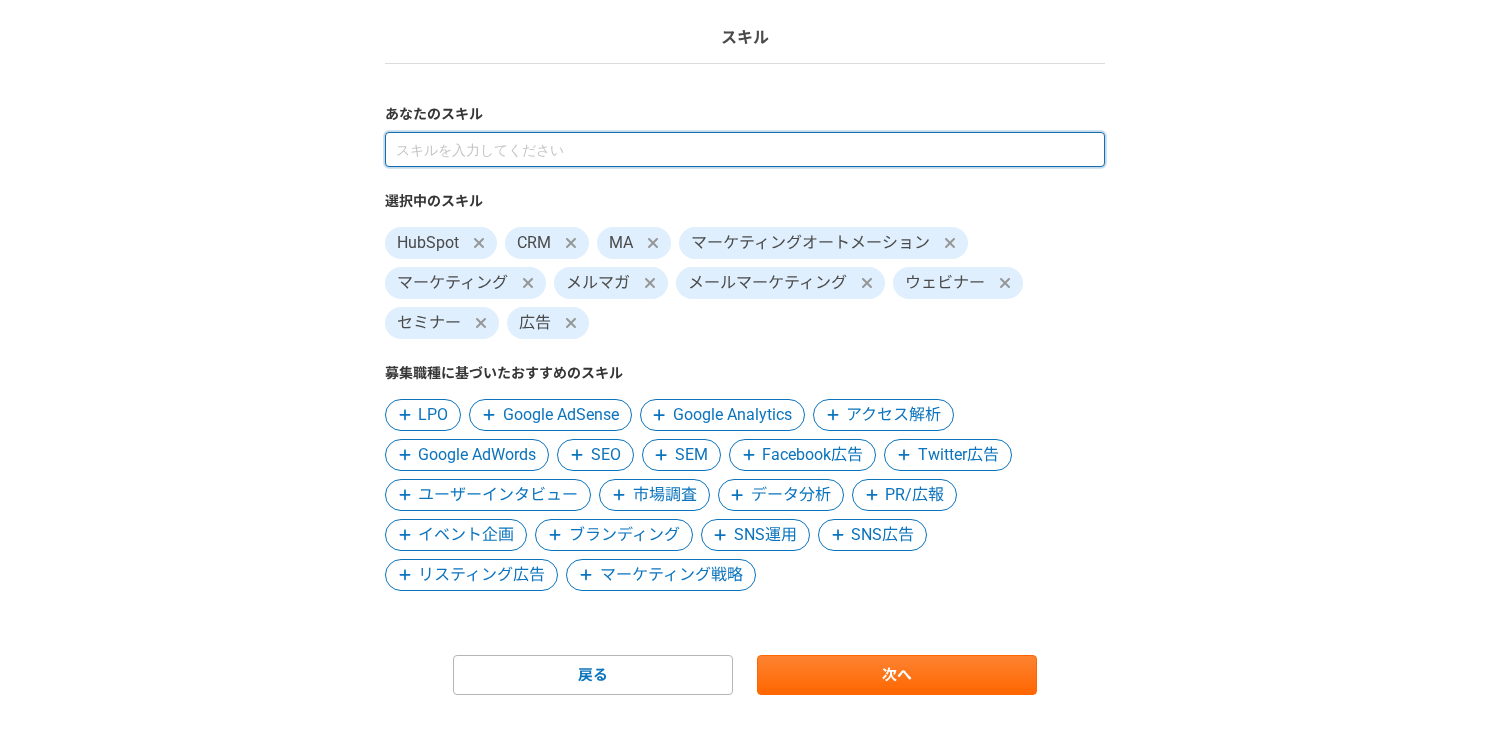 scroll, scrollTop: 159, scrollLeft: 0, axis: vertical 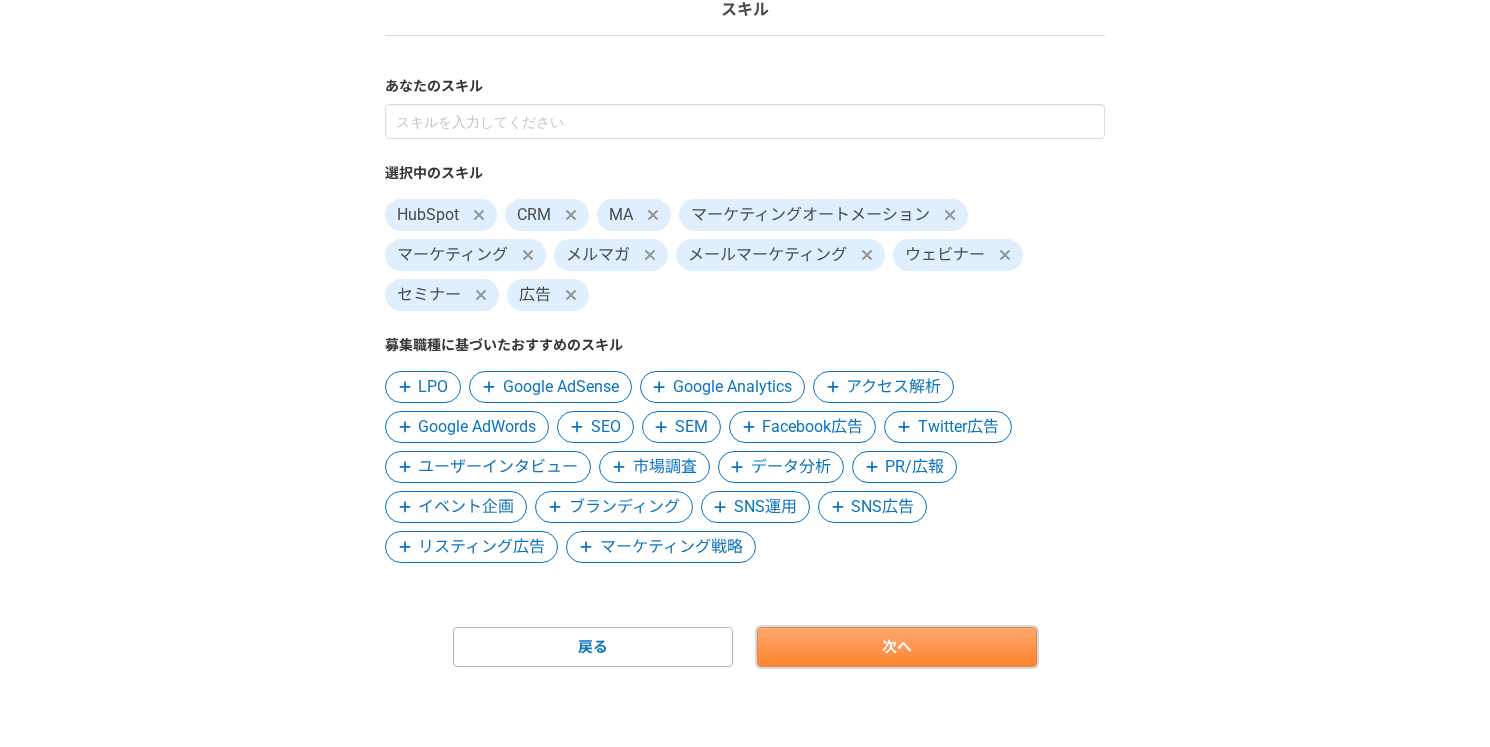 click on "次へ" at bounding box center (897, 647) 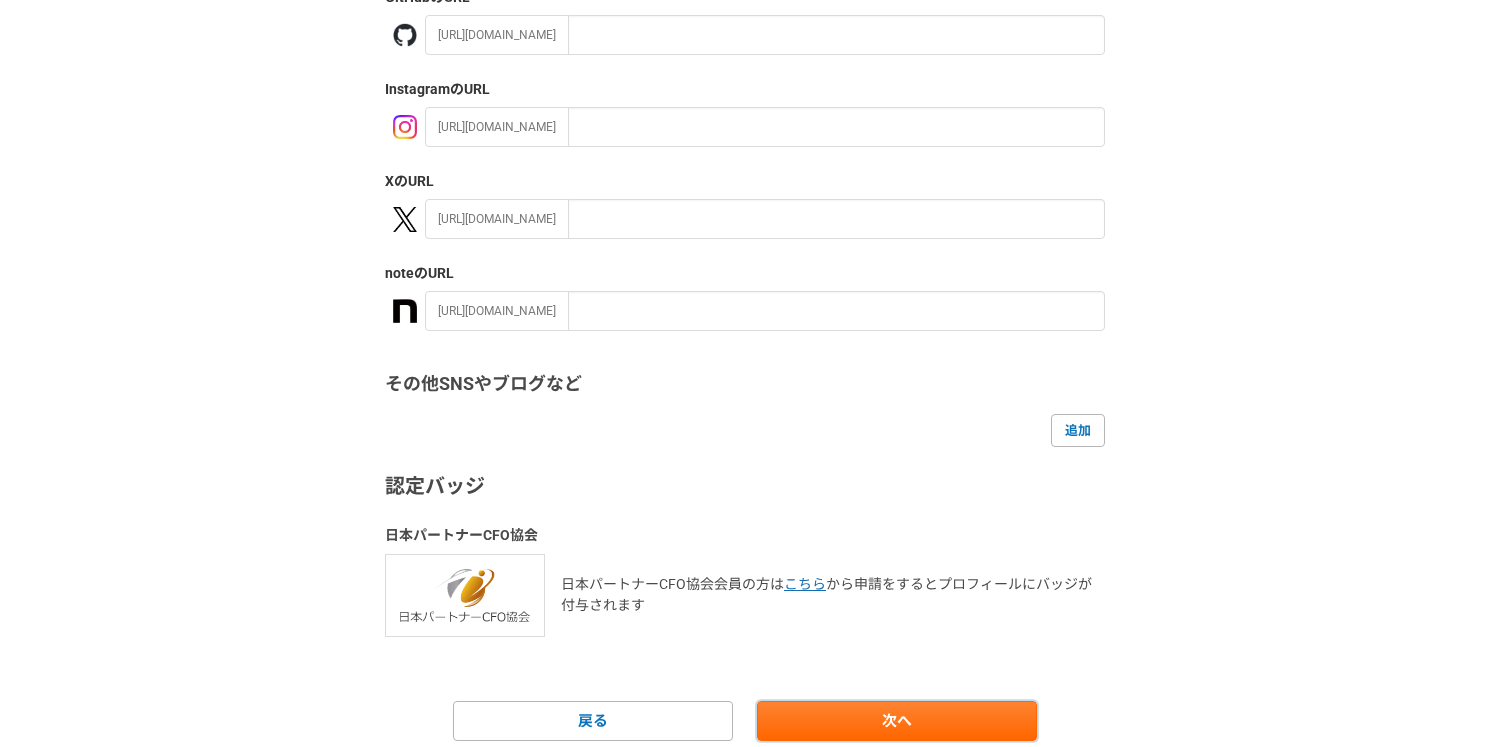scroll, scrollTop: 353, scrollLeft: 0, axis: vertical 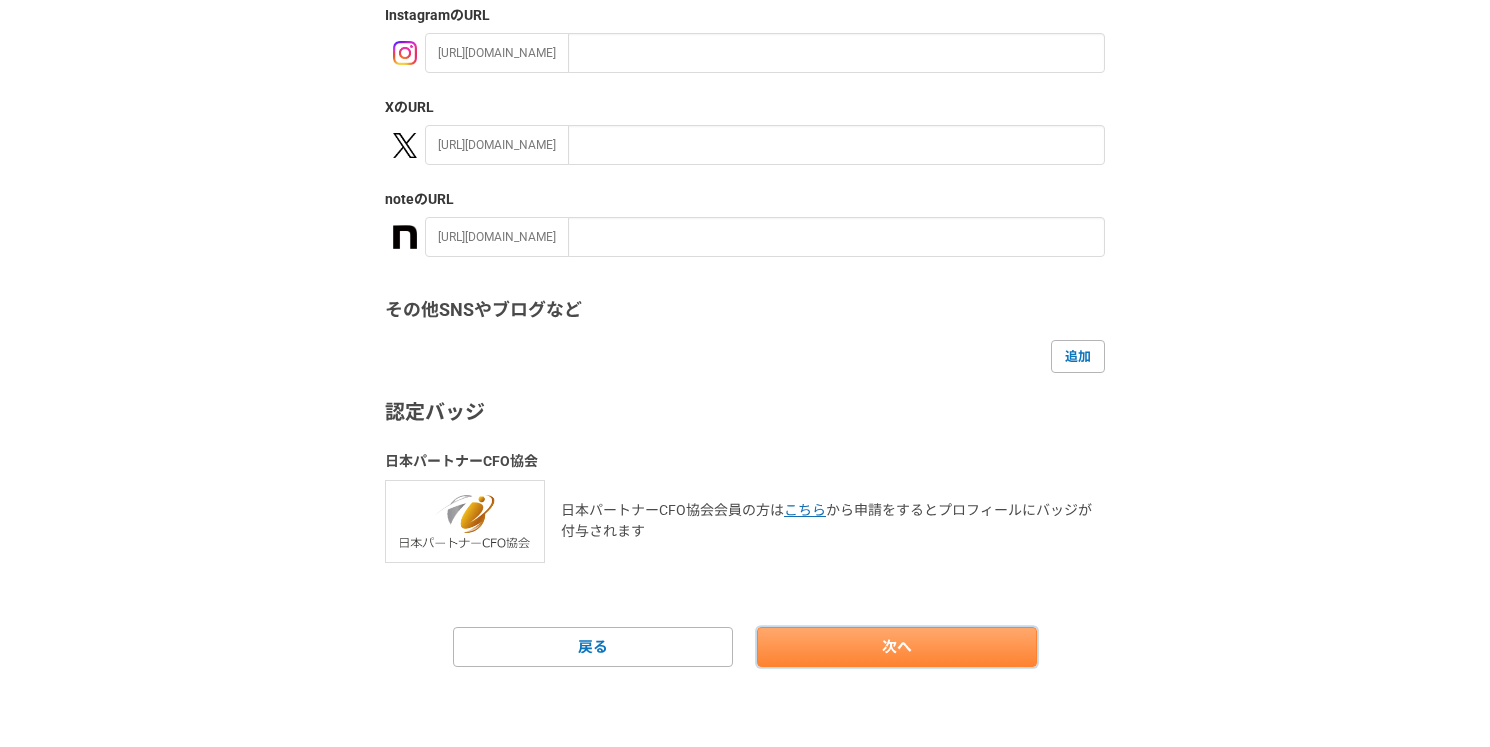 click on "次へ" at bounding box center [897, 647] 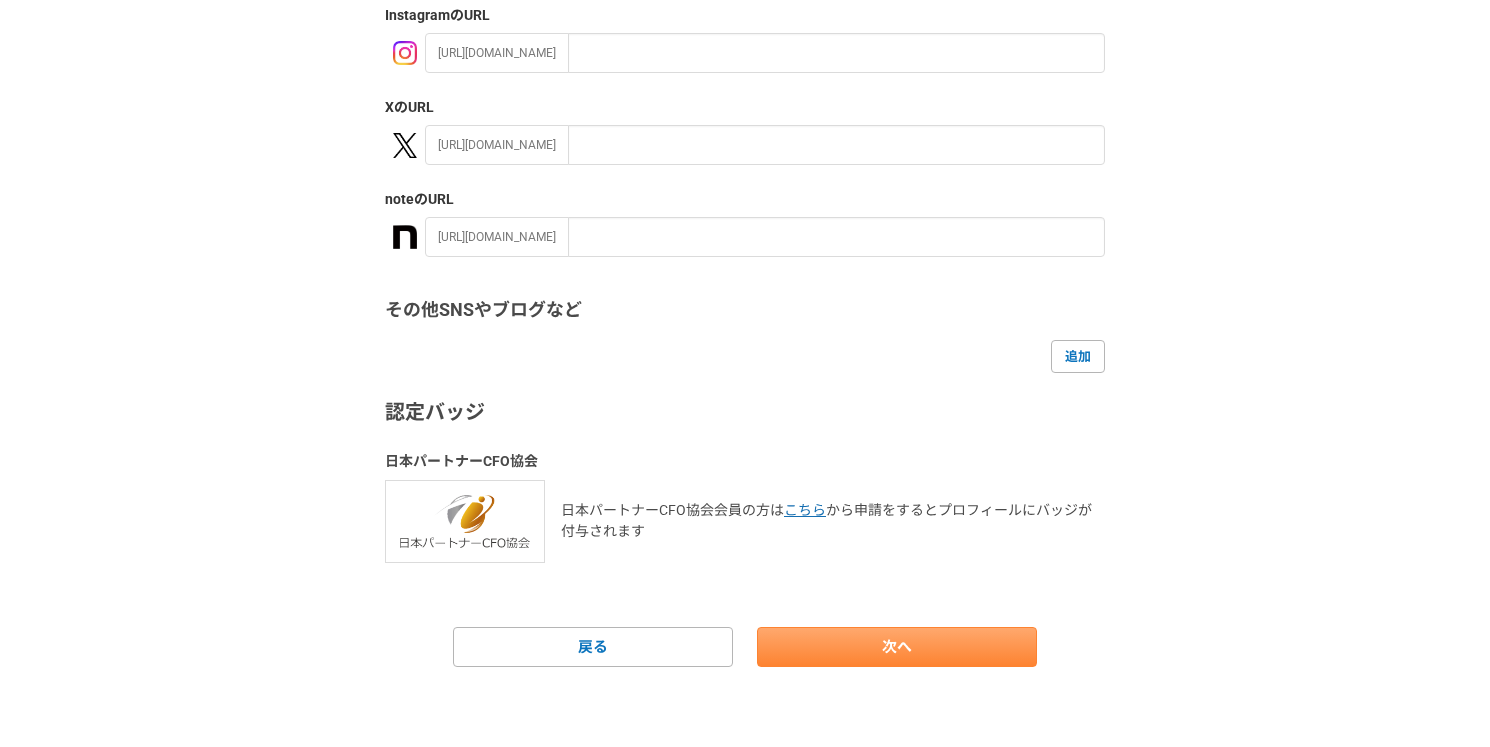 scroll, scrollTop: 0, scrollLeft: 0, axis: both 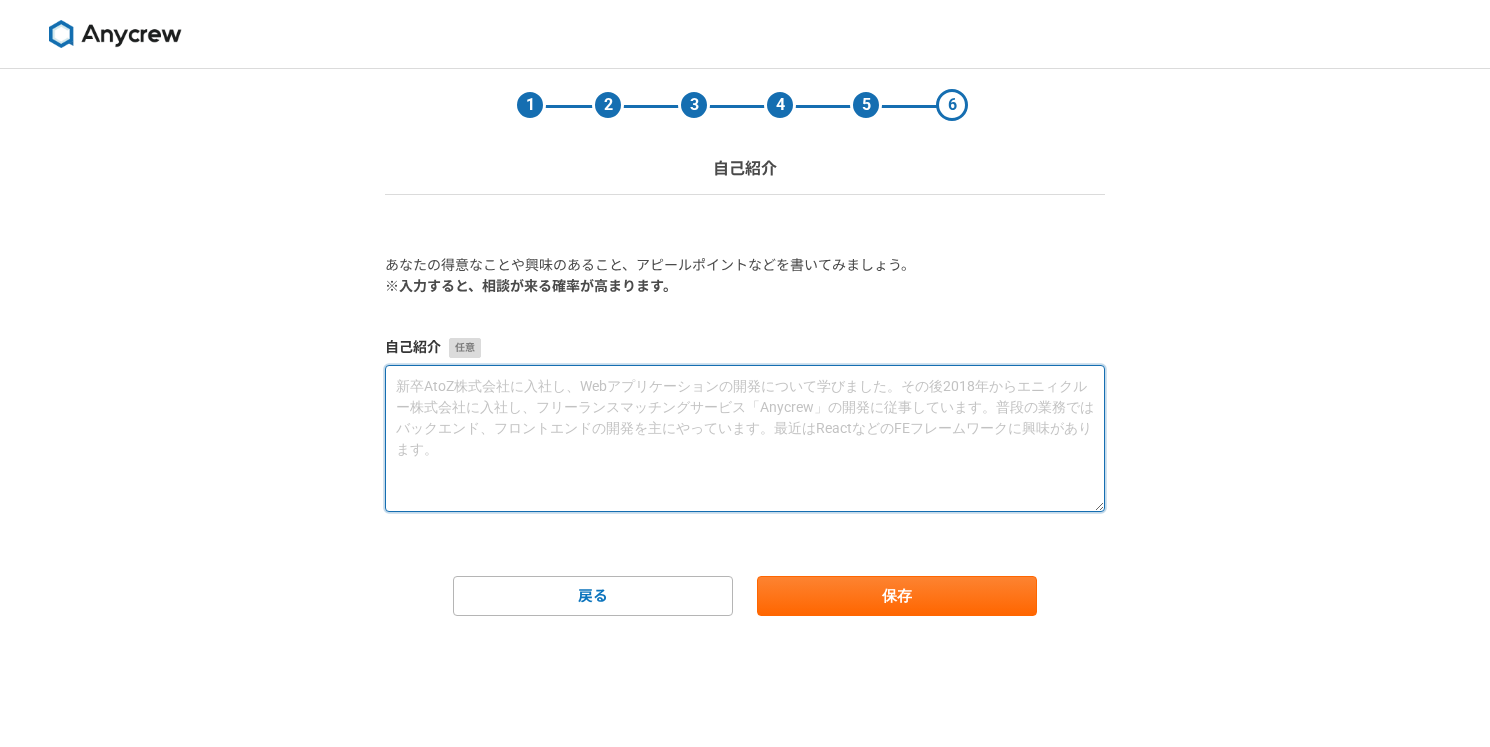 click at bounding box center [745, 438] 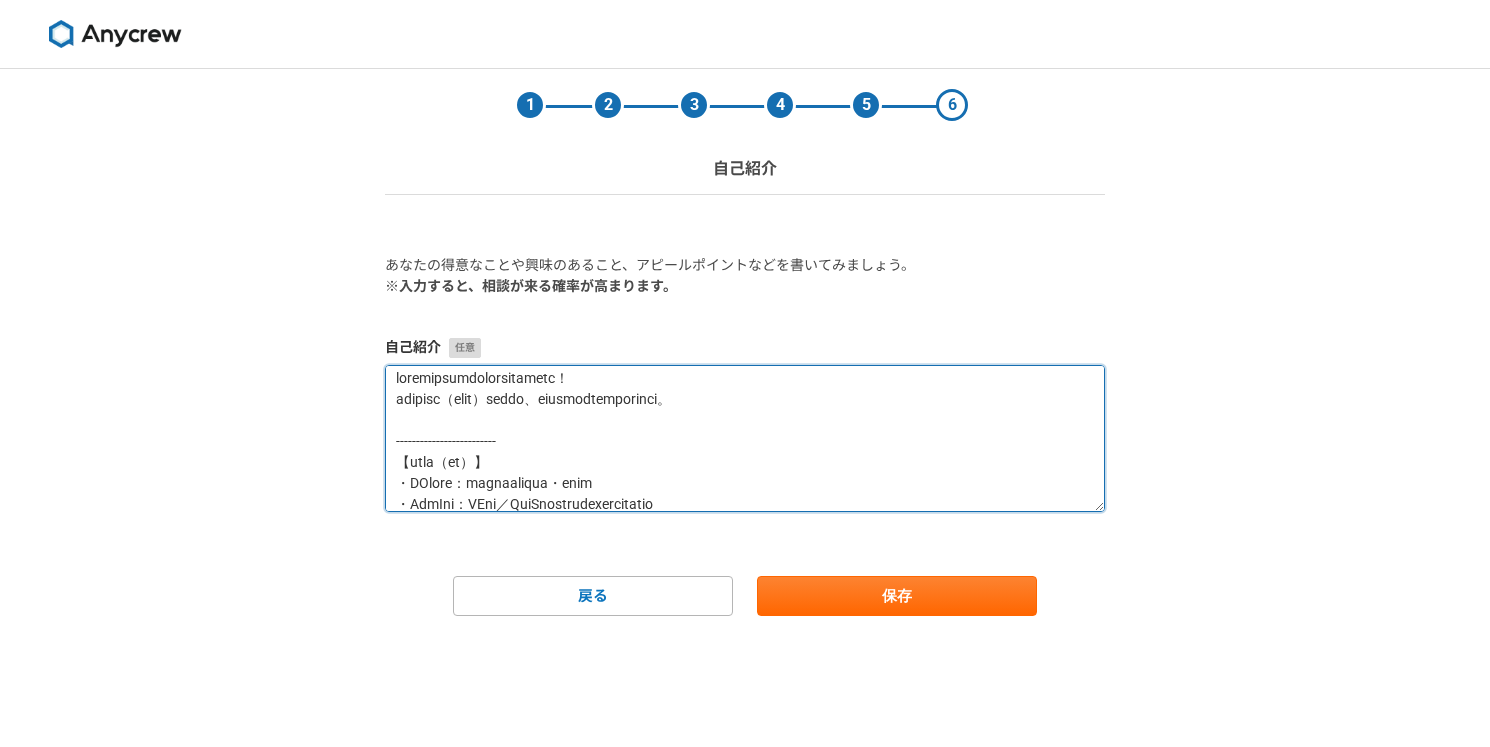 scroll, scrollTop: 0, scrollLeft: 0, axis: both 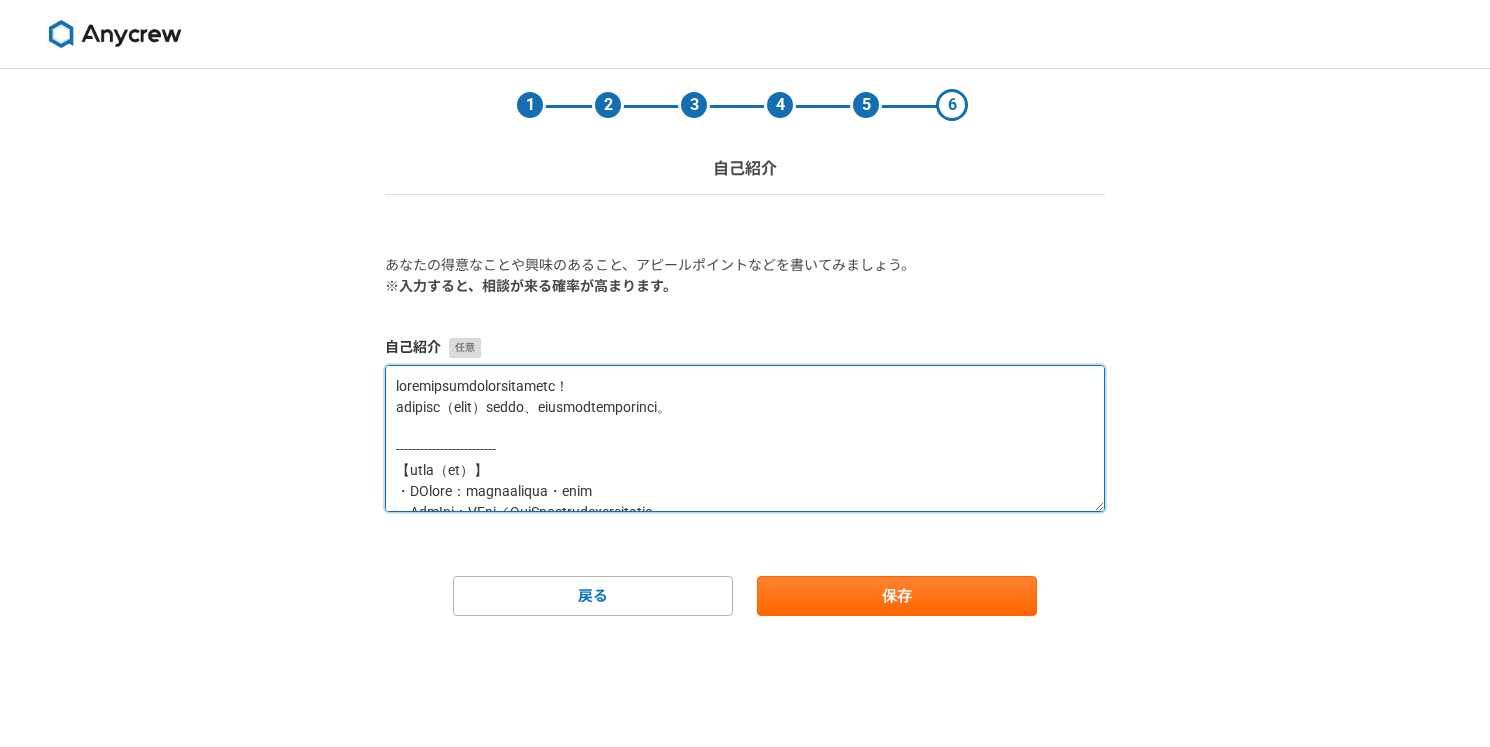 drag, startPoint x: 395, startPoint y: 402, endPoint x: 395, endPoint y: 342, distance: 60 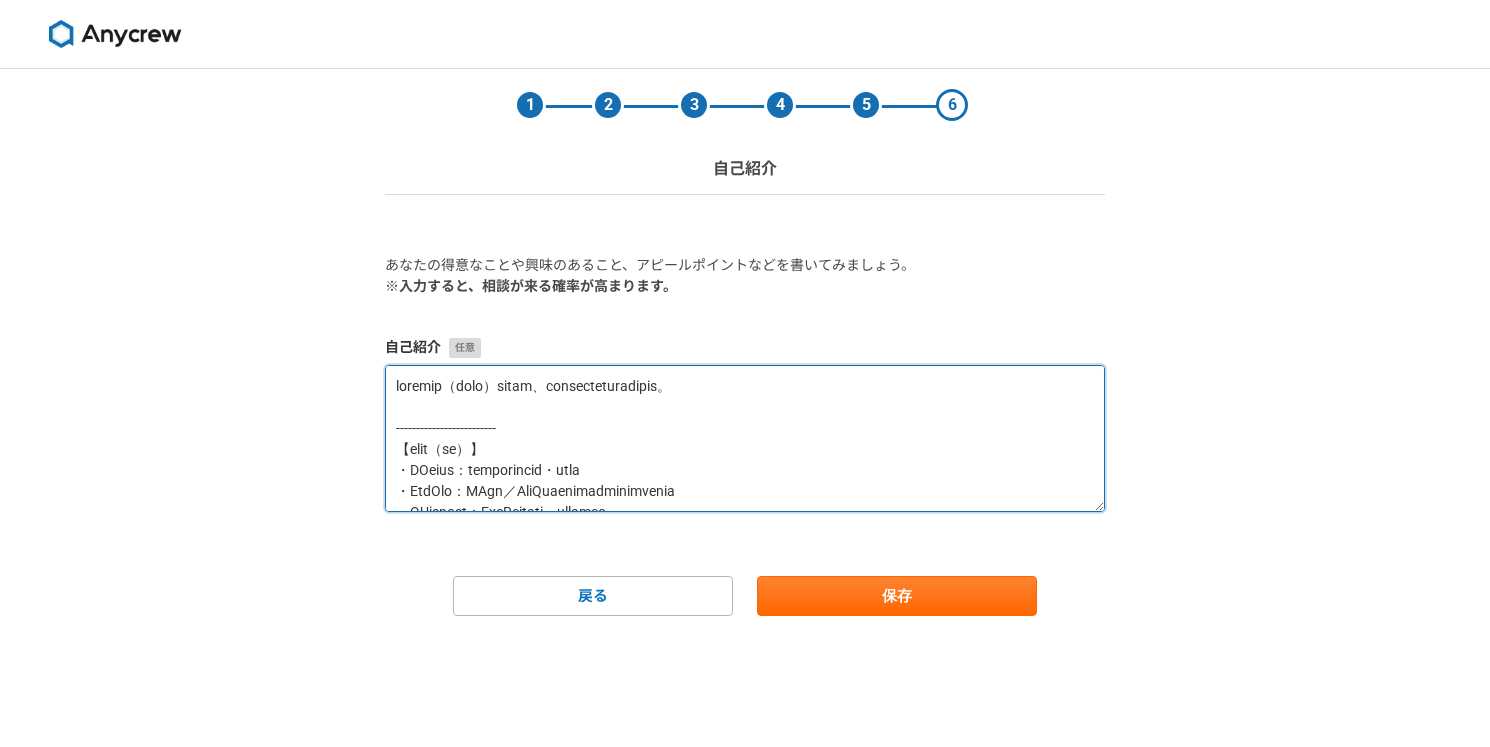 click at bounding box center (745, 438) 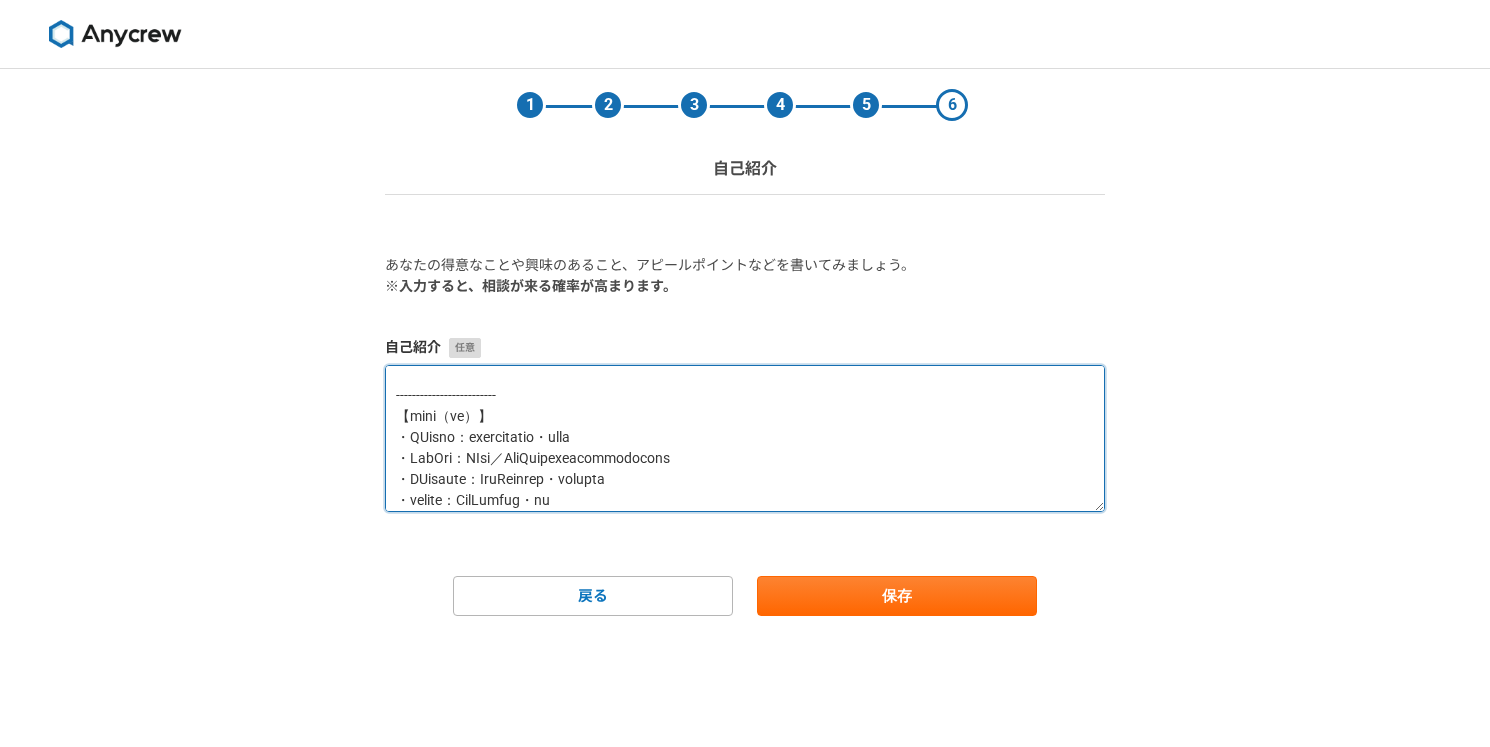 scroll, scrollTop: 0, scrollLeft: 0, axis: both 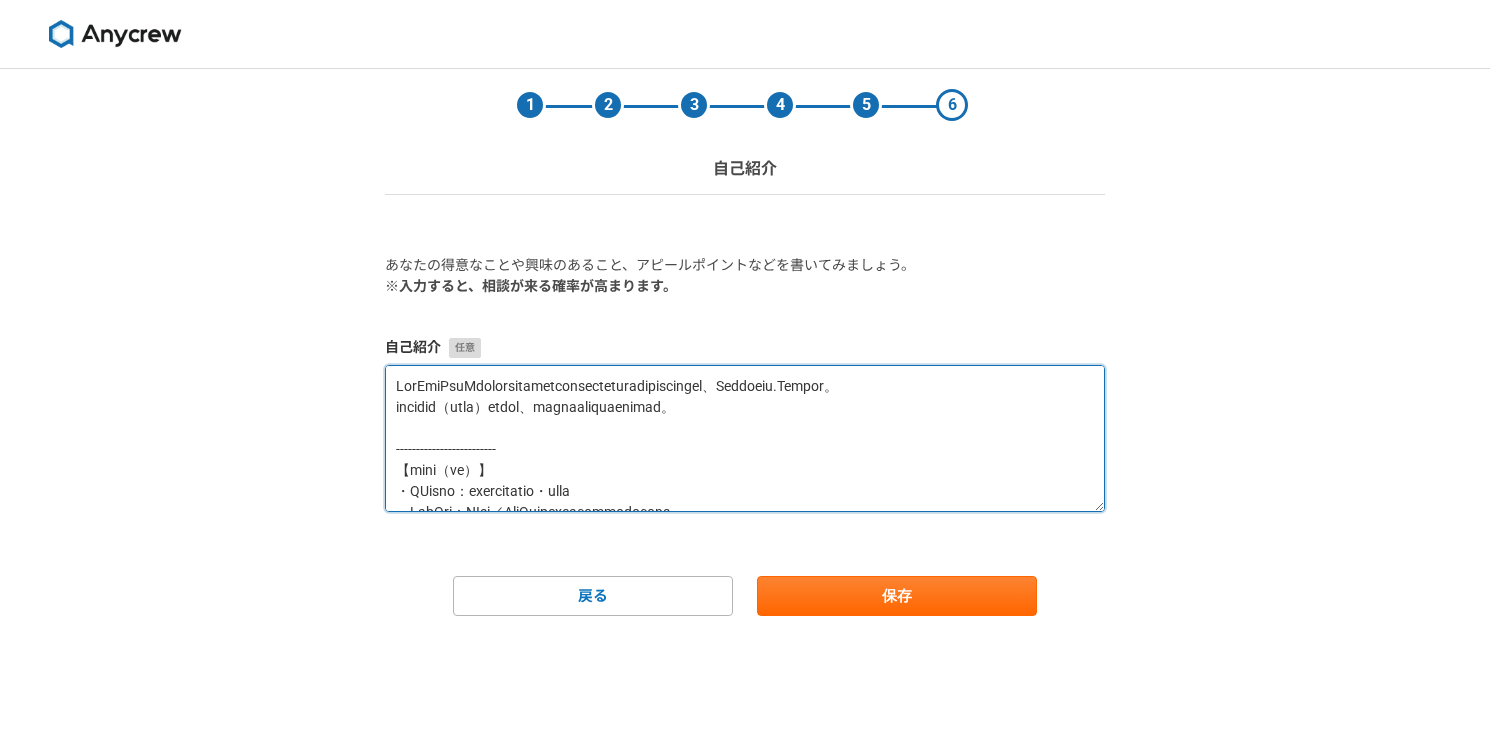 drag, startPoint x: 972, startPoint y: 387, endPoint x: 1001, endPoint y: 401, distance: 32.202484 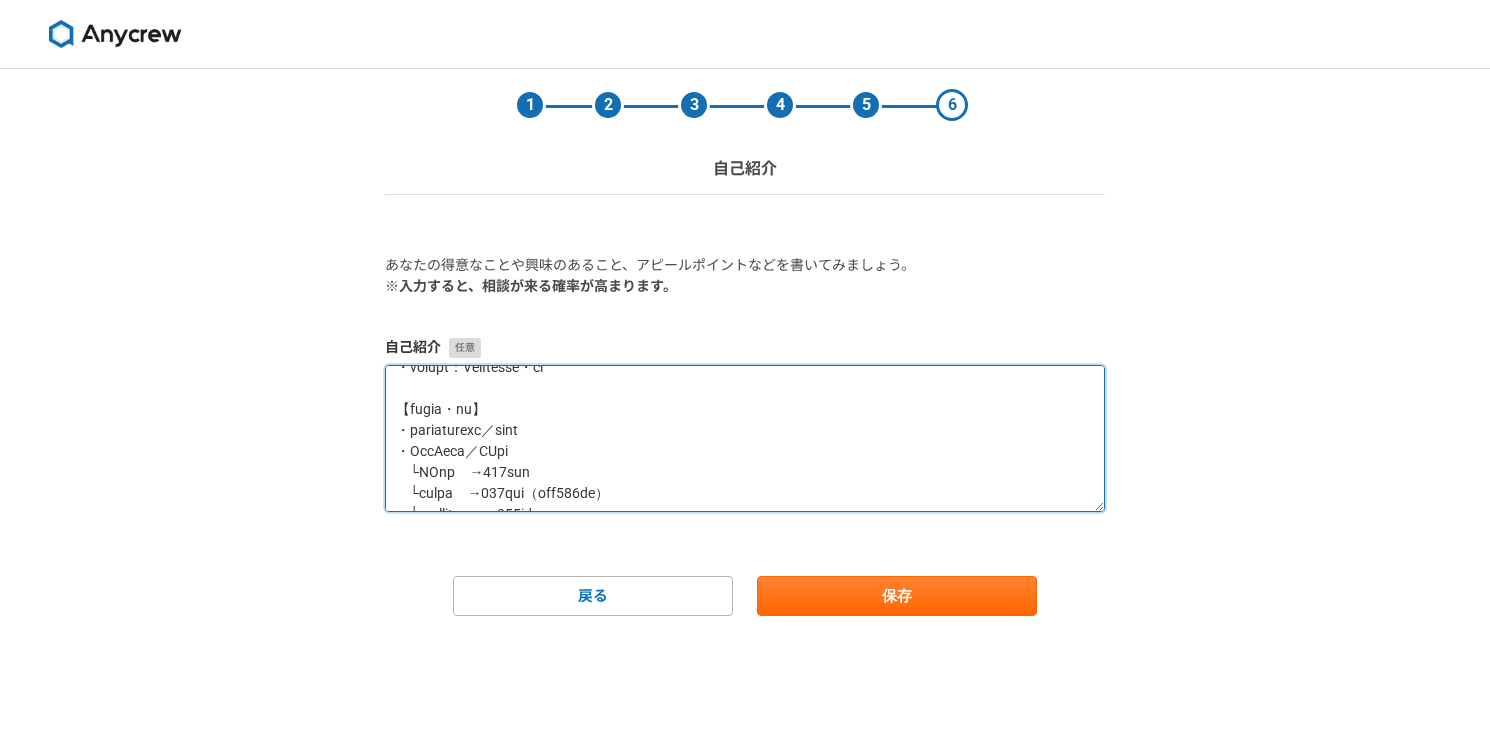 scroll, scrollTop: 609, scrollLeft: 0, axis: vertical 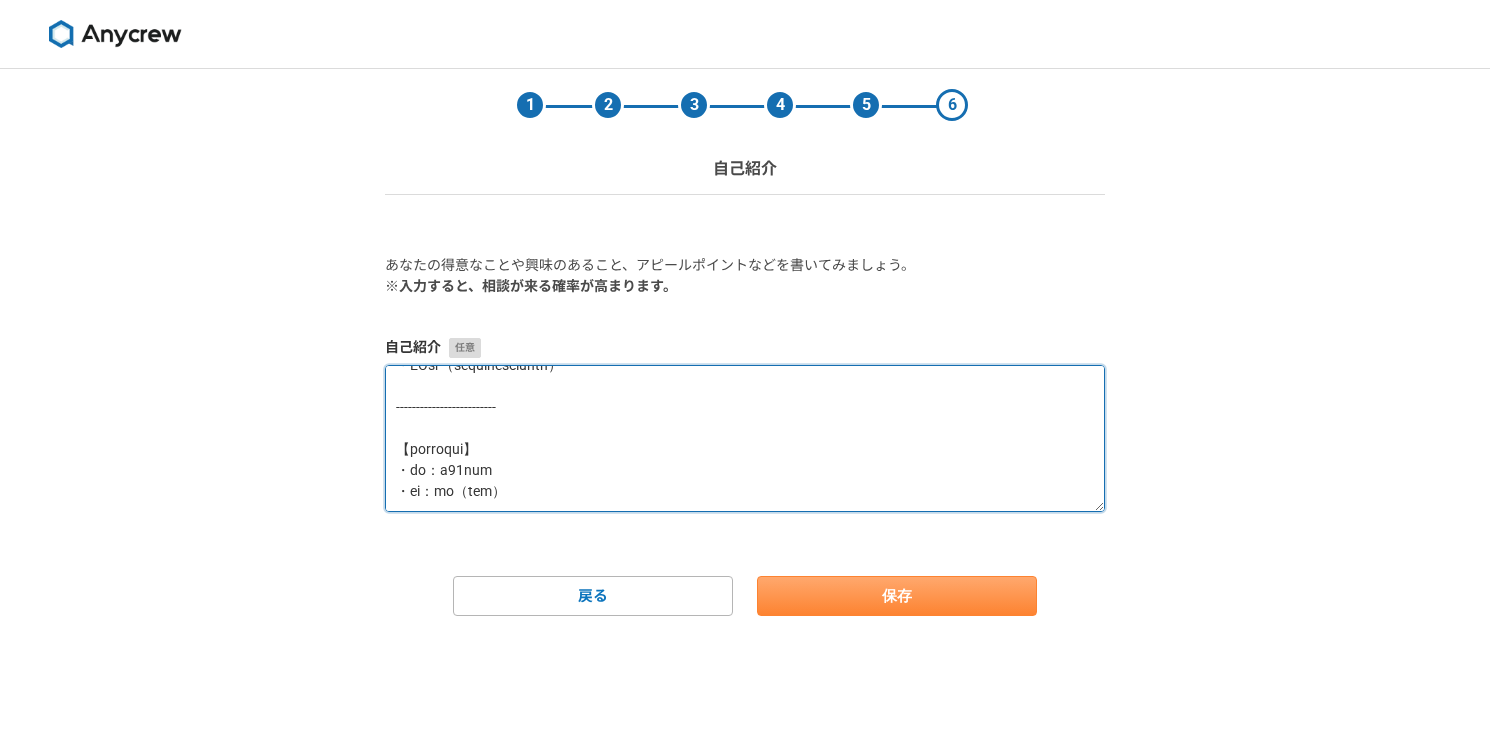 type on "BtoB向けSaaSツールを提供する企業にて現役でマーケティングリーダーを担当しております。
マーケティング（セールス）の観点から、本質的なご支援をさせていただきます。
-------------------------
【支援実績（抜粋）】
・AI関連企業：マーケティング戦略設計・施策管理
・SaaS企業：MOps／HubSpotを活用したリードナーチャリング
・ITサービス企業：HubSpotメール・シナリオ自動化
・コンサル企業：HubSpot保守・運用
【主要スキル・実績】
・マーケティング戦略立案／予算設計
・HubSpot／MA運用
└LP作成　→300件以上
└メール設計　→500件以上（送信先100万超）
└ワークフロー設計　→500件以上
└ダッシュボード／レポート／リスト作成
└初期構築／導入支援
└マニュアル作成
・Web広告運用（BtoB領域）
└Google広告（リスティング月300万、GDN月100万）
└Meta広告（月150万）
・ウェビナー設計
└企画～集客～効果測定　→150回以上
└バナー・LP・メール・アンケート設計
・メールマーケティング
└シナリオ設計〜作成〜効果測定
・リードナーチャリング／リードスコアリング
・MOps（マーケティングオペレーション）
-------------------------
【稼働時間に関して】
・平日：夜20時以降
・土日：終日（要調整）..." 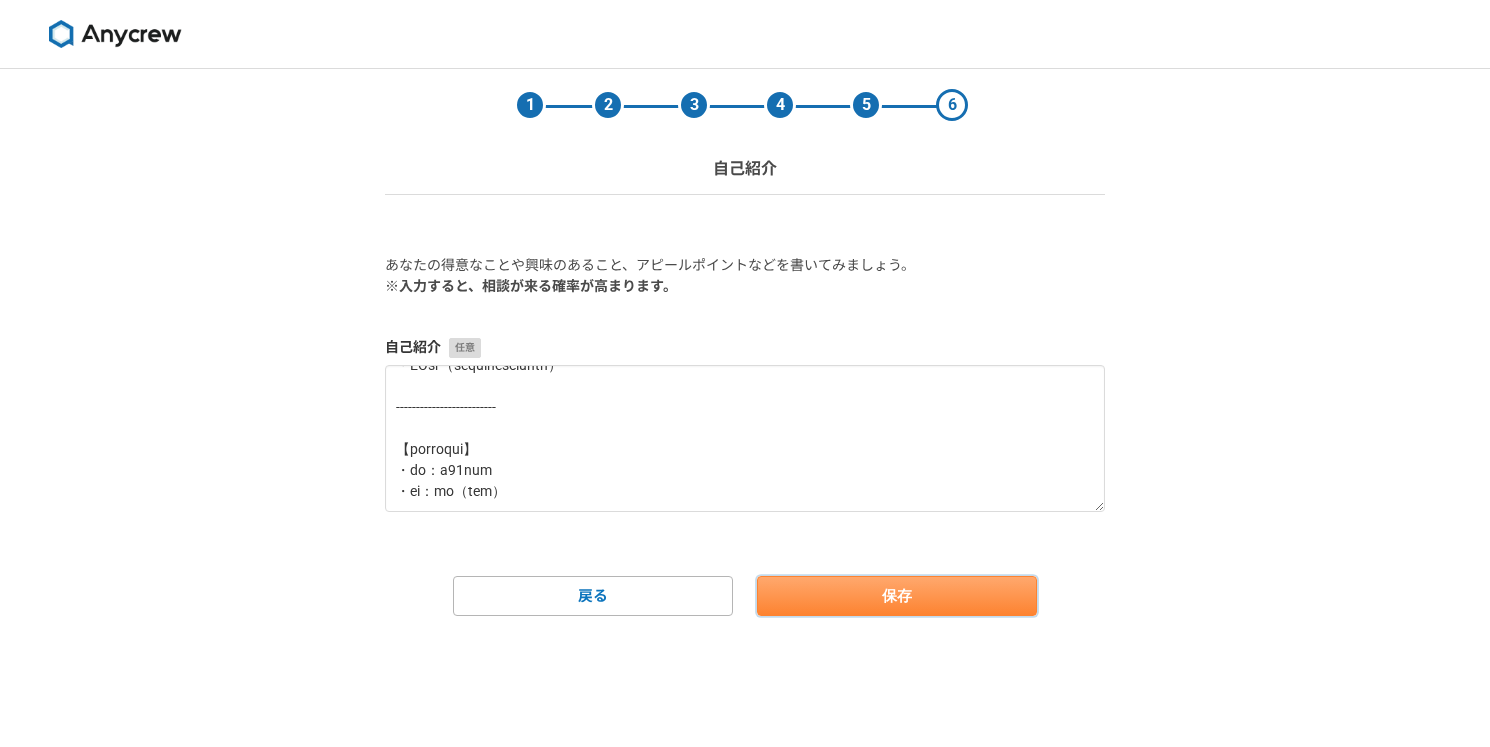 click on "保存" at bounding box center [897, 596] 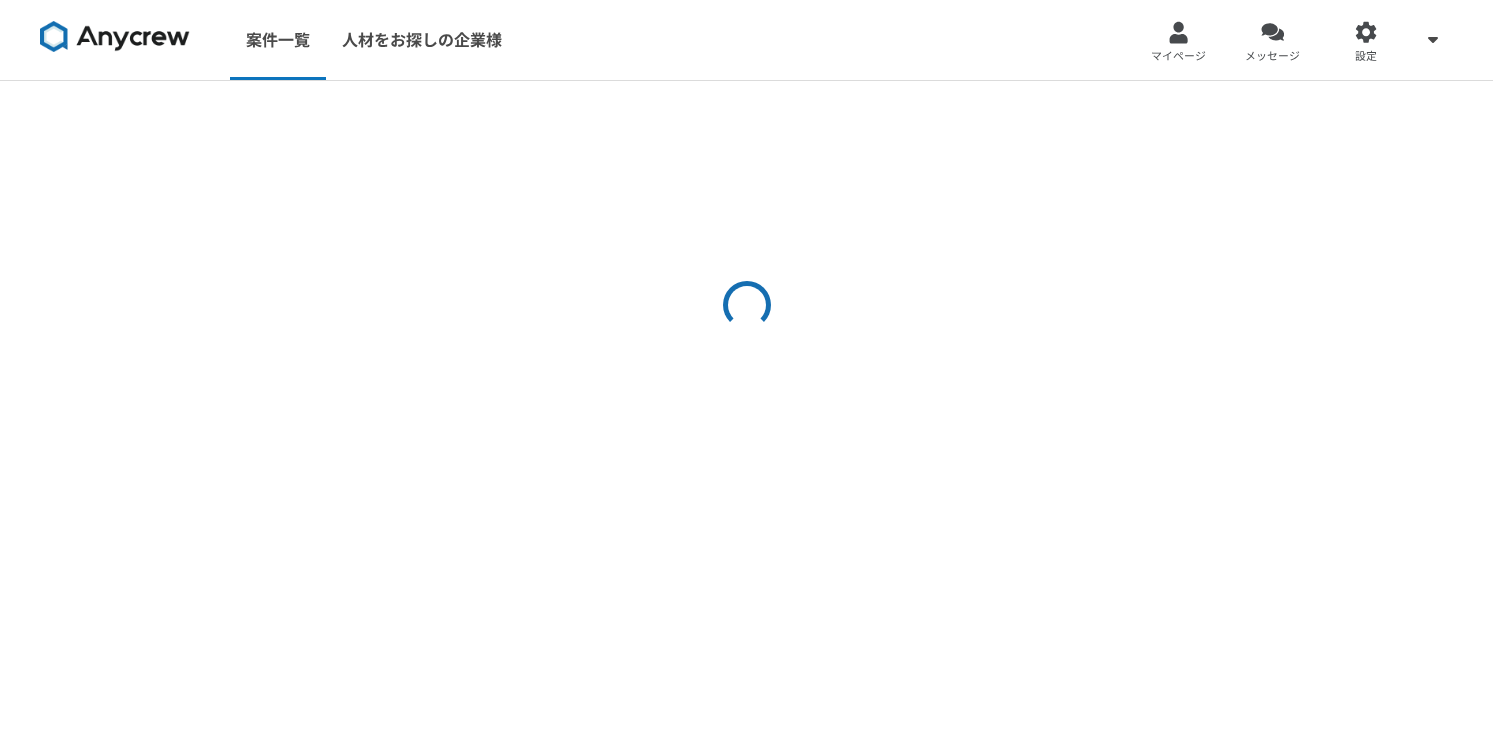 scroll, scrollTop: 0, scrollLeft: 0, axis: both 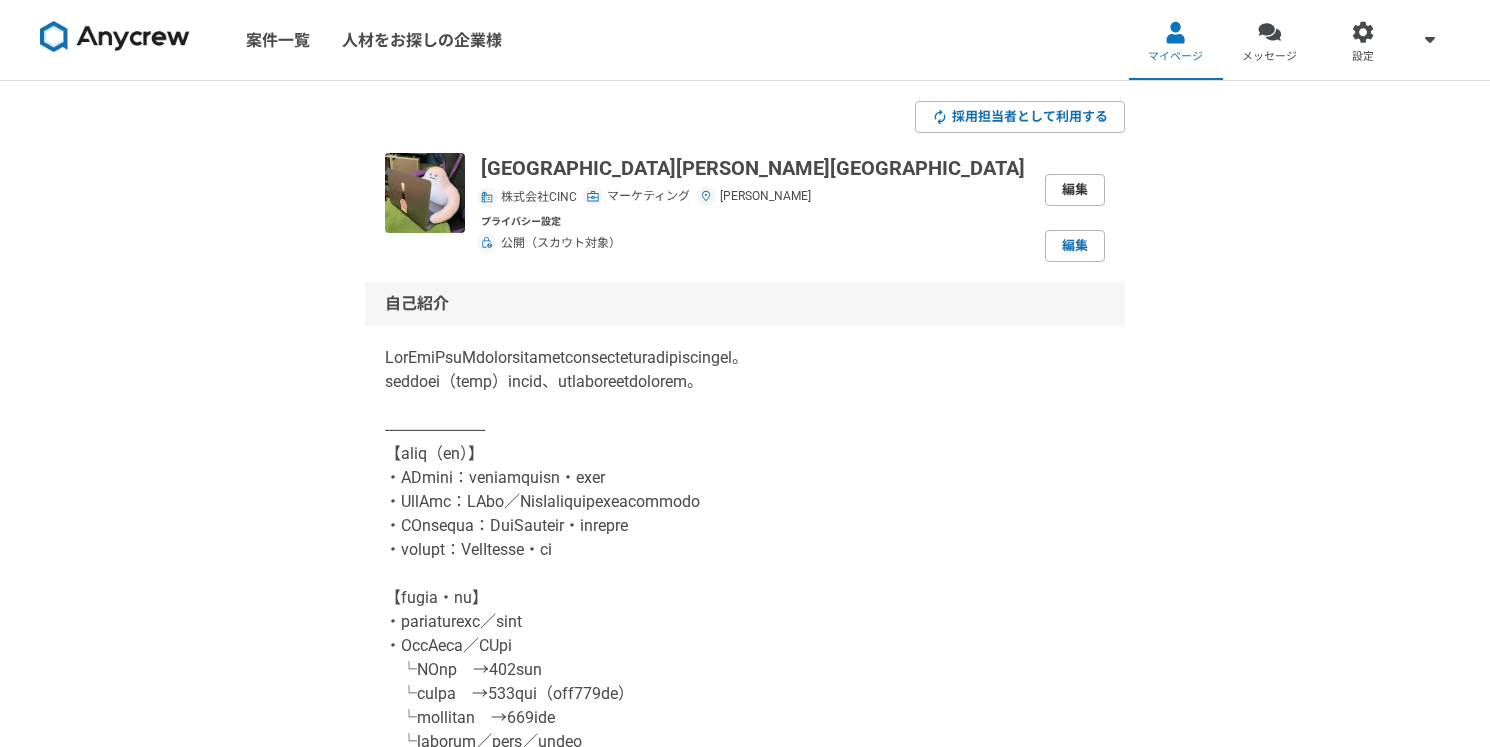click on "編集" at bounding box center (1075, 190) 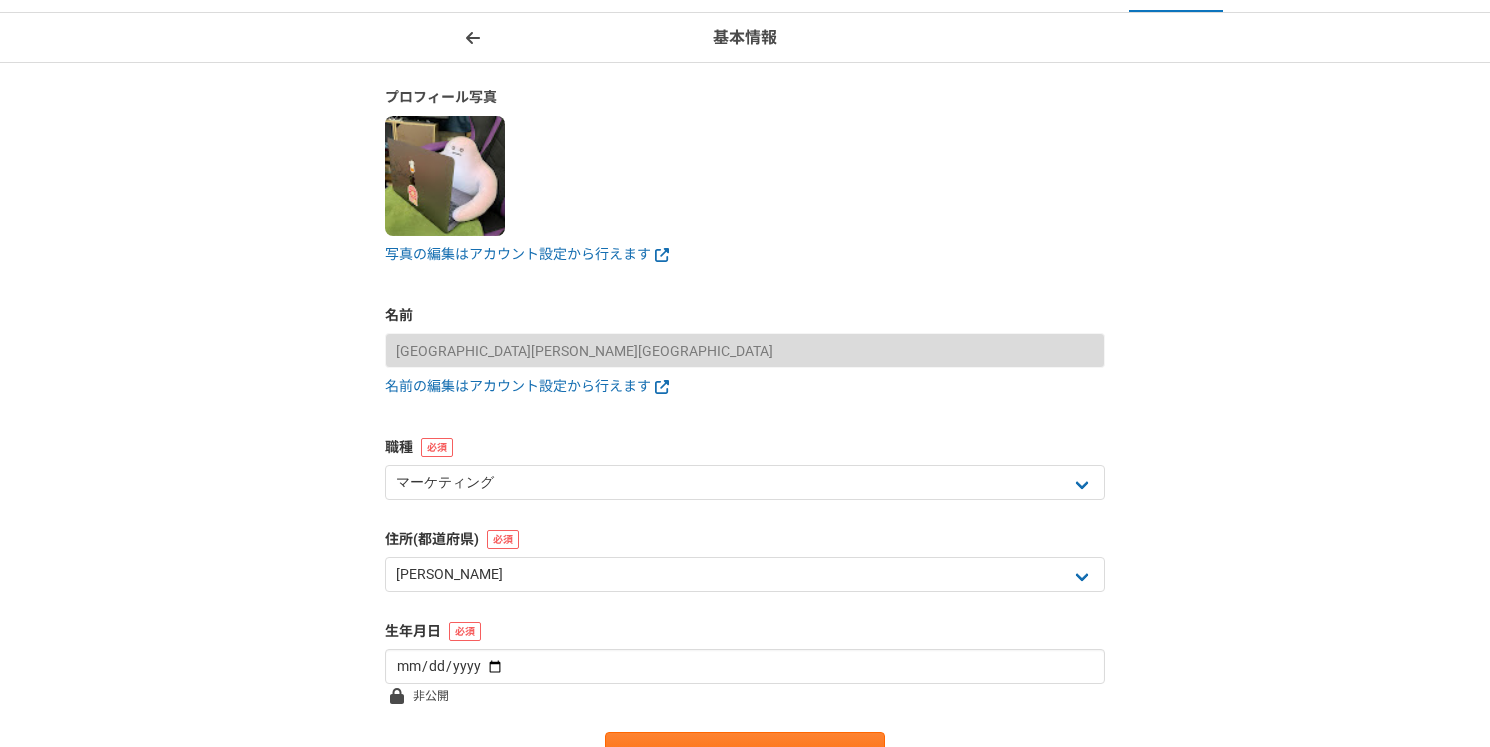 scroll, scrollTop: 0, scrollLeft: 0, axis: both 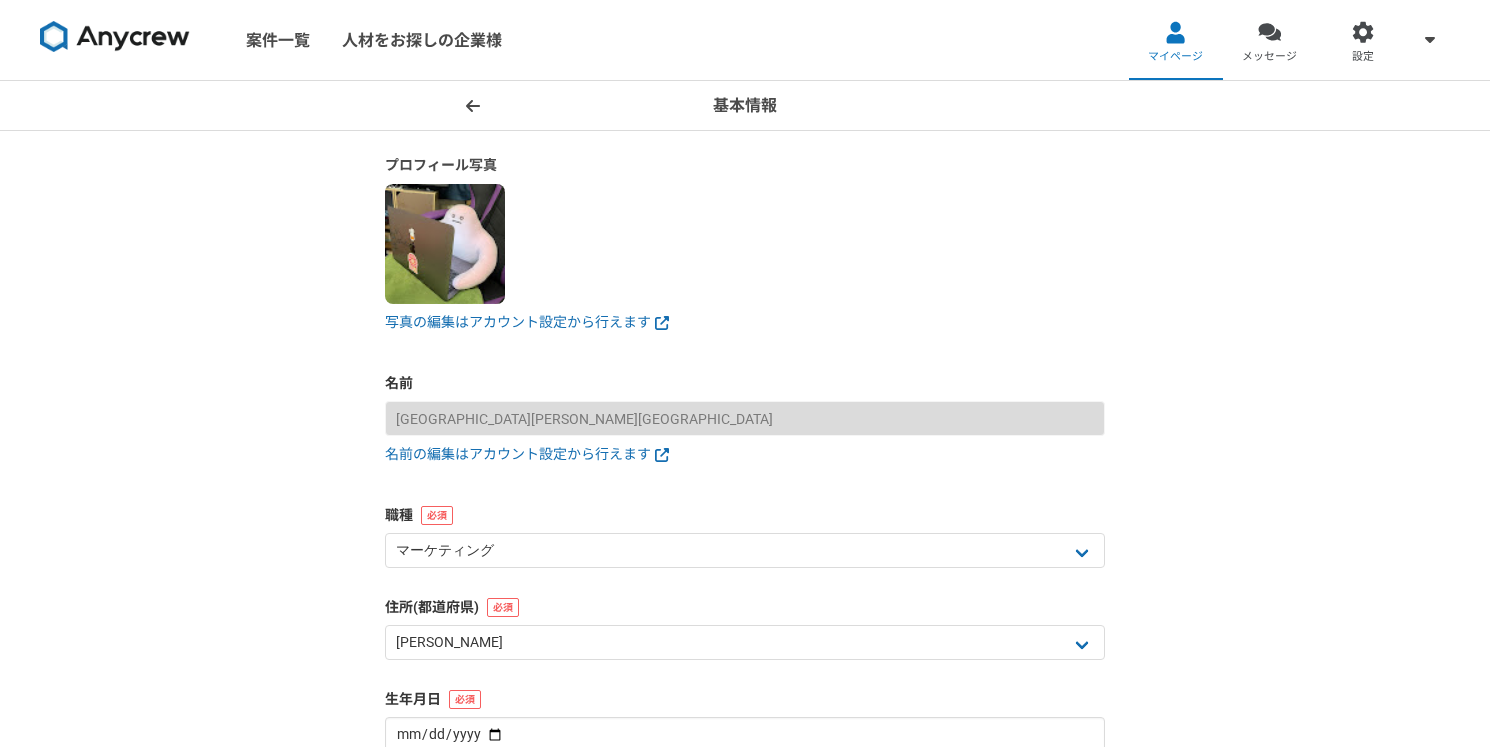 click at bounding box center [445, 244] 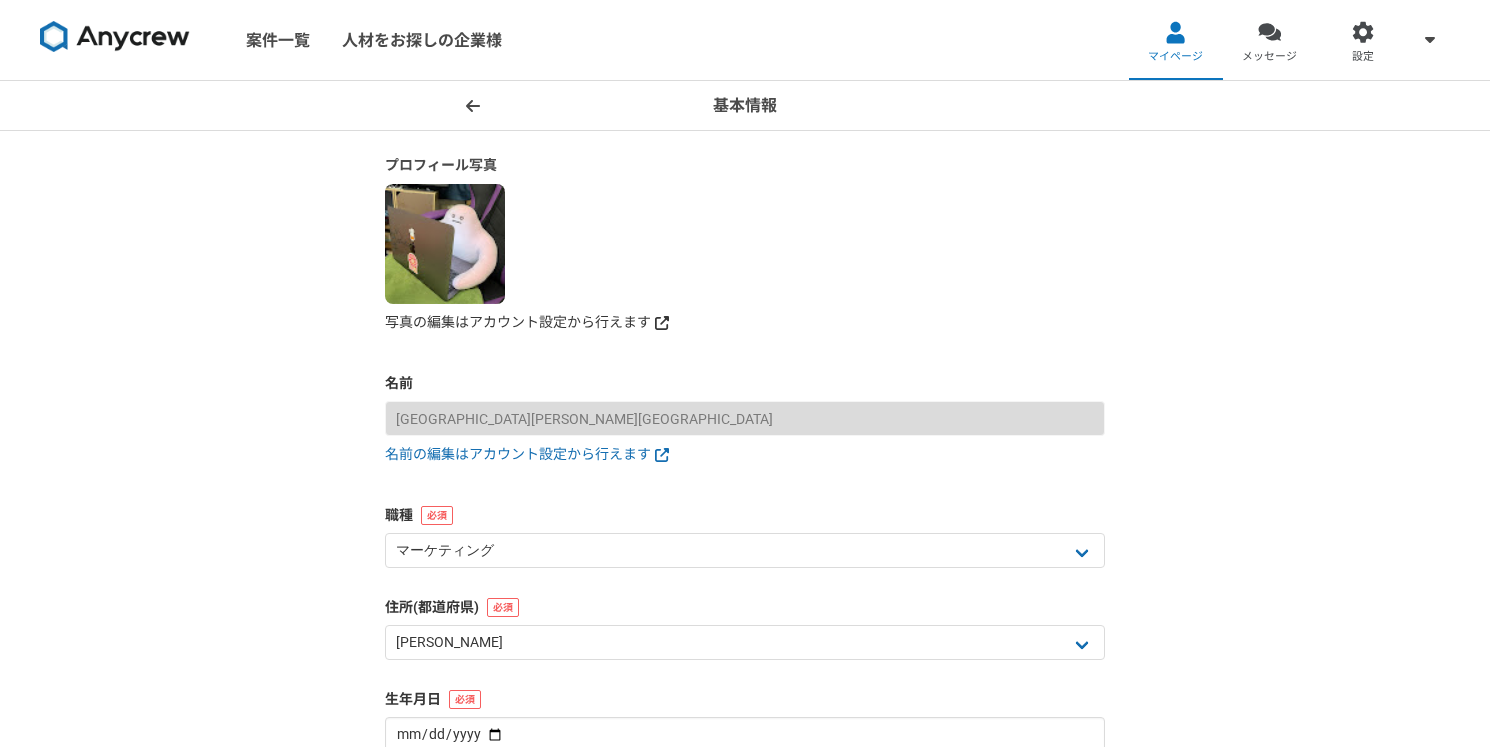click on "写真の編集はアカウント設定から行えます" at bounding box center (745, 322) 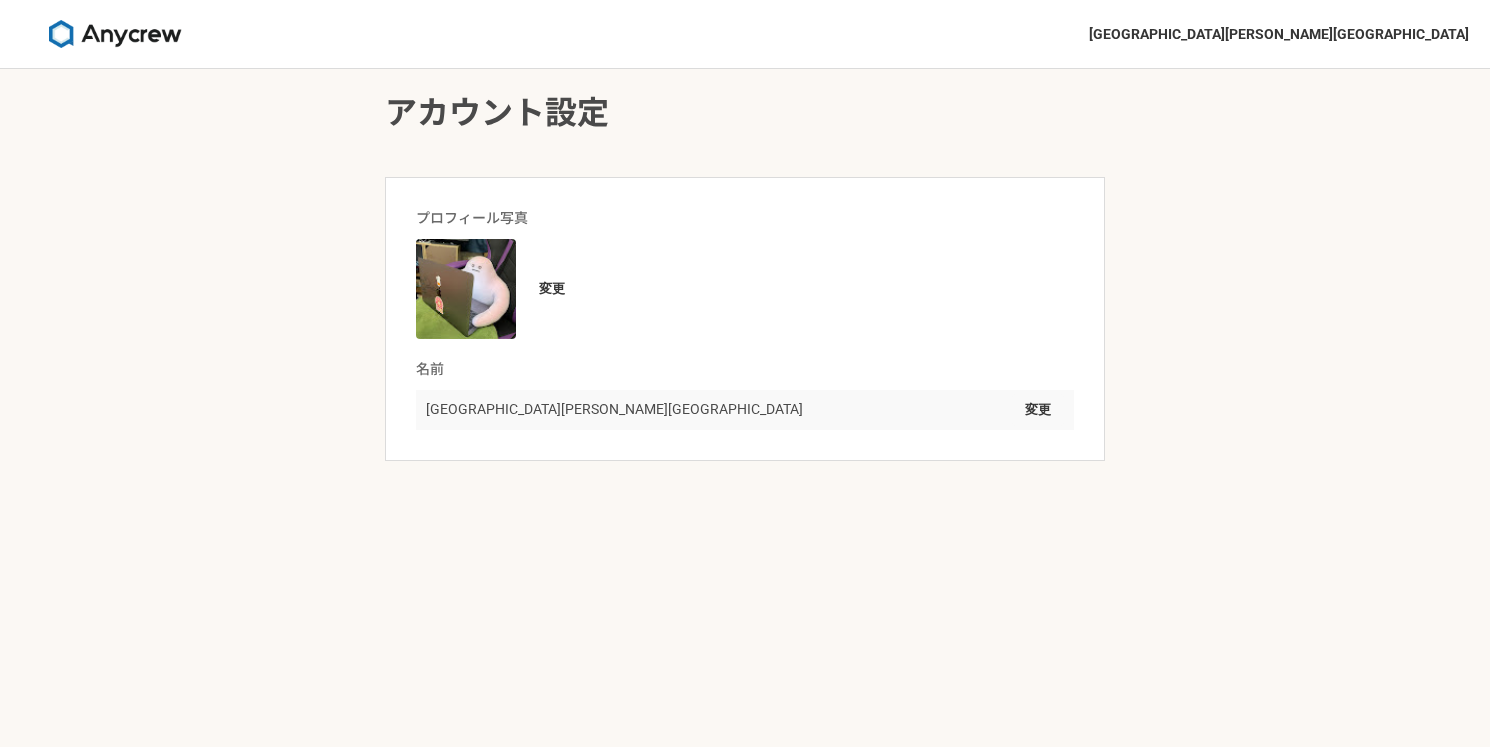 scroll, scrollTop: 0, scrollLeft: 0, axis: both 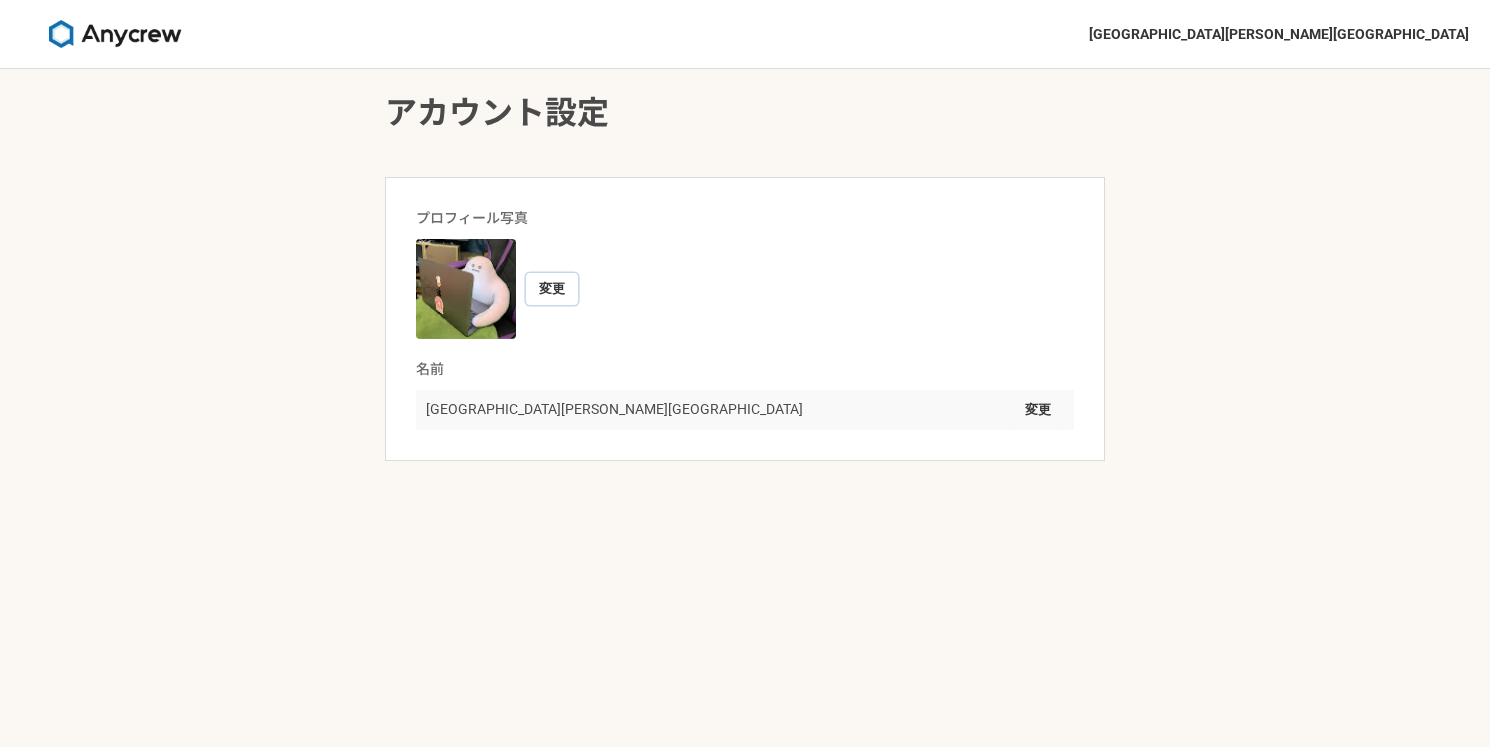 click on "変更" at bounding box center [552, 289] 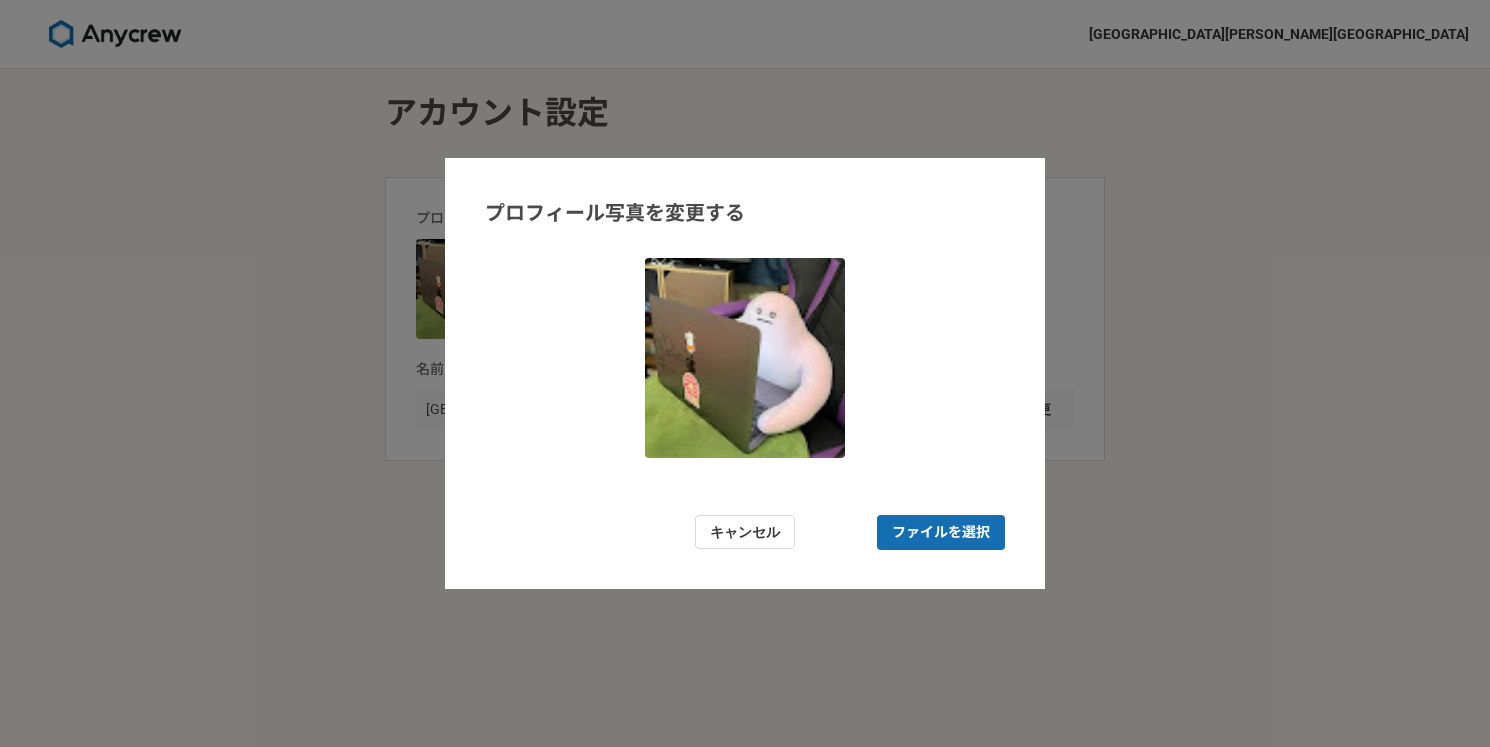 click at bounding box center (745, 358) 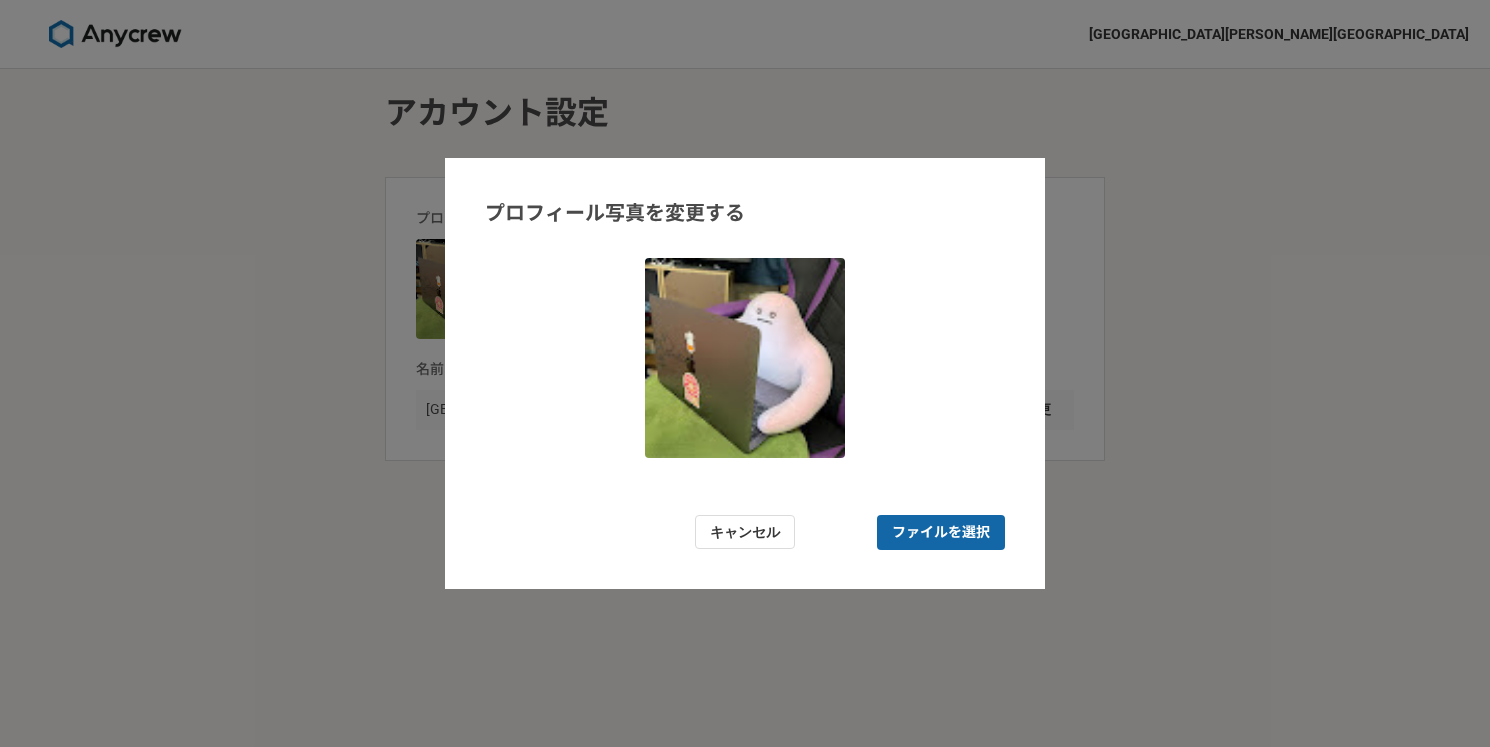 click on "ファイルを選択" at bounding box center (941, 532) 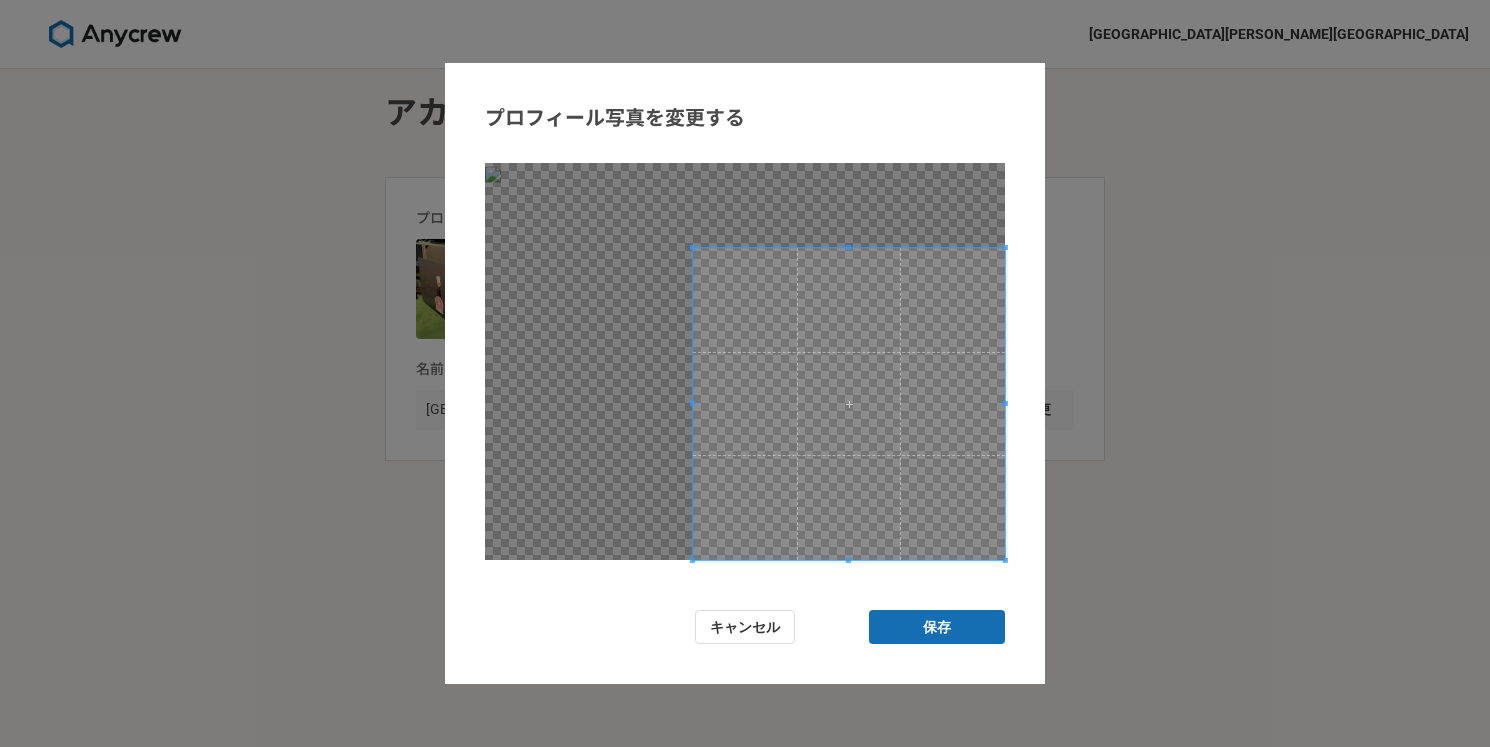 click at bounding box center [848, 403] 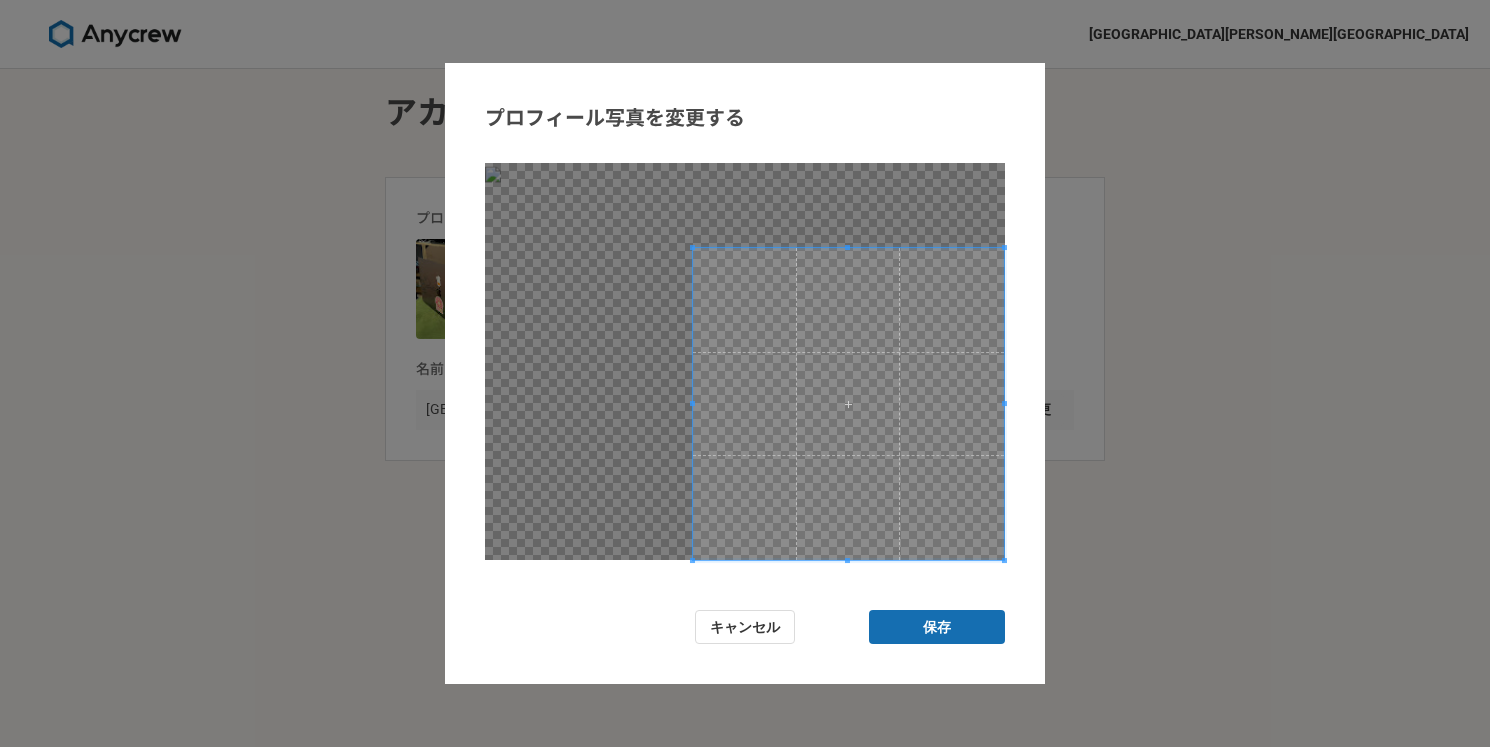 click at bounding box center (848, 247) 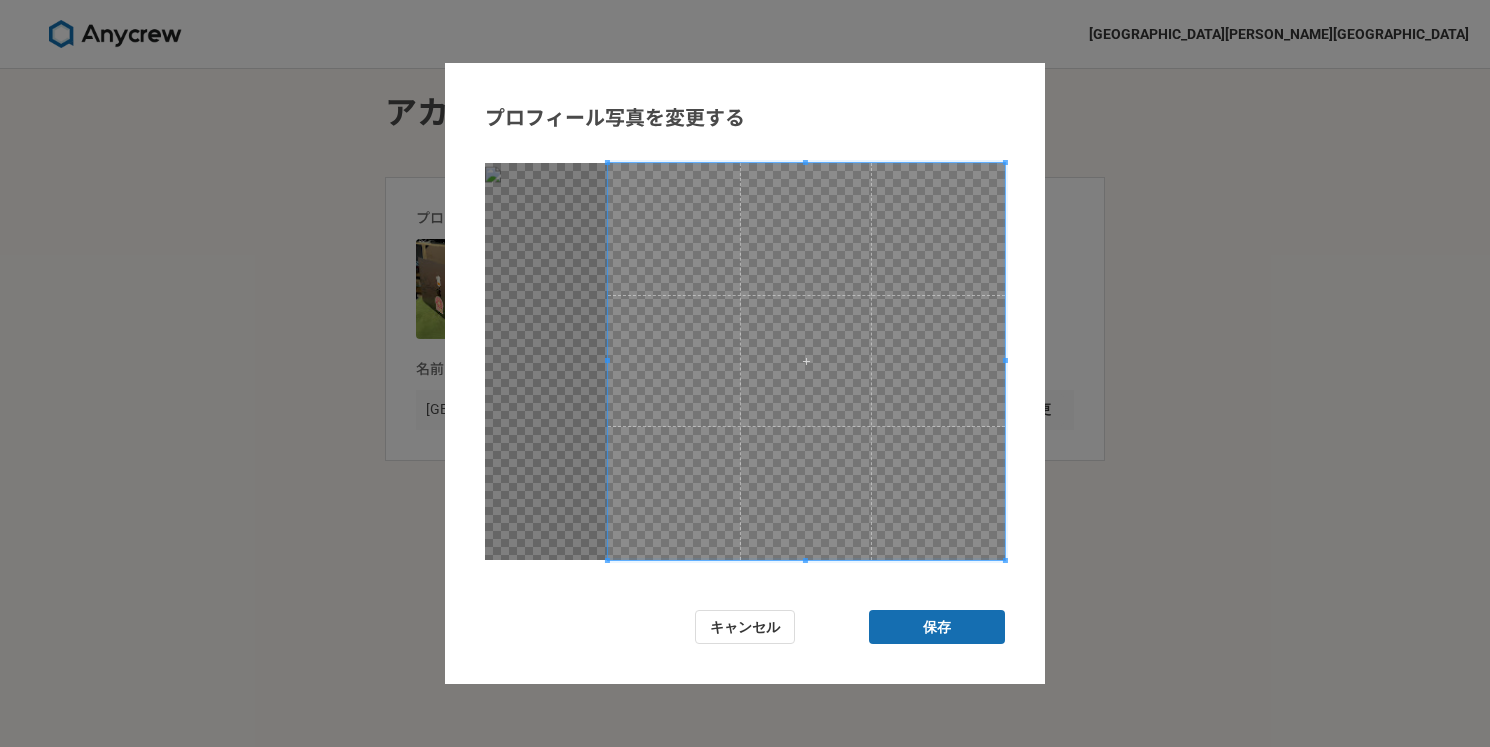 click at bounding box center [745, 346] 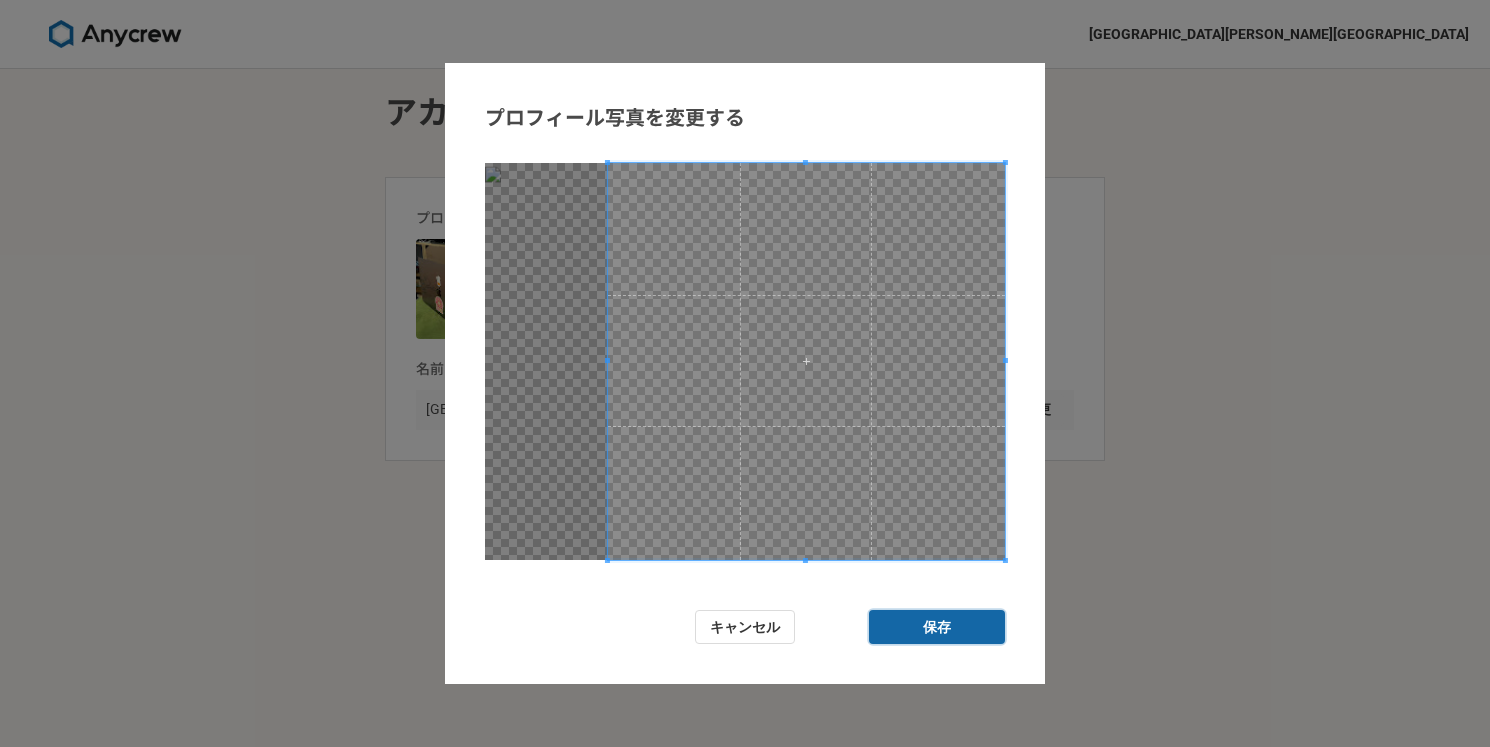 click on "保存" at bounding box center [937, 627] 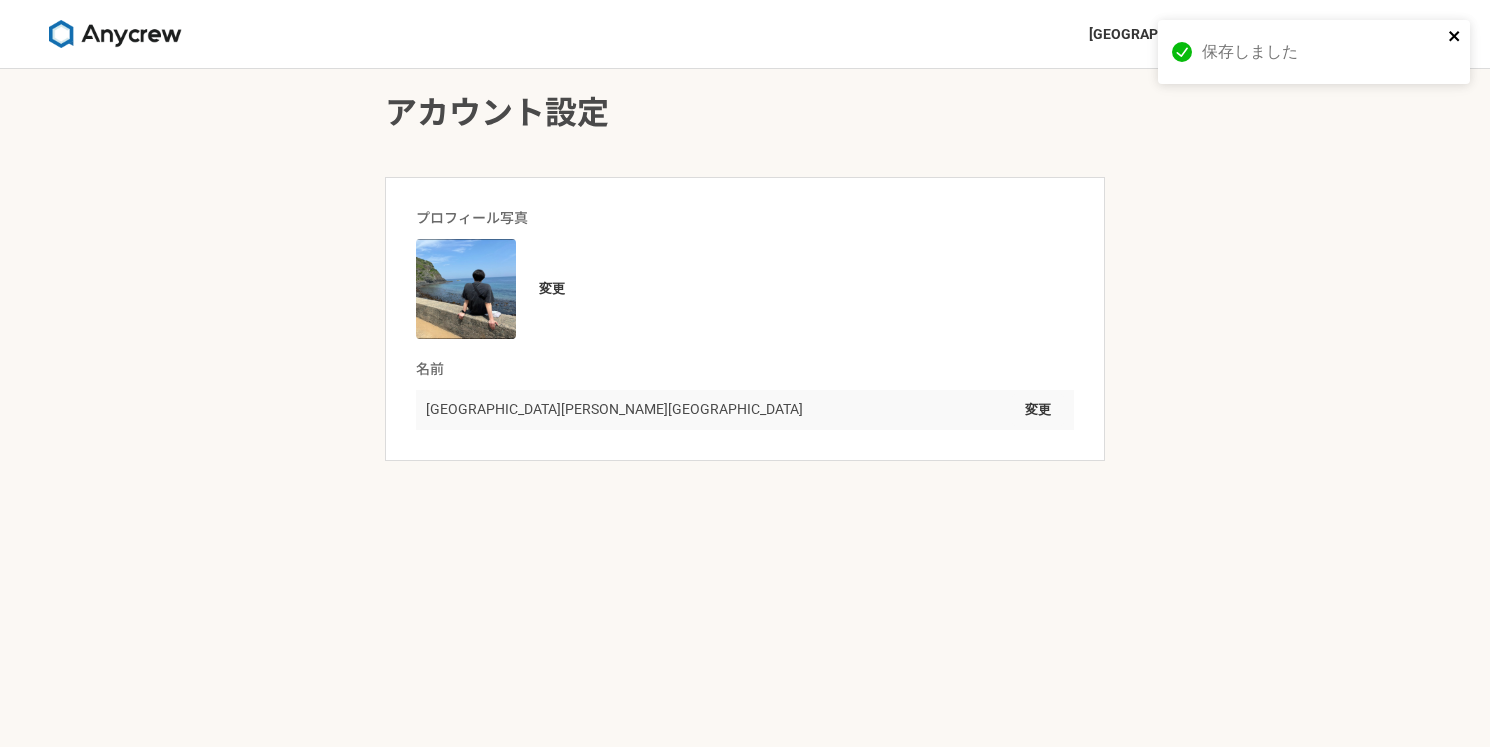 click 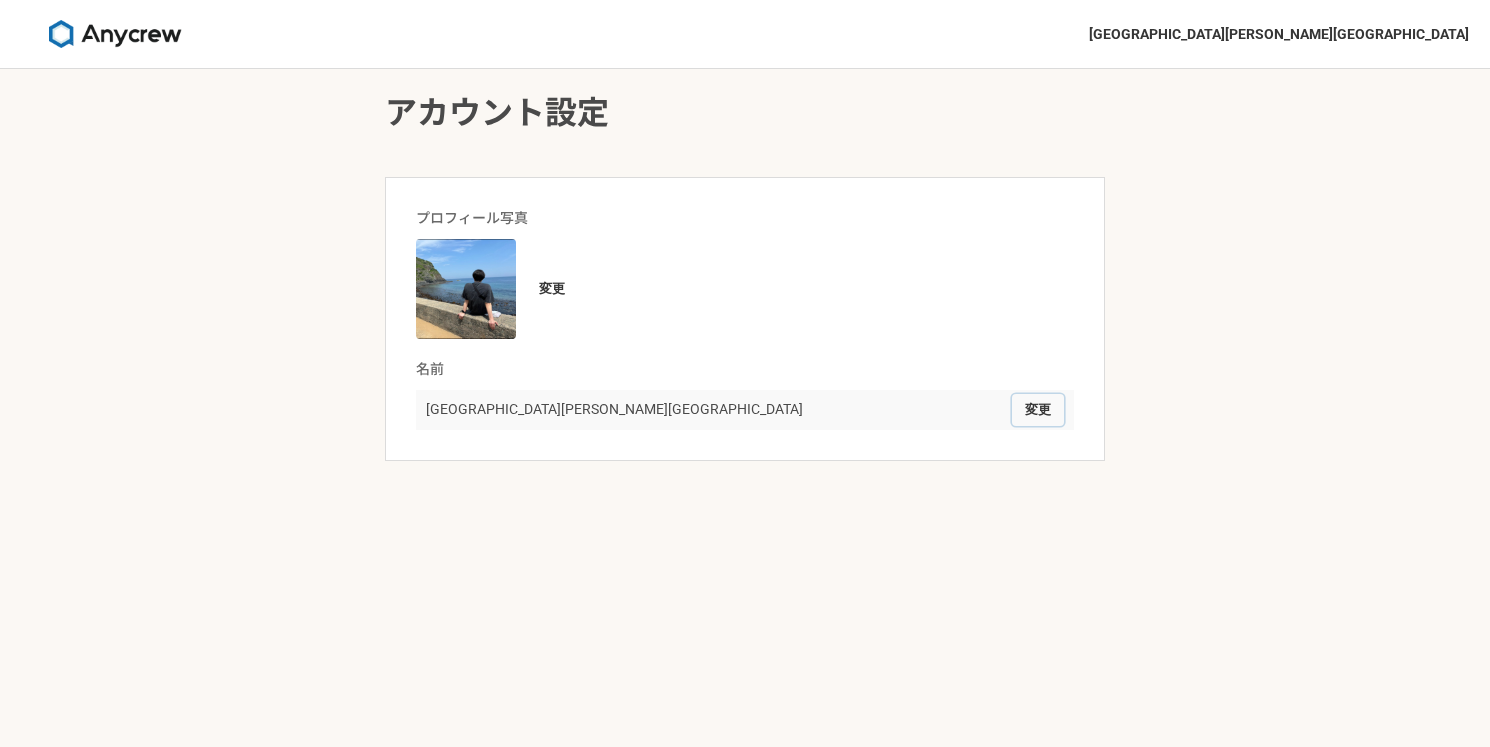 click on "変更" at bounding box center [1038, 410] 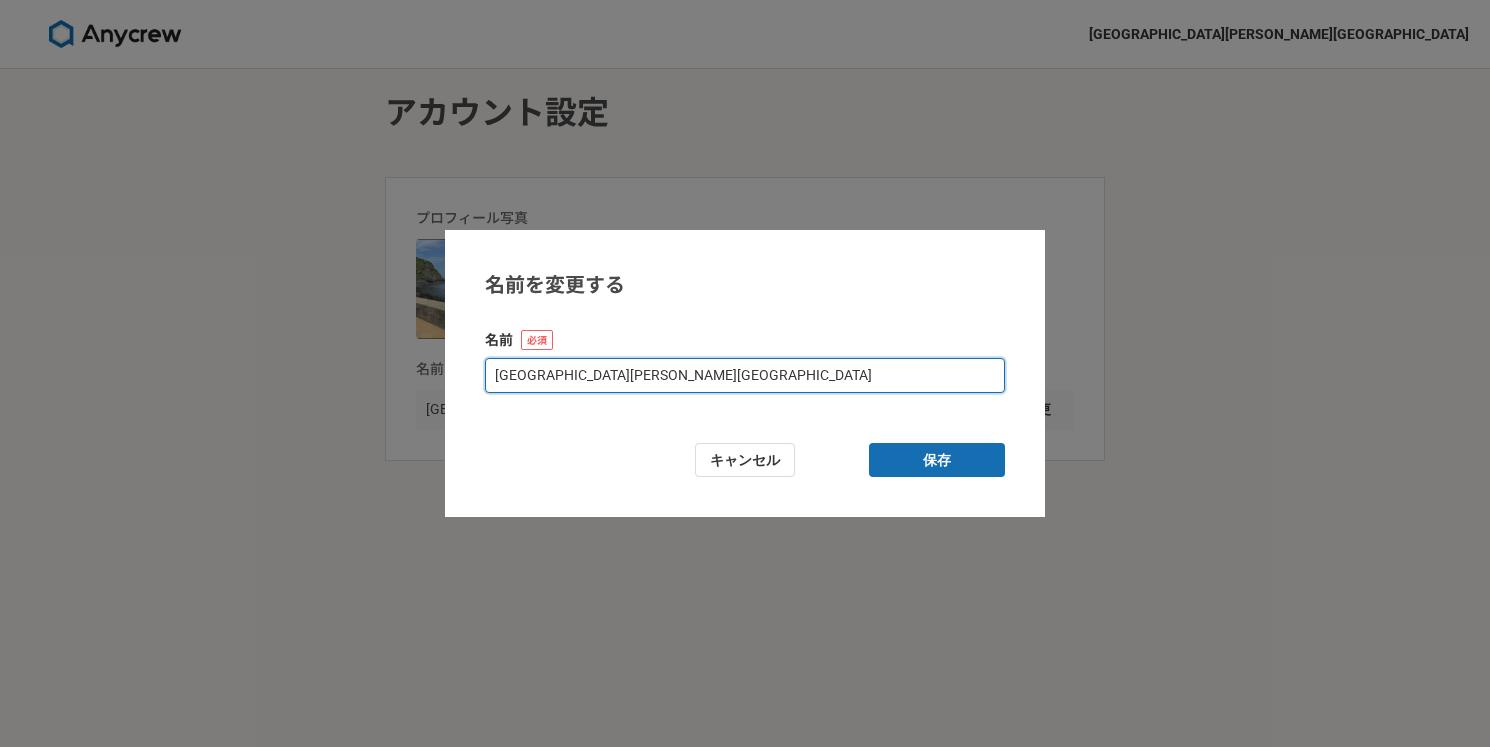 click on "十日市 元大" at bounding box center (745, 375) 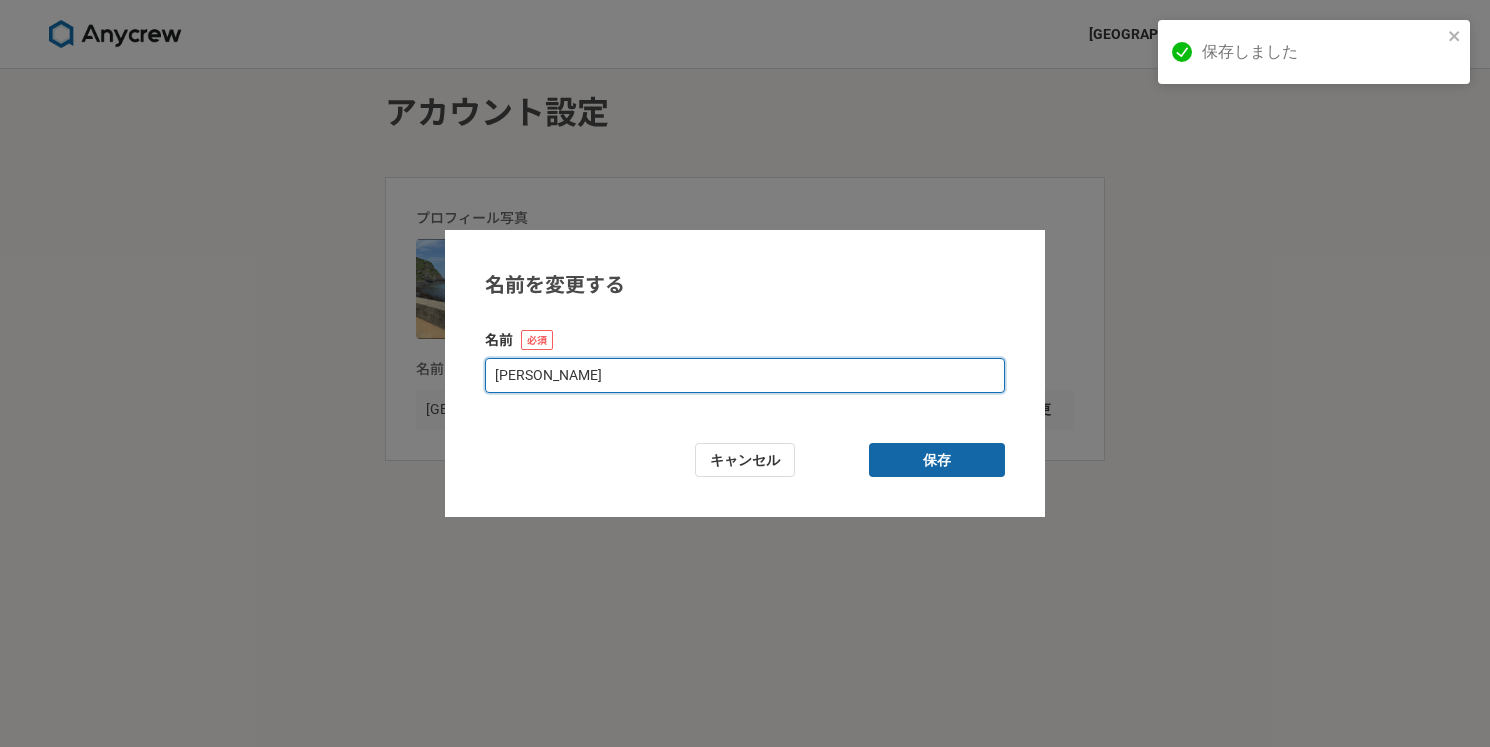 type on "Tomohiro Toukaichi" 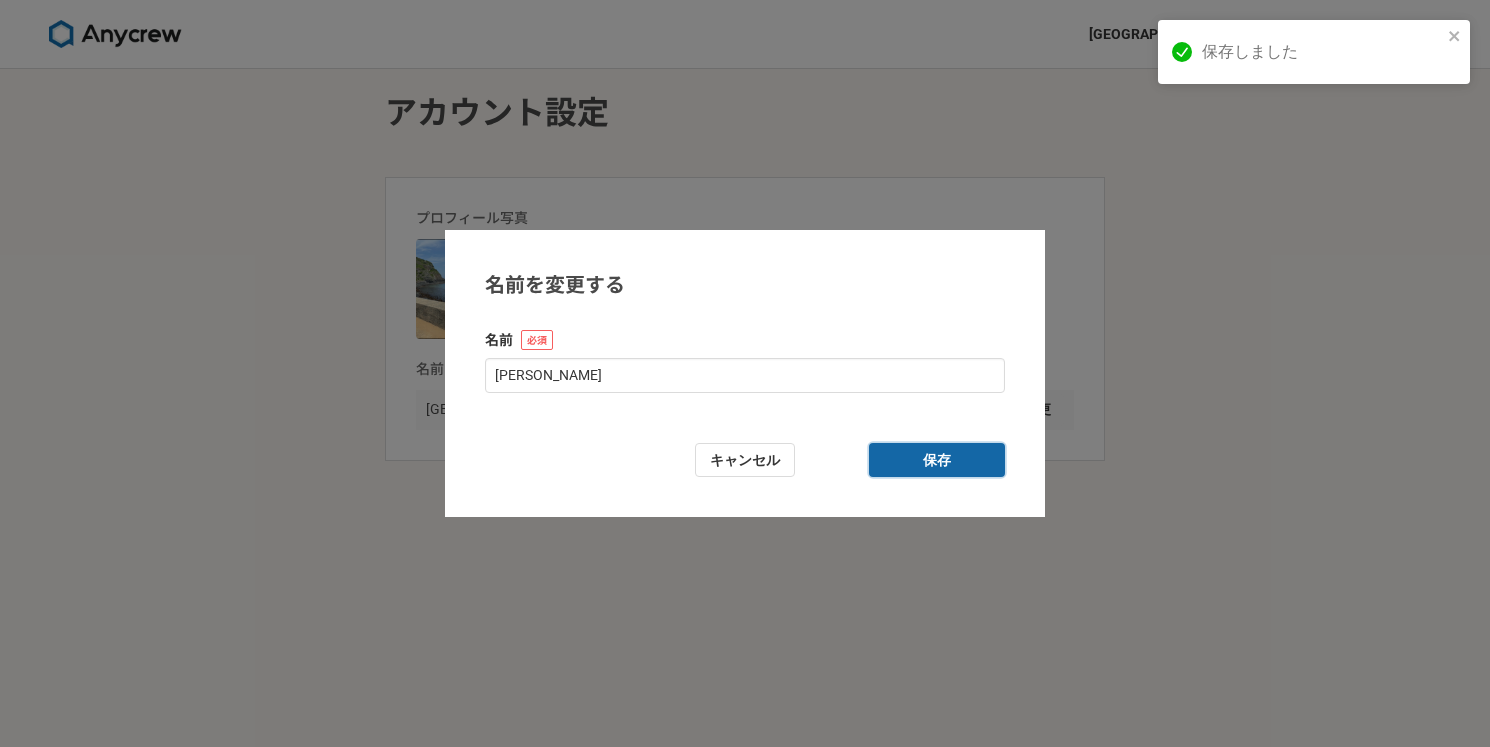 click on "保存" at bounding box center (937, 460) 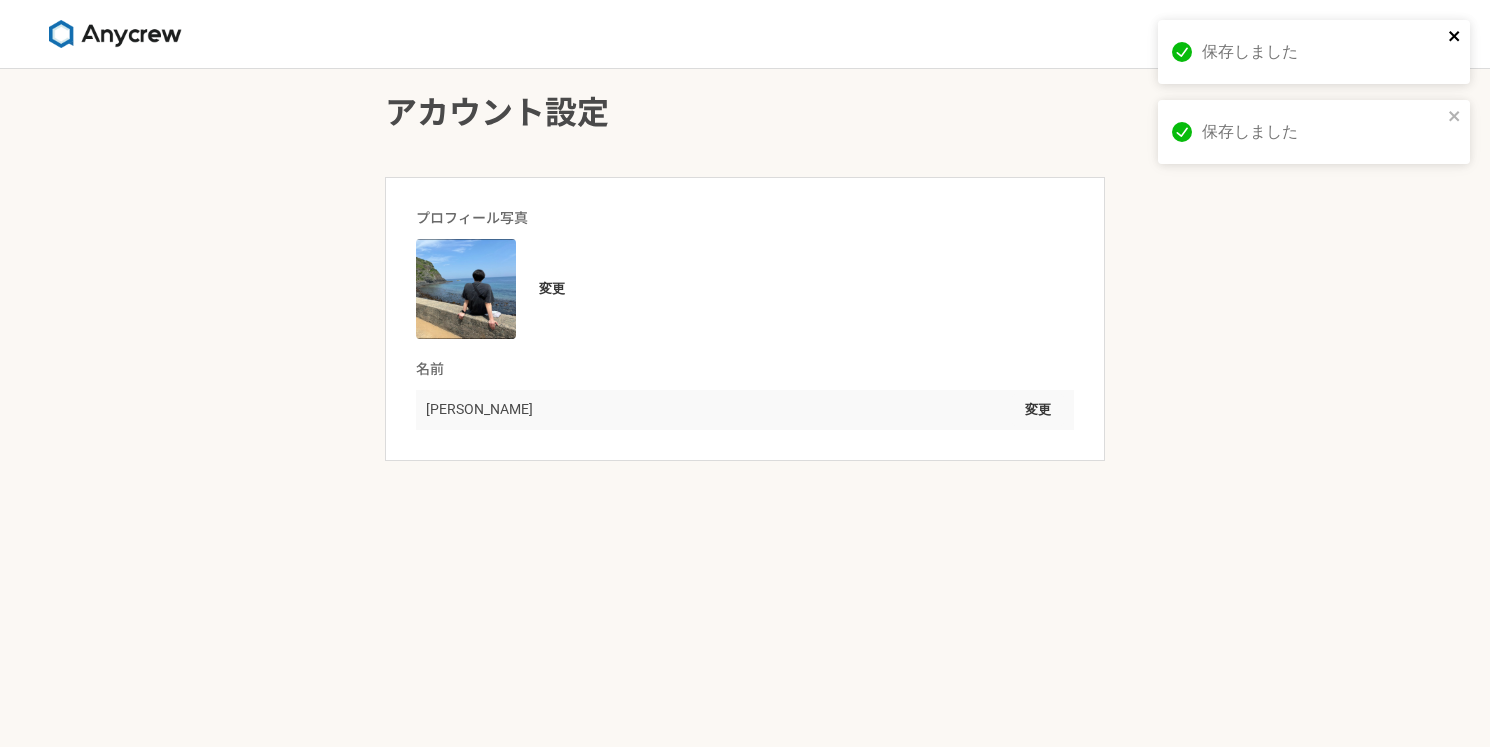 click 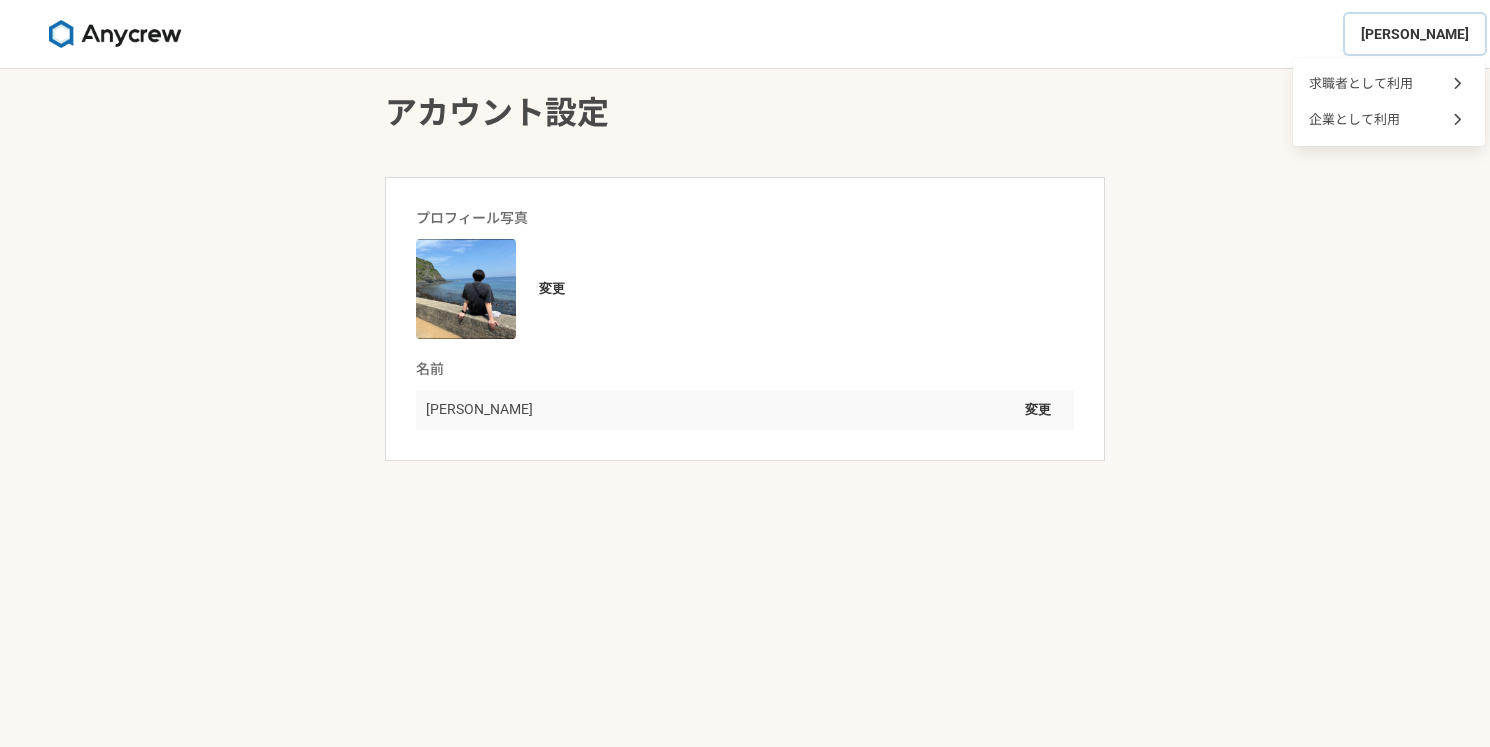 click on "Tomohiro Toukaichi" at bounding box center [1415, 34] 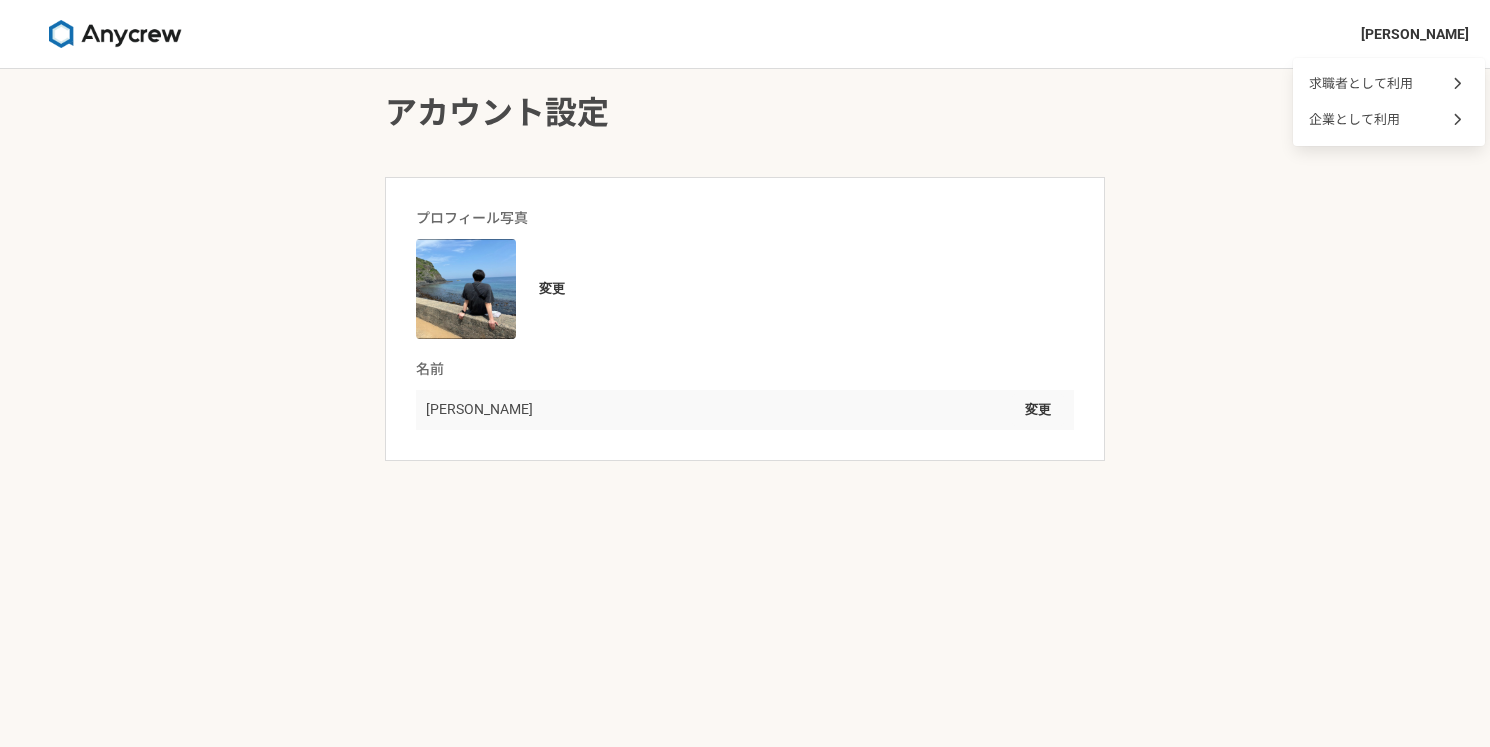 click at bounding box center [115, 34] 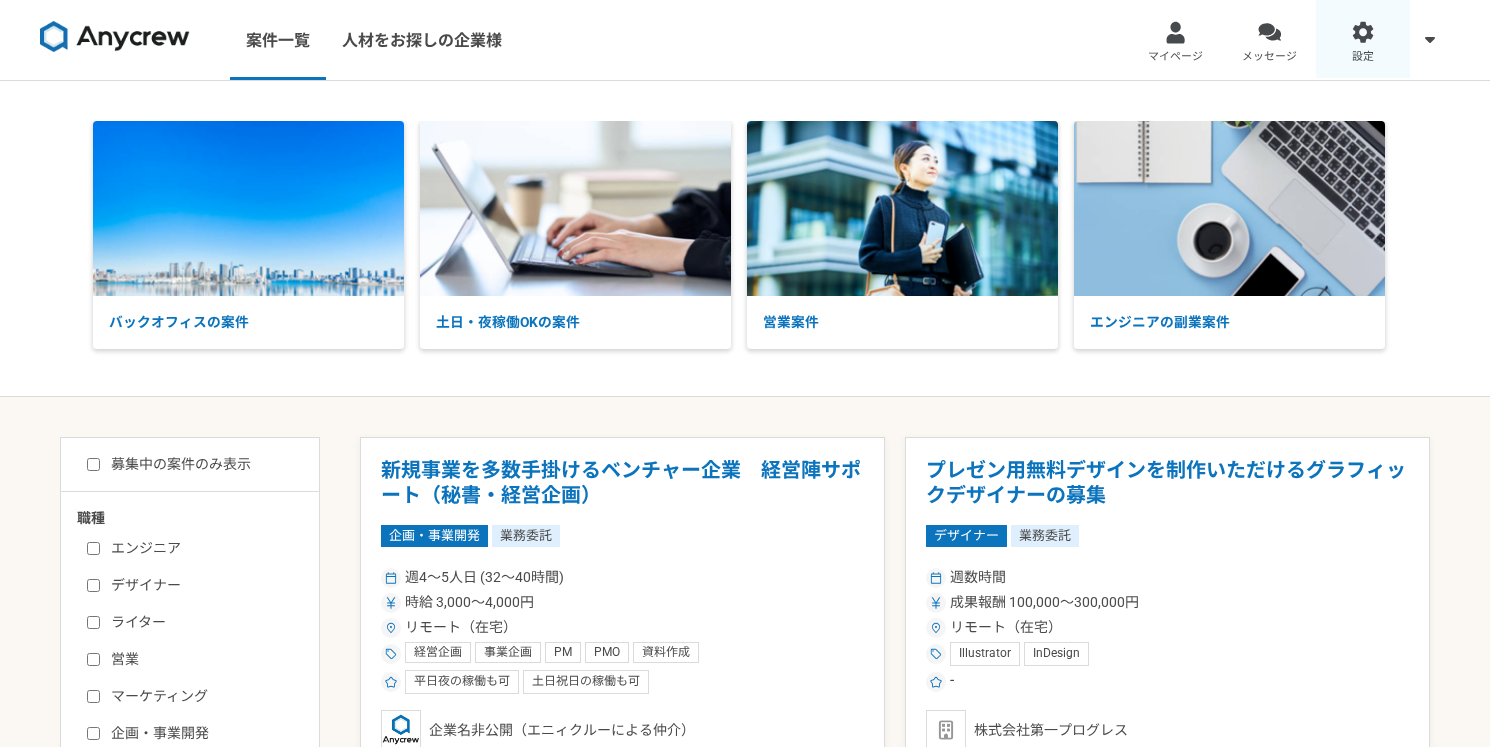 click at bounding box center (1363, 32) 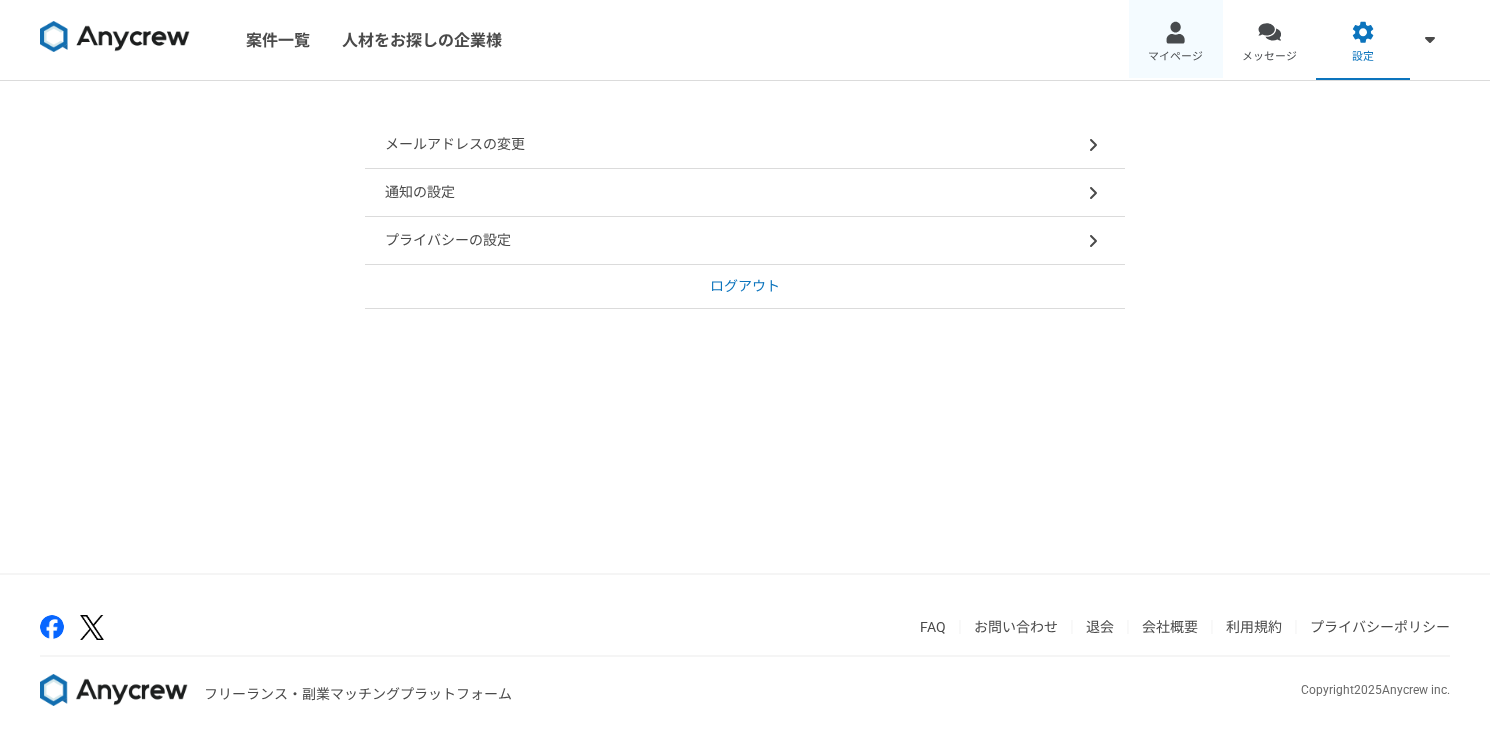 click on "マイページ" at bounding box center (1176, 40) 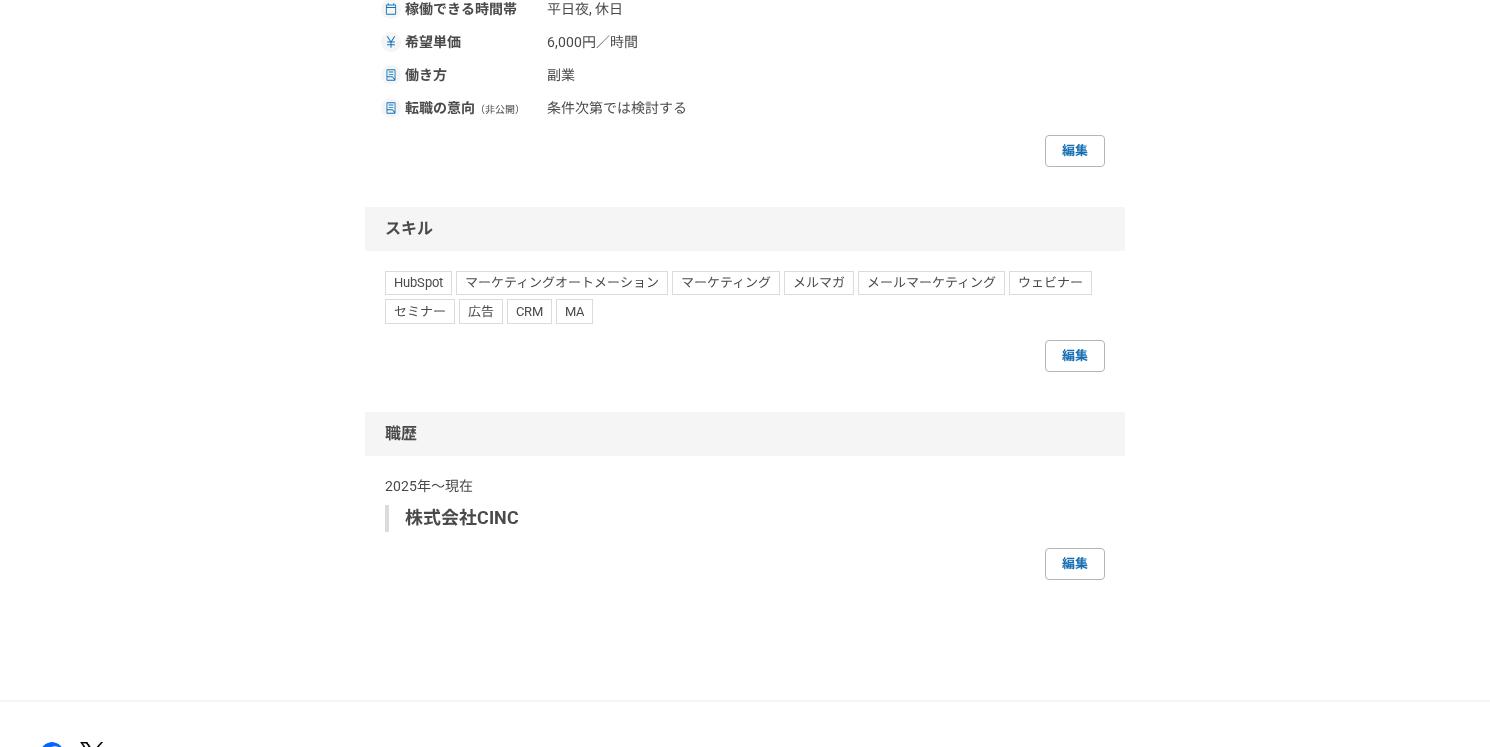 scroll, scrollTop: 1783, scrollLeft: 0, axis: vertical 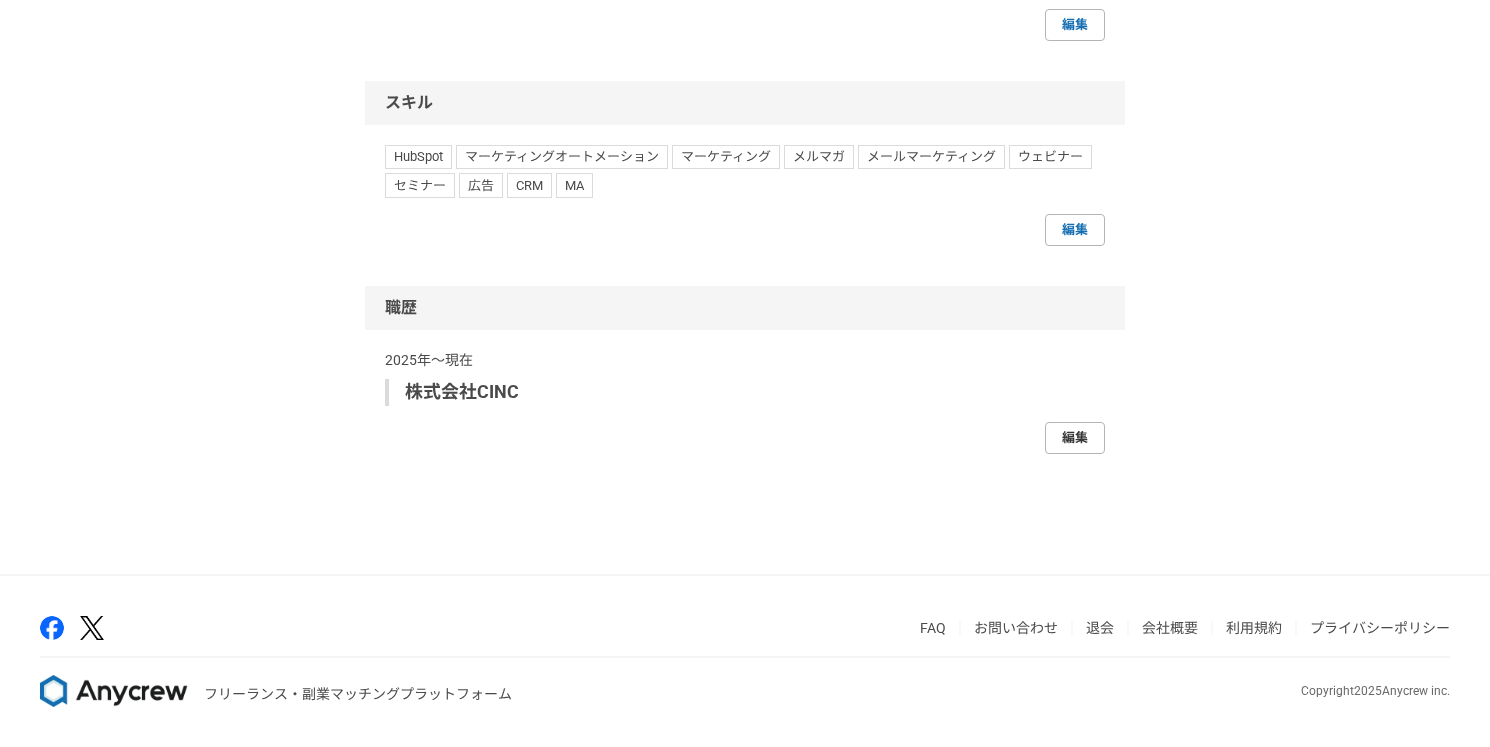 click on "編集" at bounding box center (1075, 438) 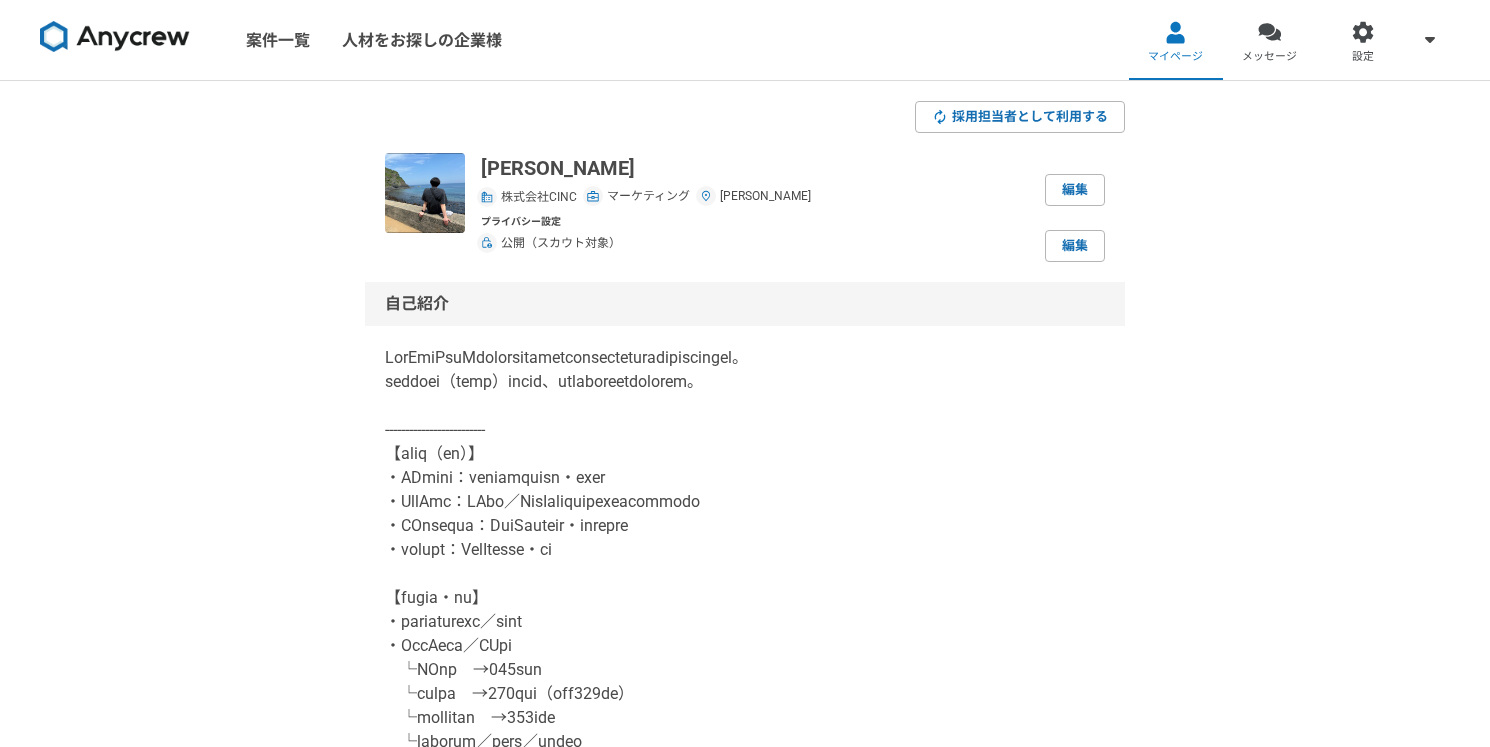 select 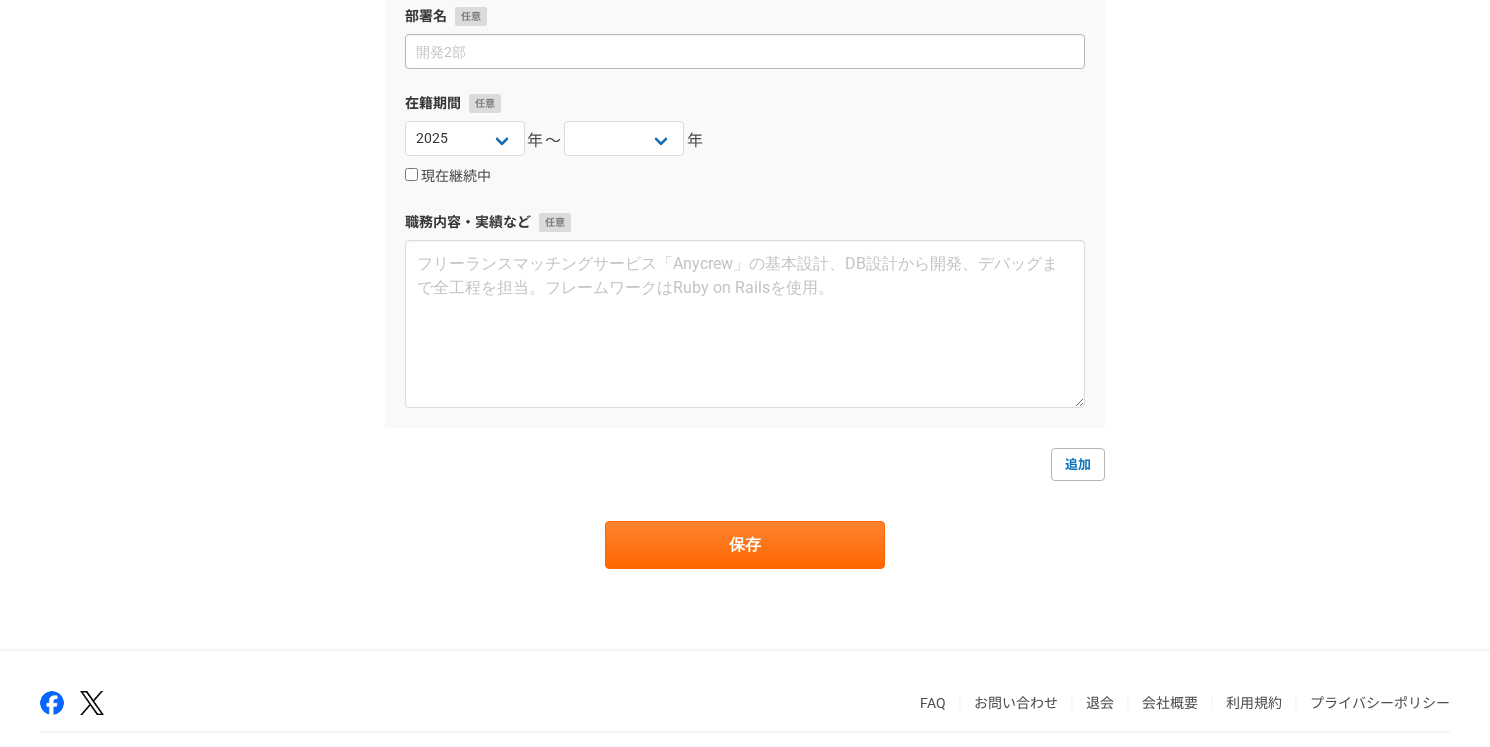 scroll, scrollTop: 0, scrollLeft: 0, axis: both 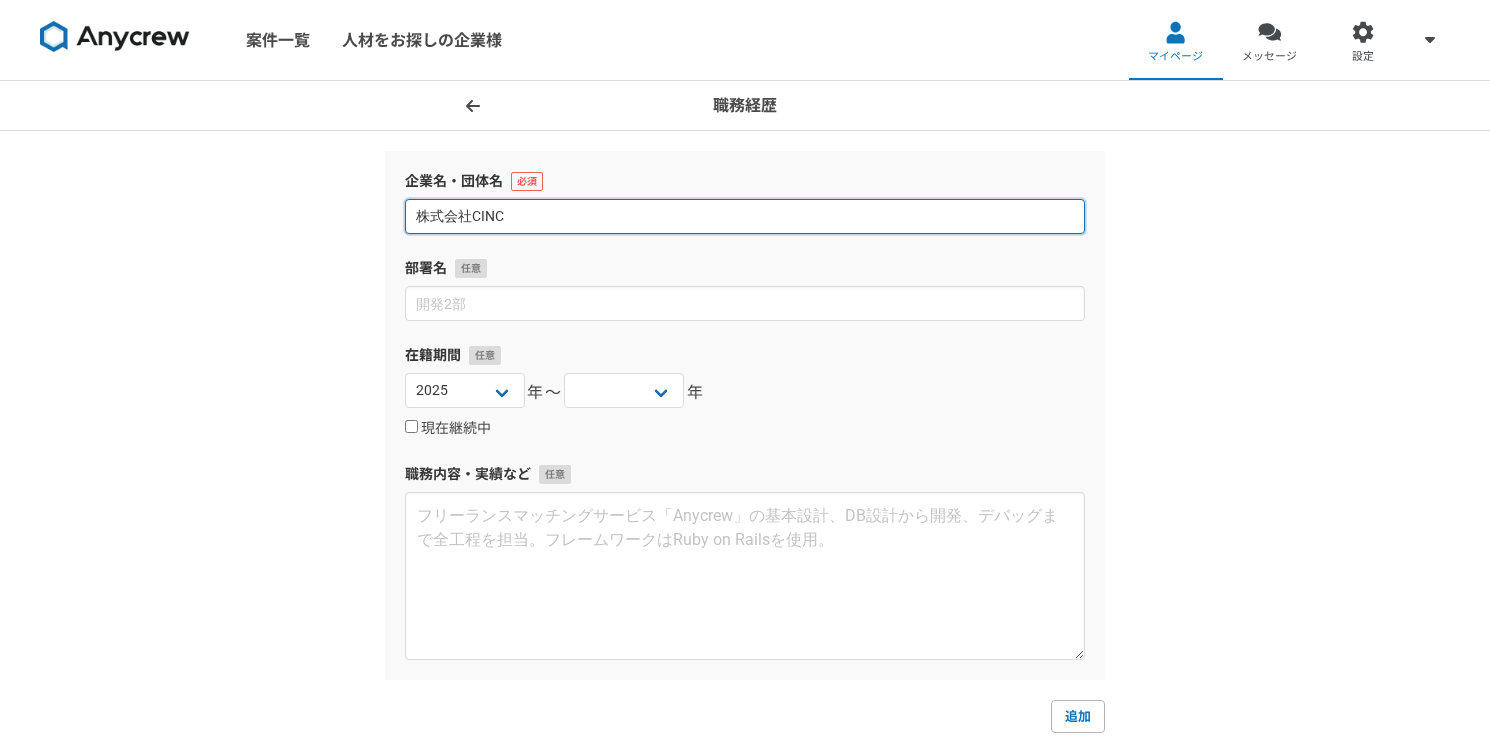 click on "株式会社CINC" at bounding box center (745, 216) 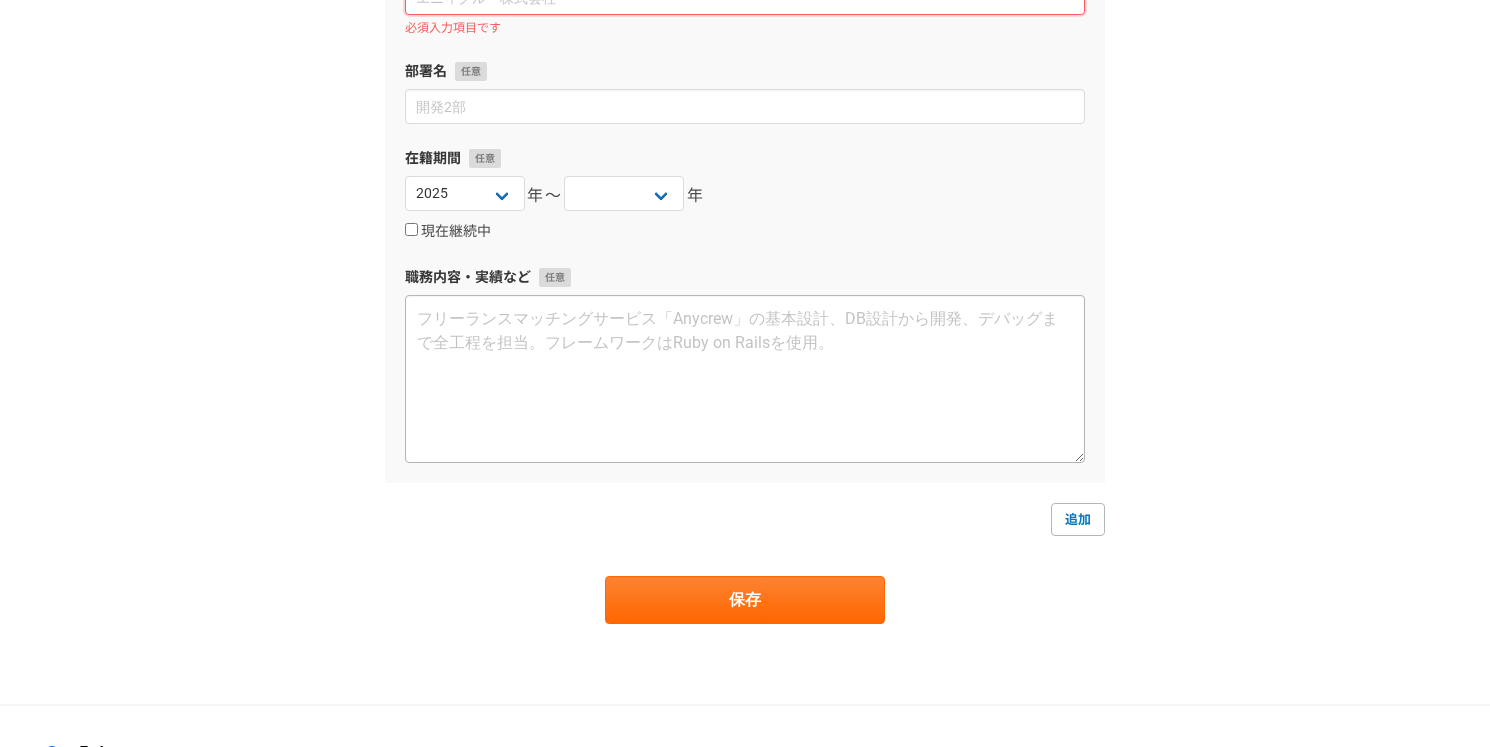 scroll, scrollTop: 349, scrollLeft: 0, axis: vertical 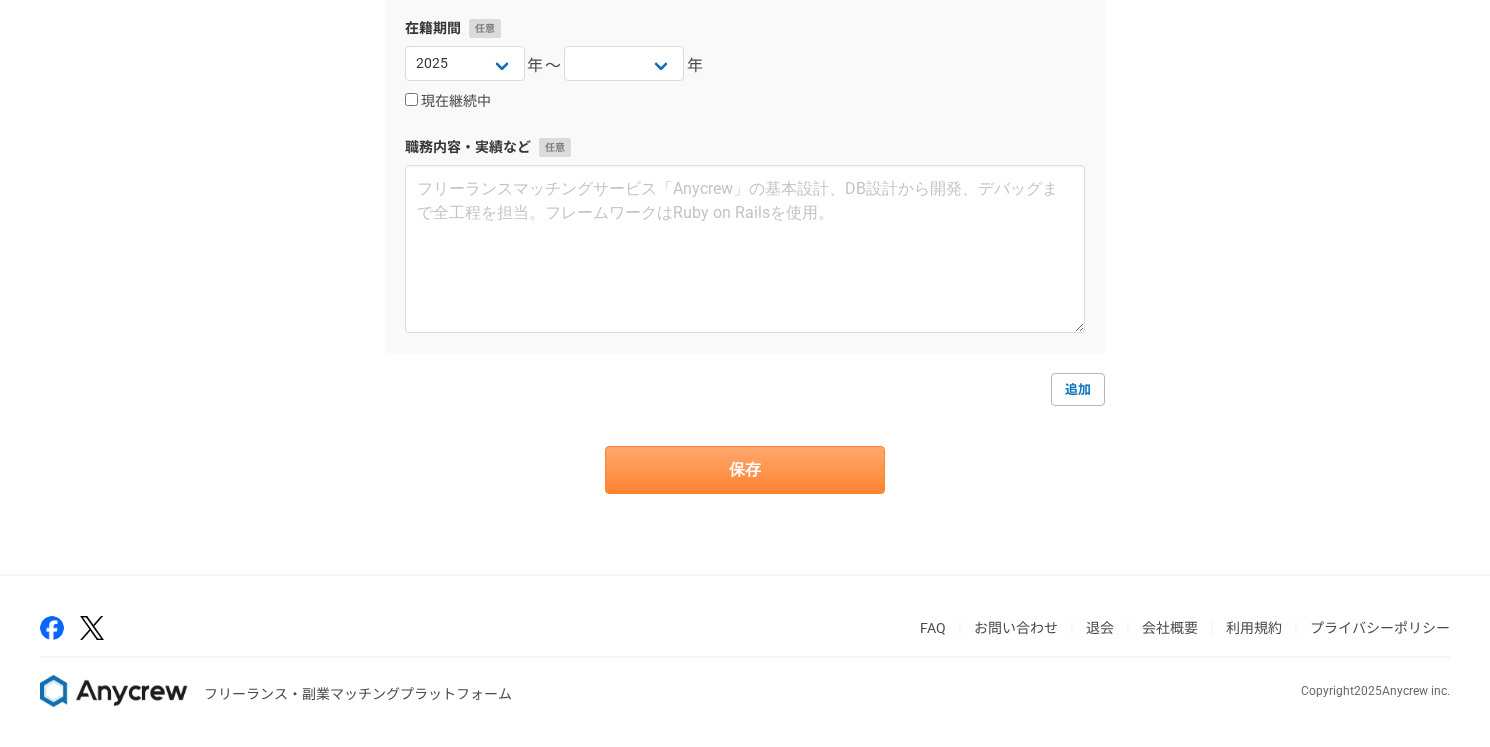 type 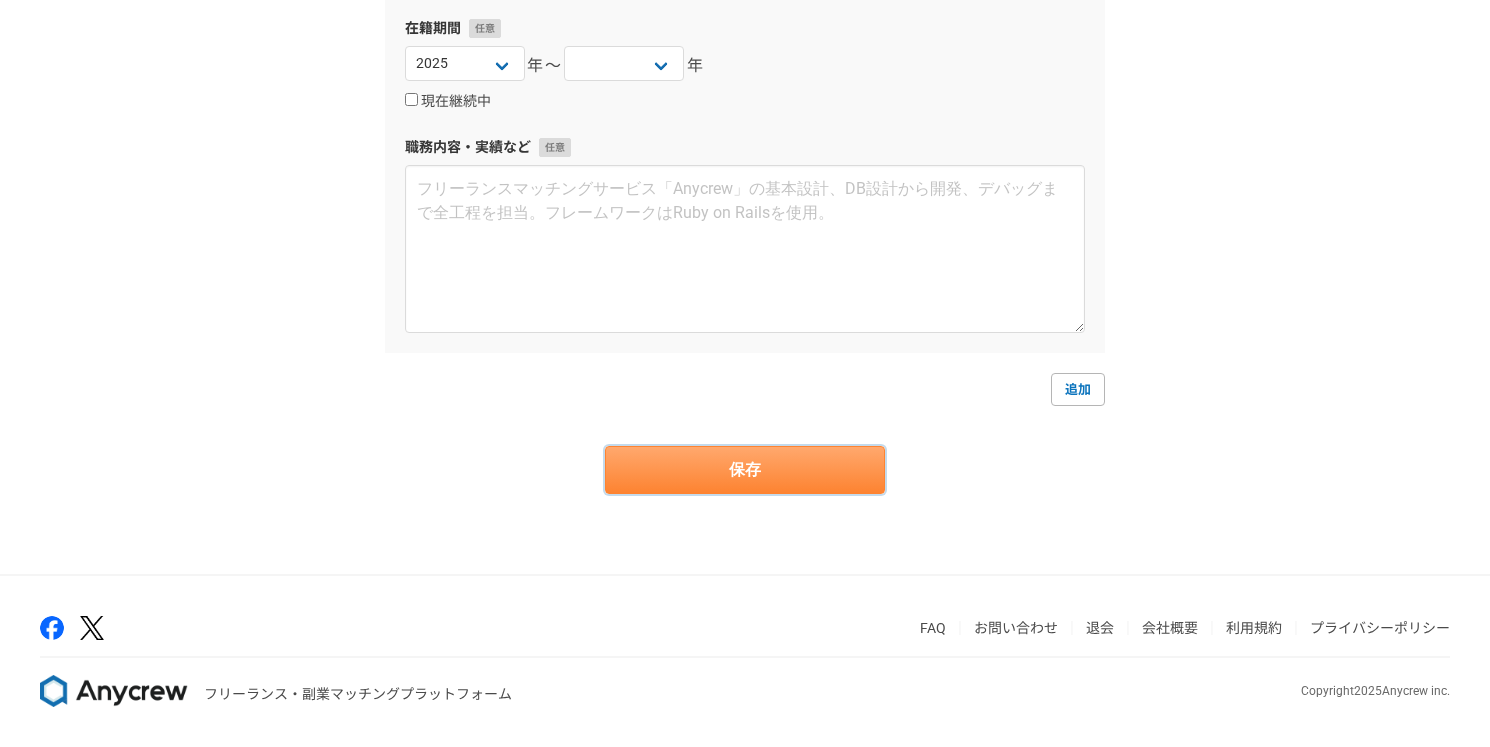 click on "保存" at bounding box center (745, 470) 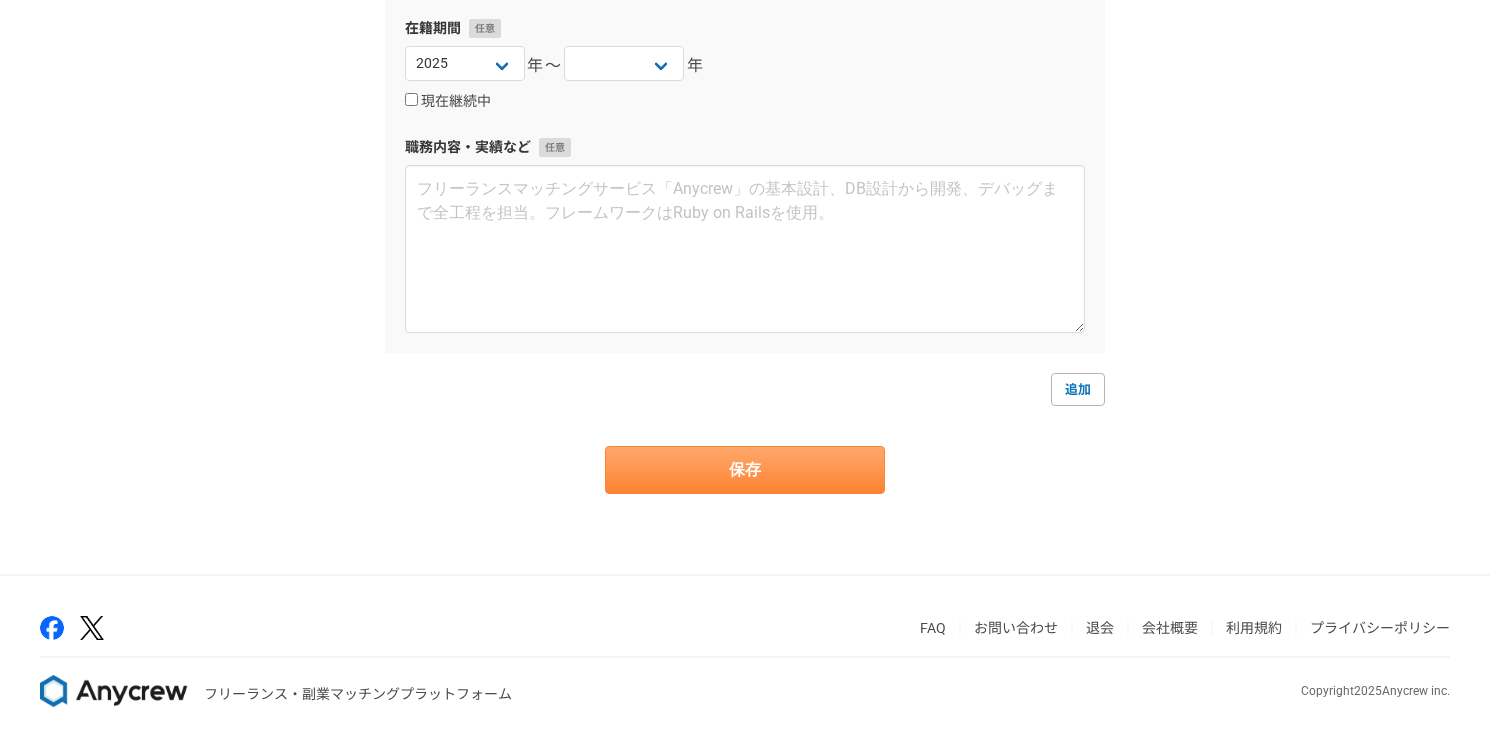 scroll, scrollTop: 0, scrollLeft: 0, axis: both 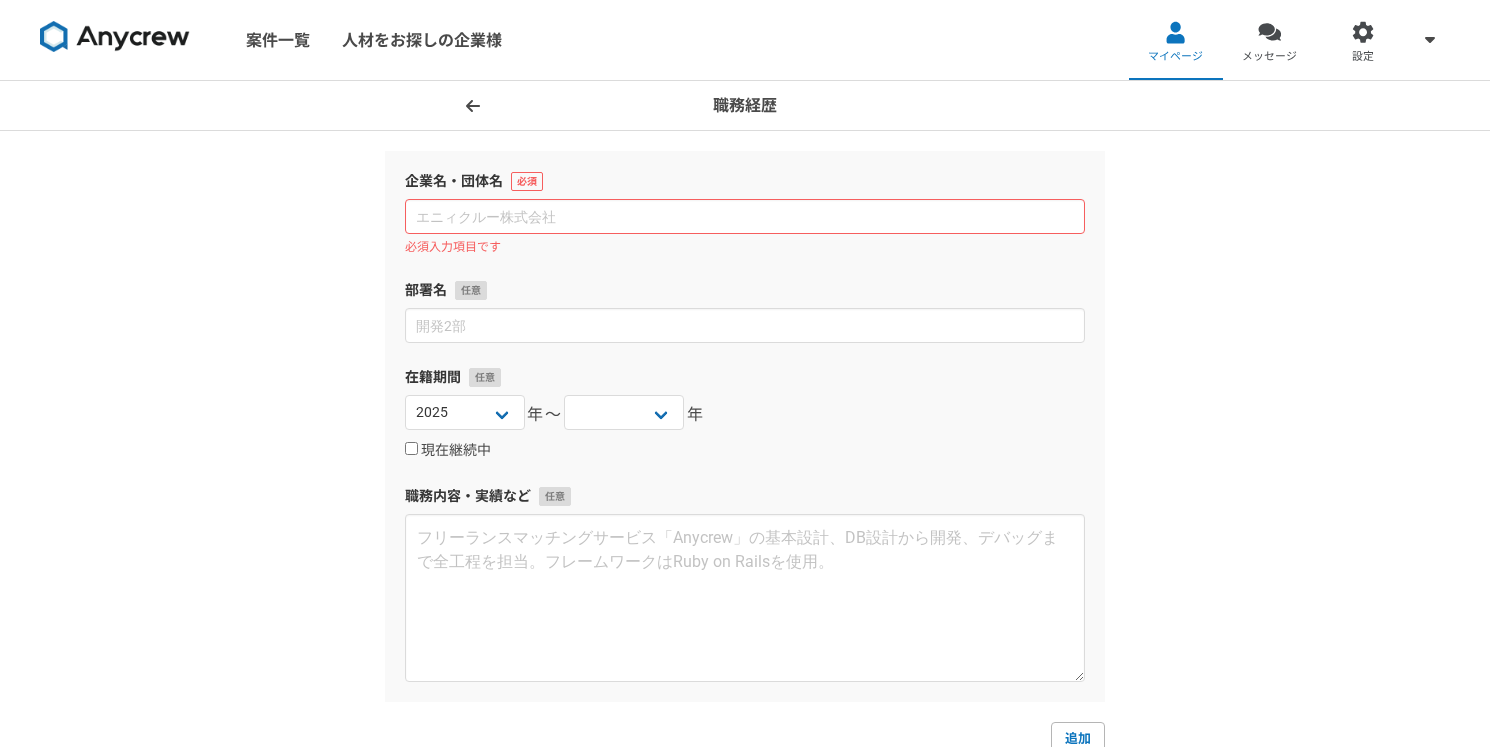 click 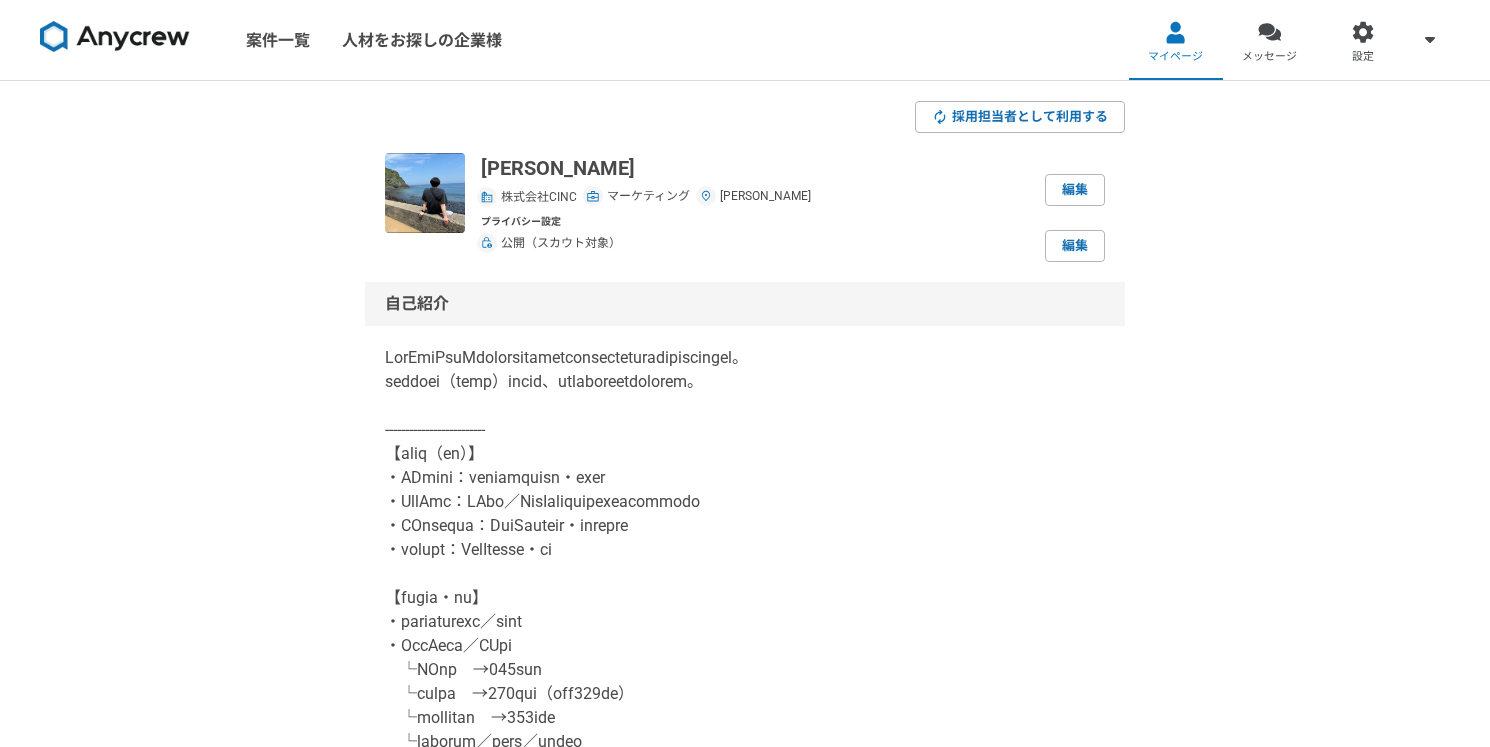 scroll, scrollTop: 19, scrollLeft: 0, axis: vertical 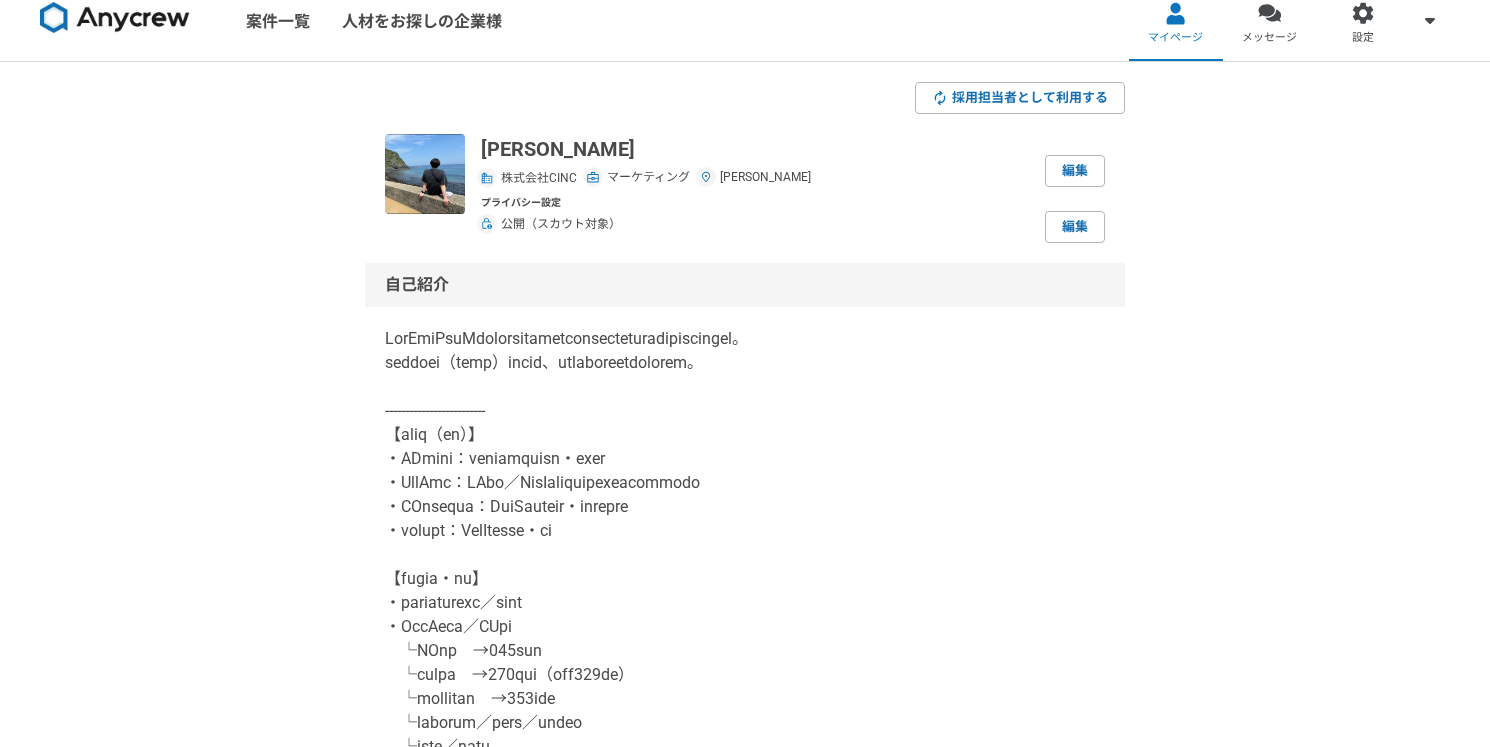 click at bounding box center [115, 18] 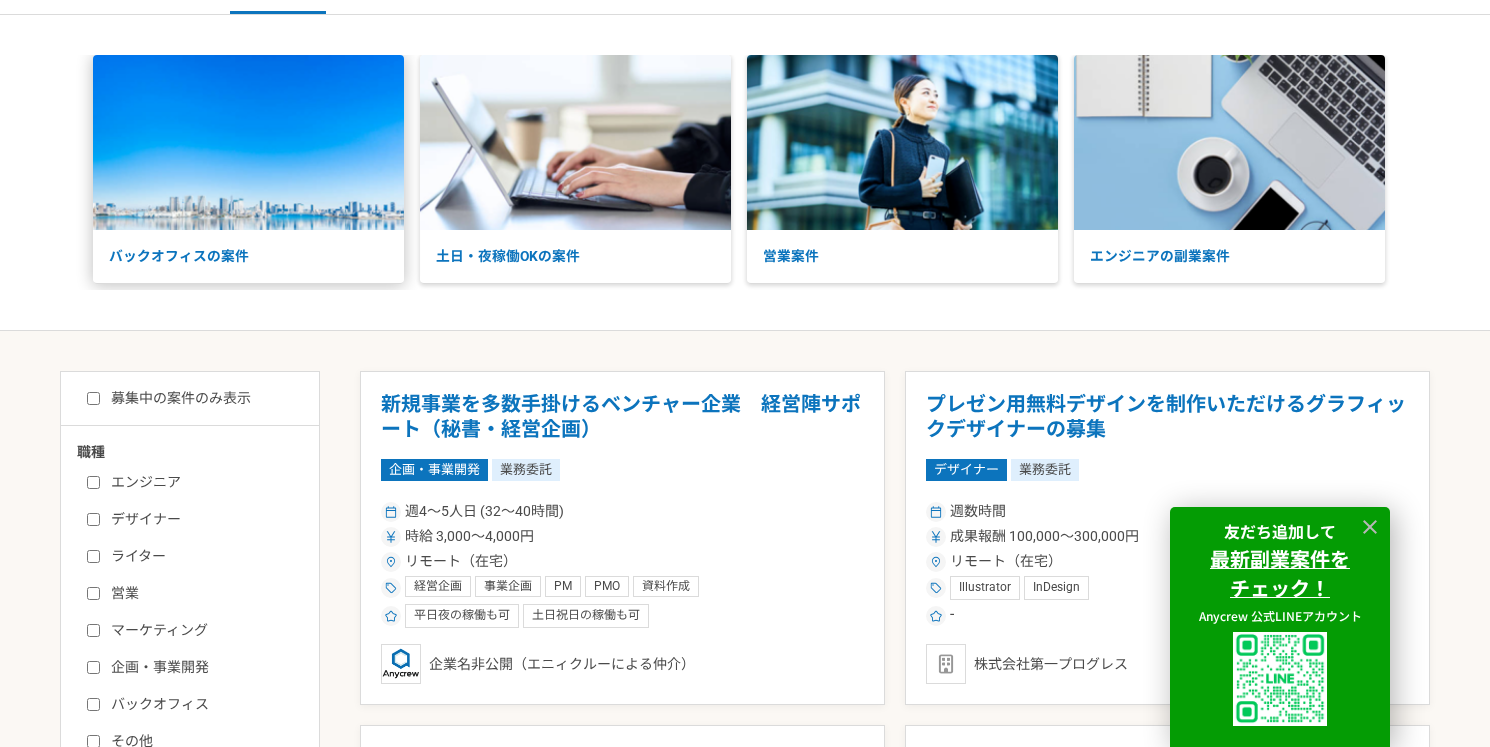 scroll, scrollTop: 0, scrollLeft: 0, axis: both 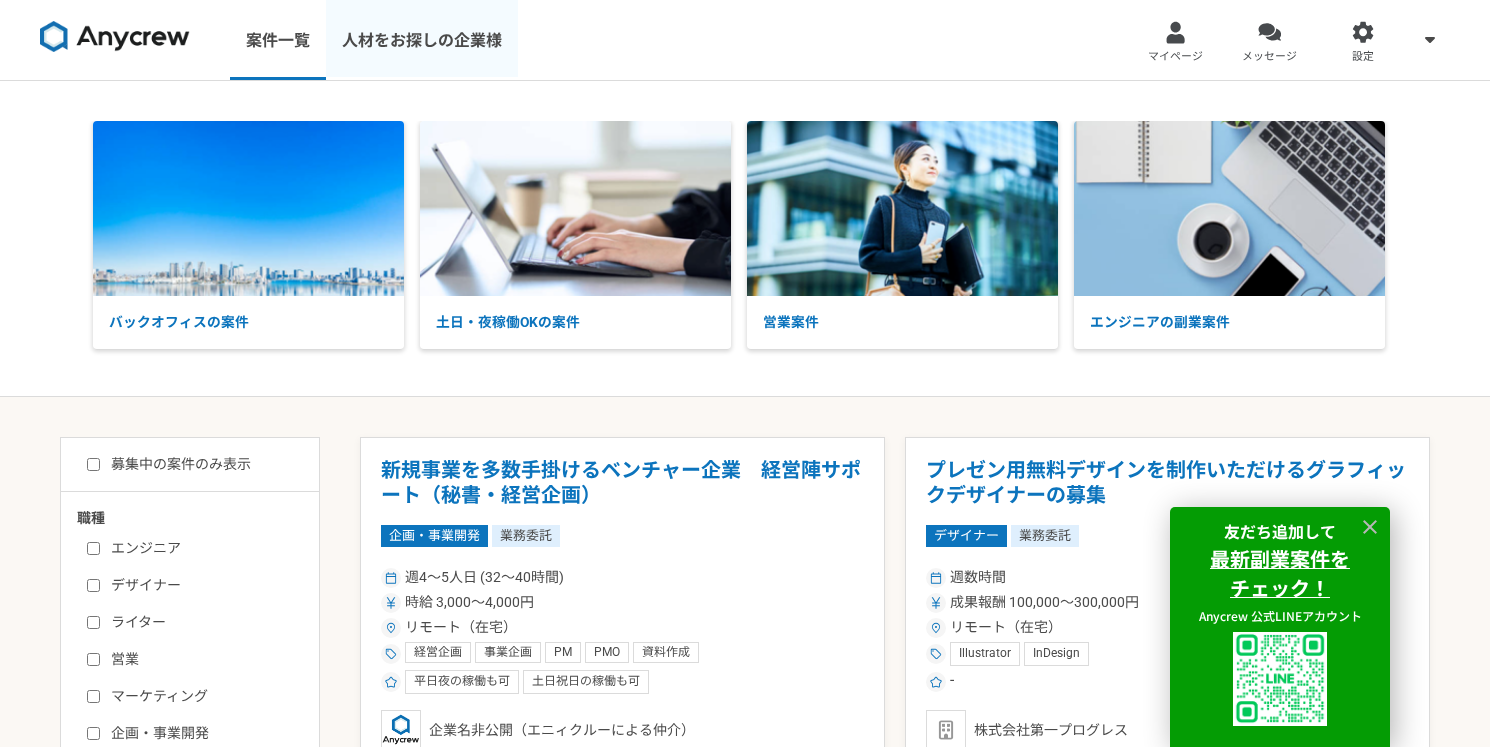 click on "人材をお探しの企業様" at bounding box center (422, 40) 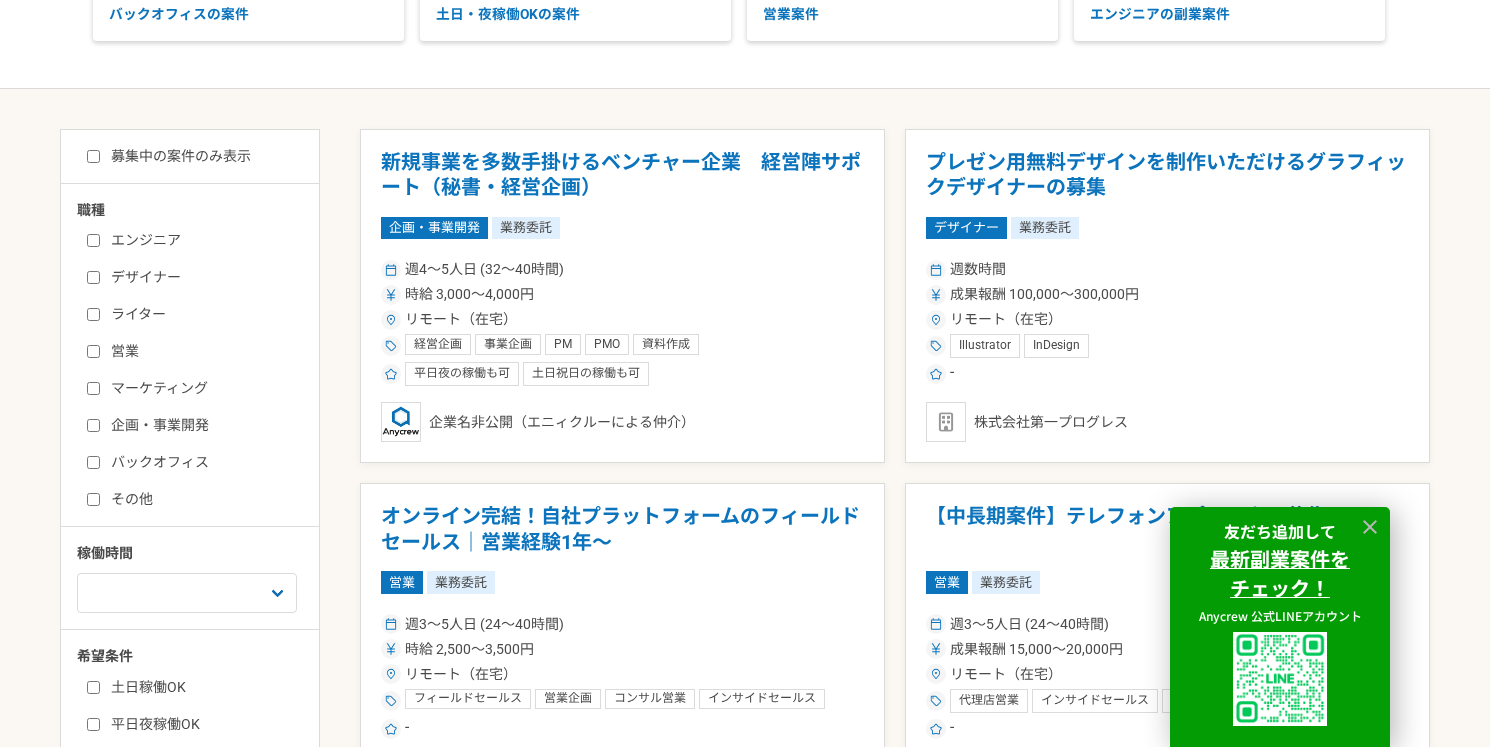 scroll, scrollTop: 283, scrollLeft: 0, axis: vertical 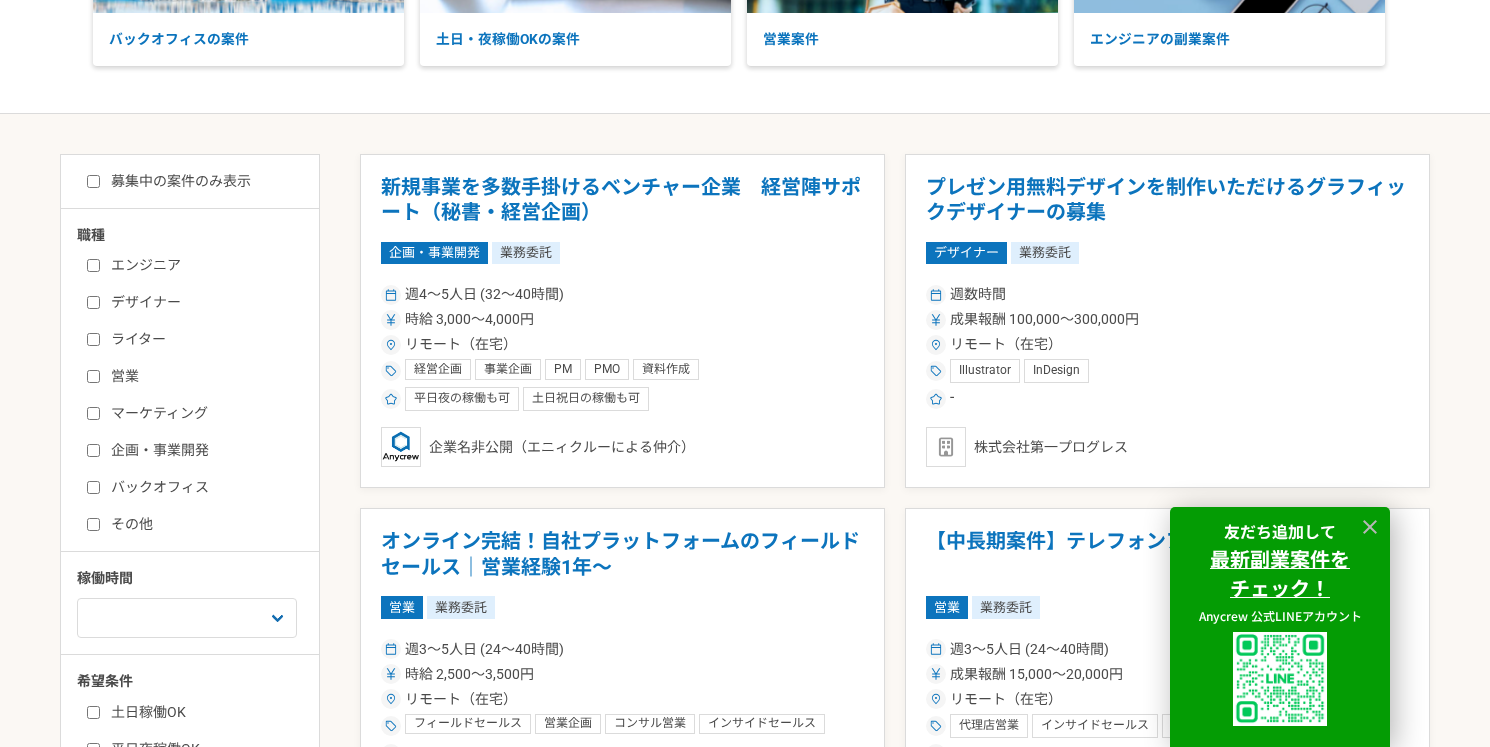 click on "マーケティング" at bounding box center [202, 413] 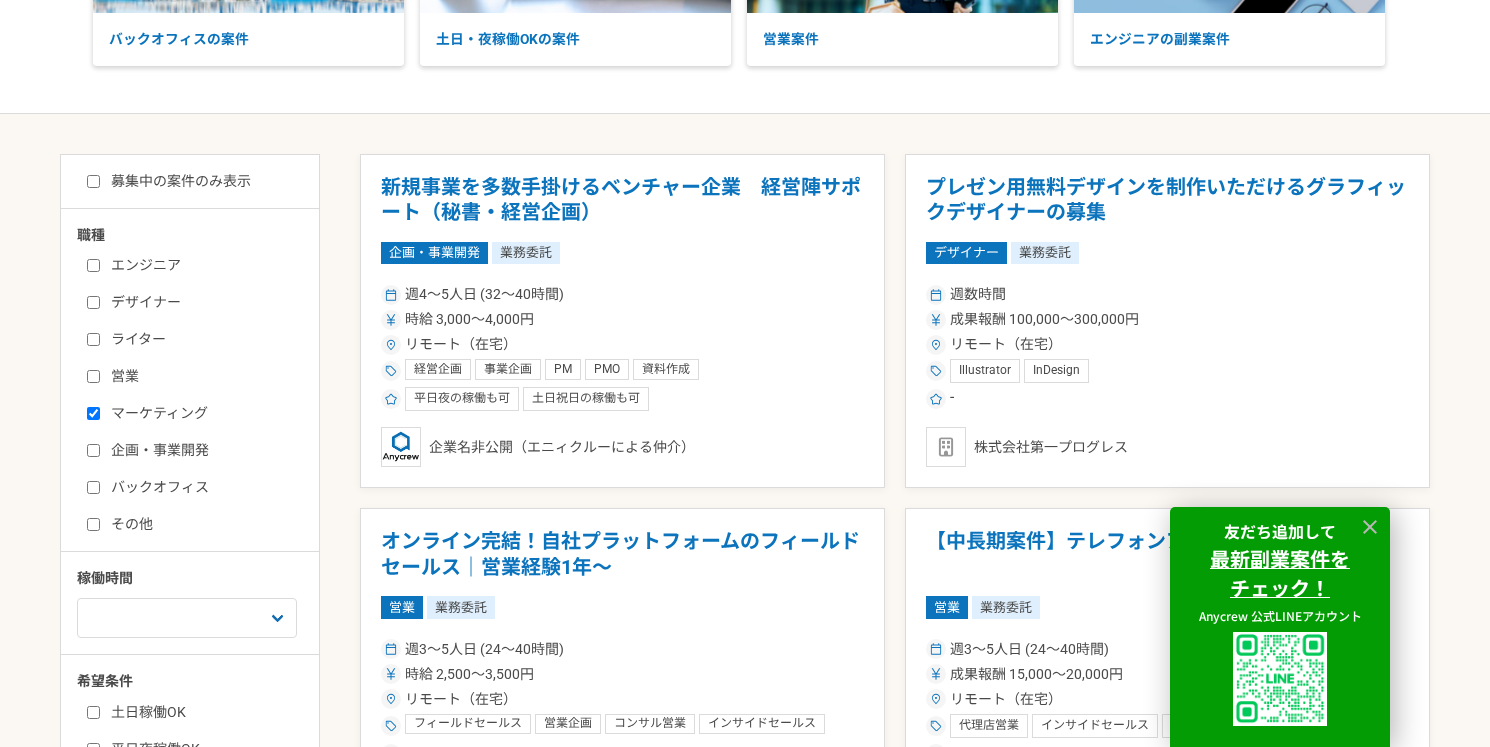 checkbox on "true" 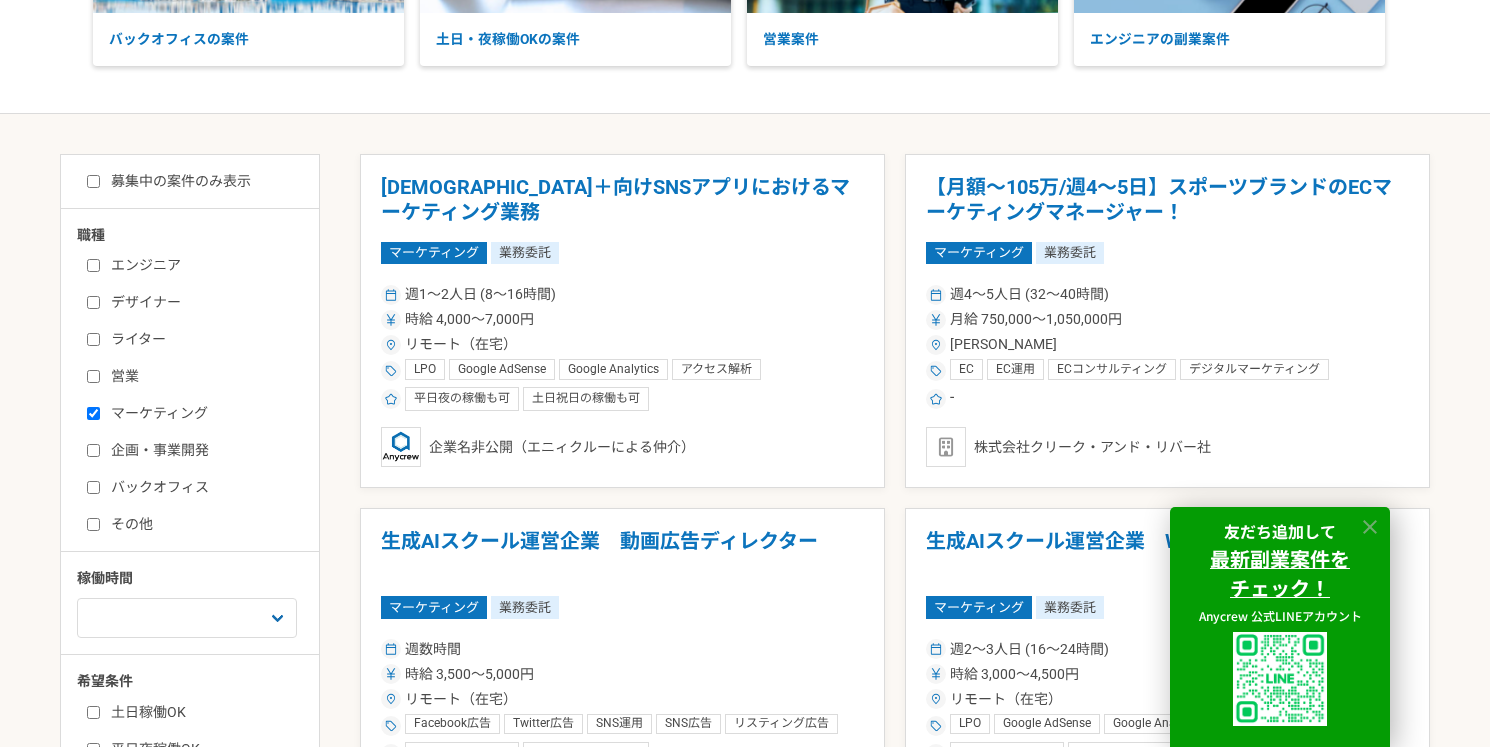 click 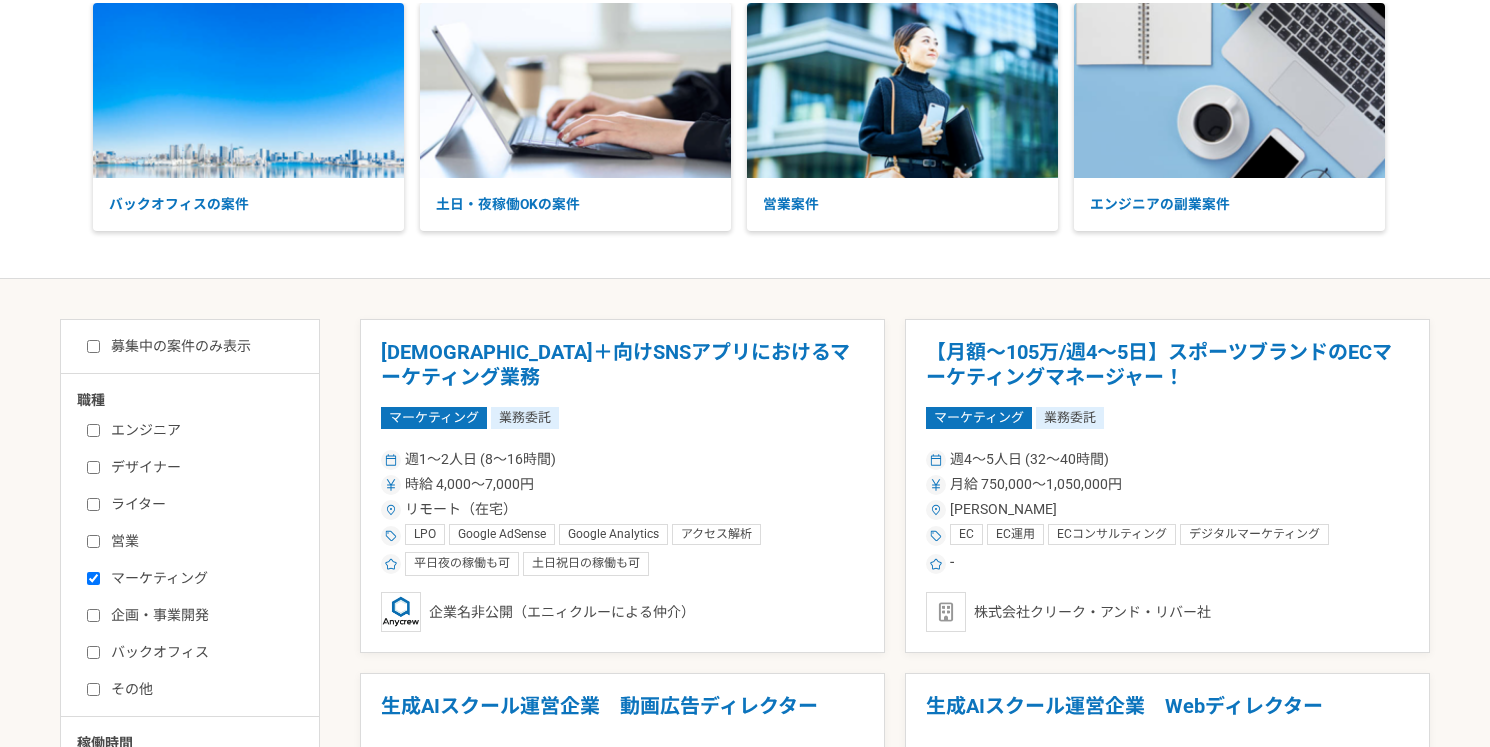 scroll, scrollTop: 0, scrollLeft: 0, axis: both 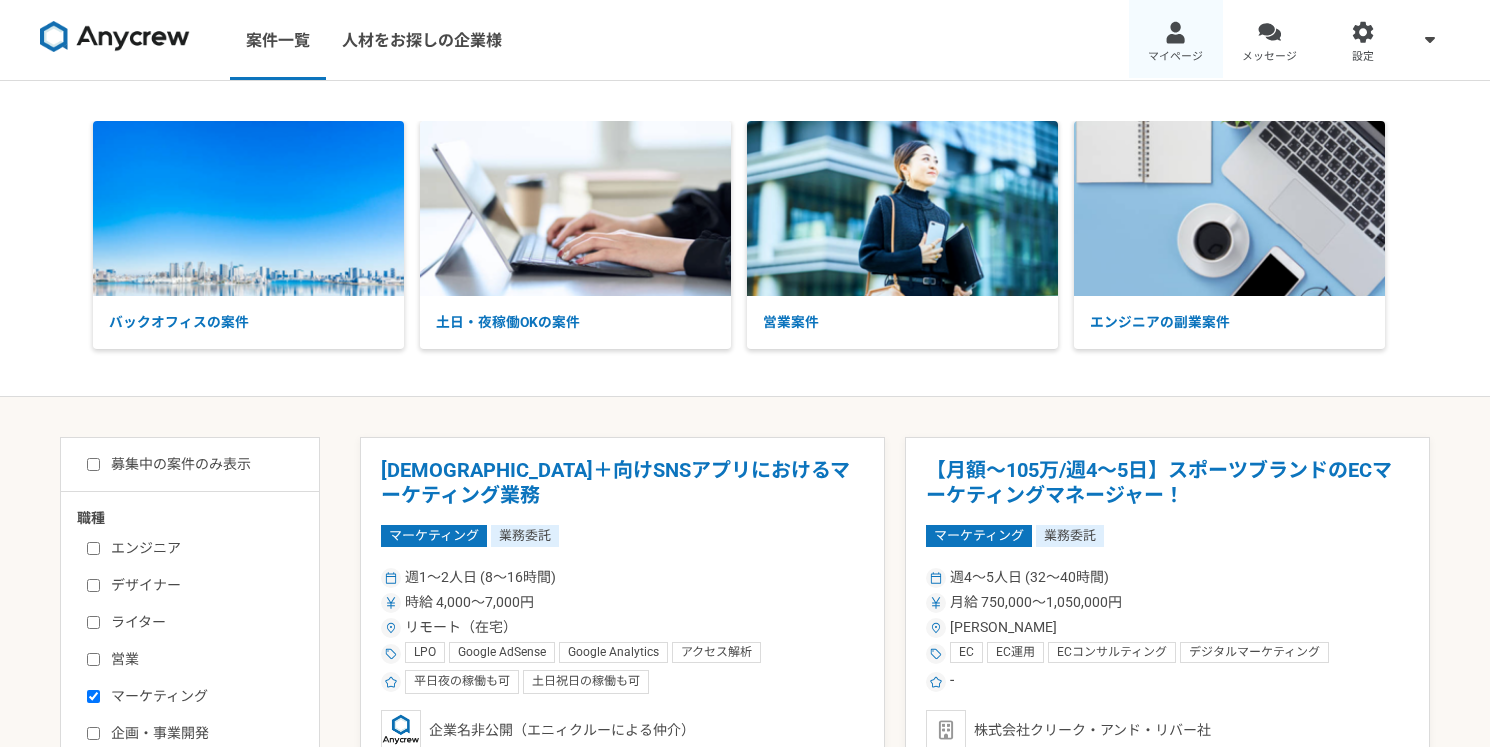click at bounding box center (1175, 32) 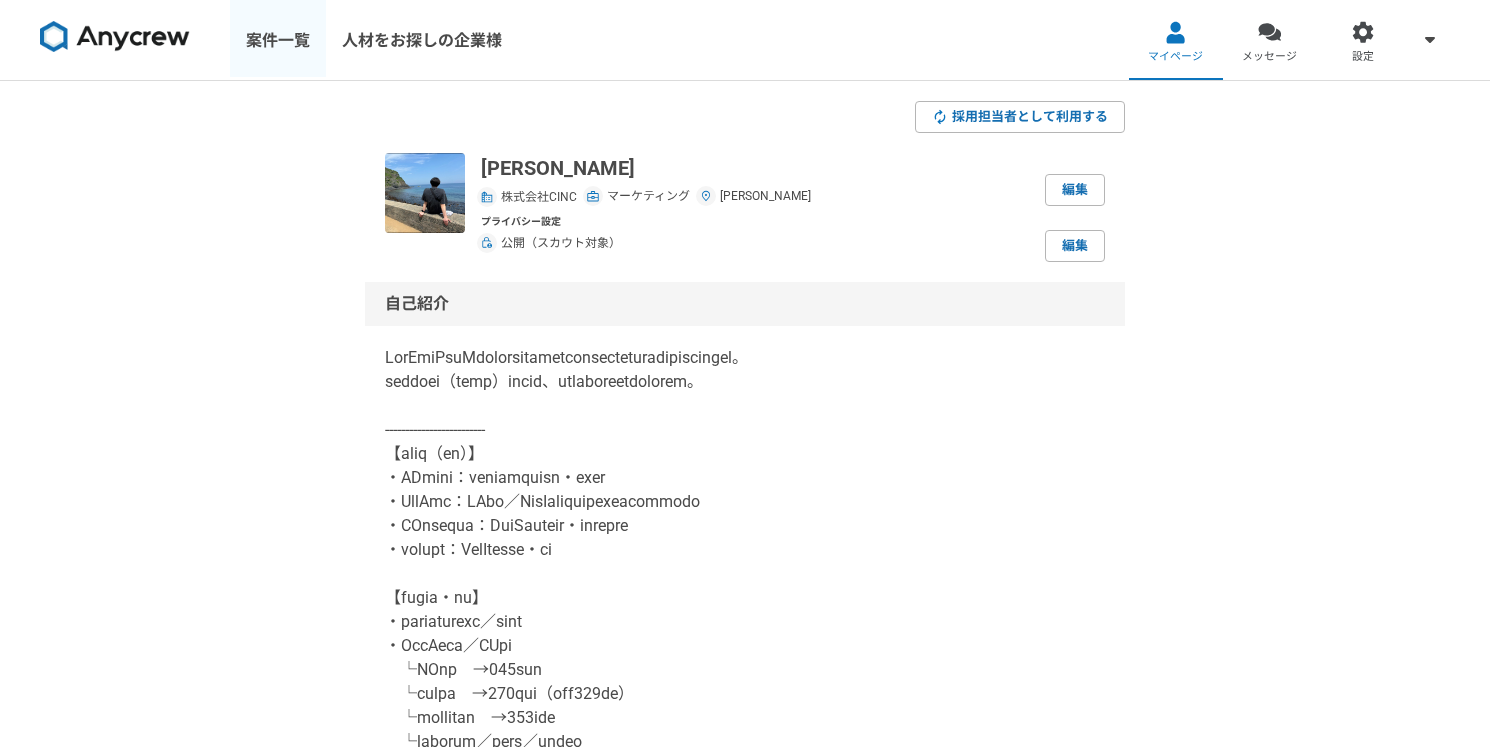 click on "案件一覧" at bounding box center [278, 40] 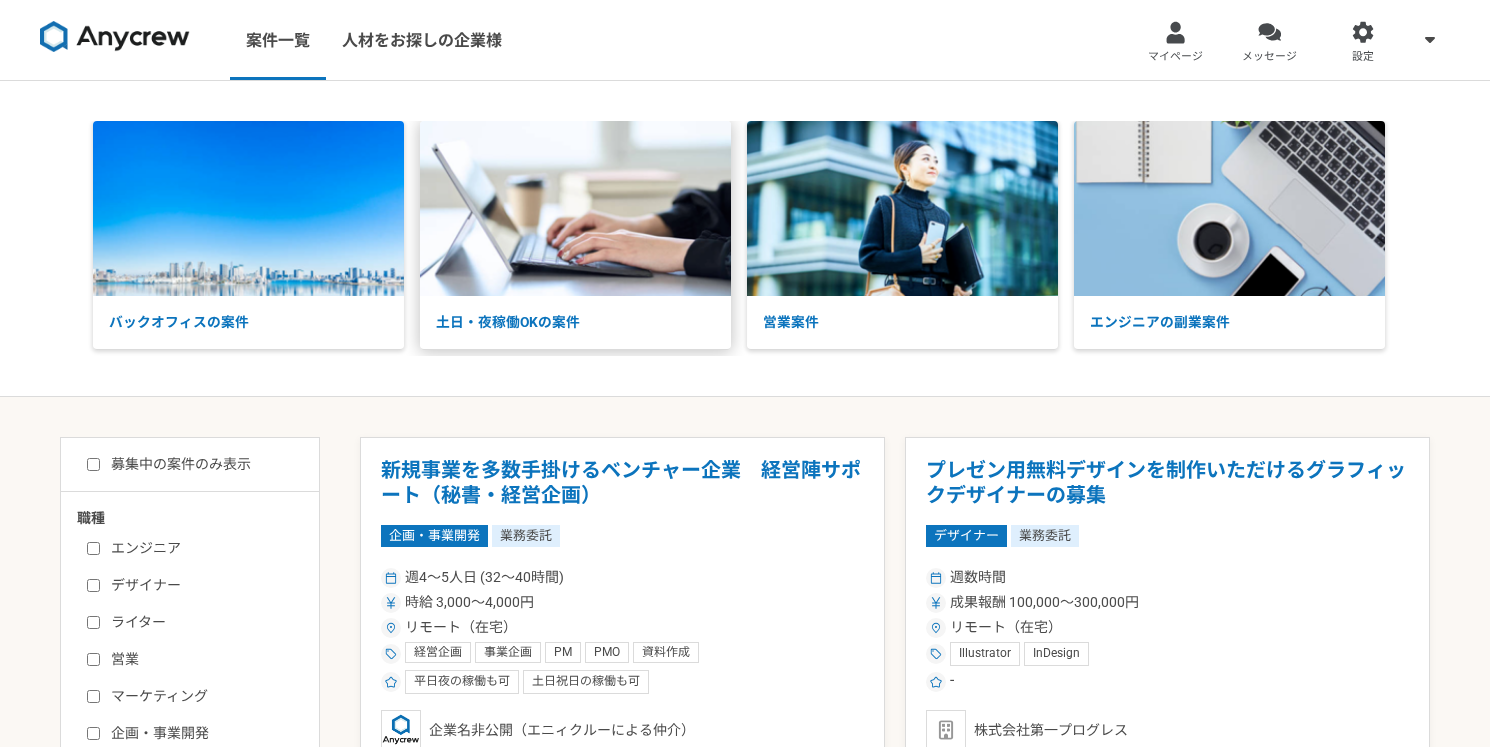 click at bounding box center (575, 208) 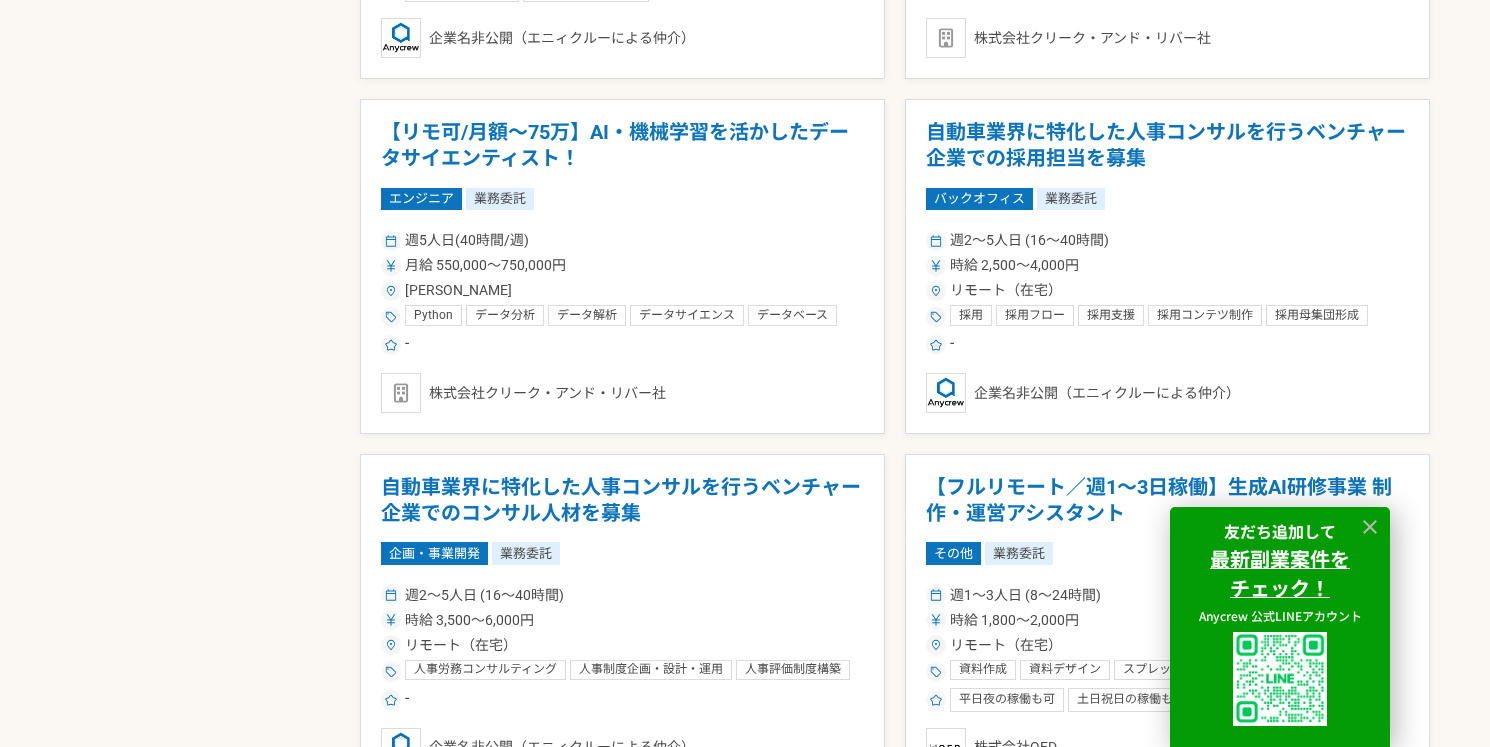 scroll, scrollTop: 0, scrollLeft: 0, axis: both 